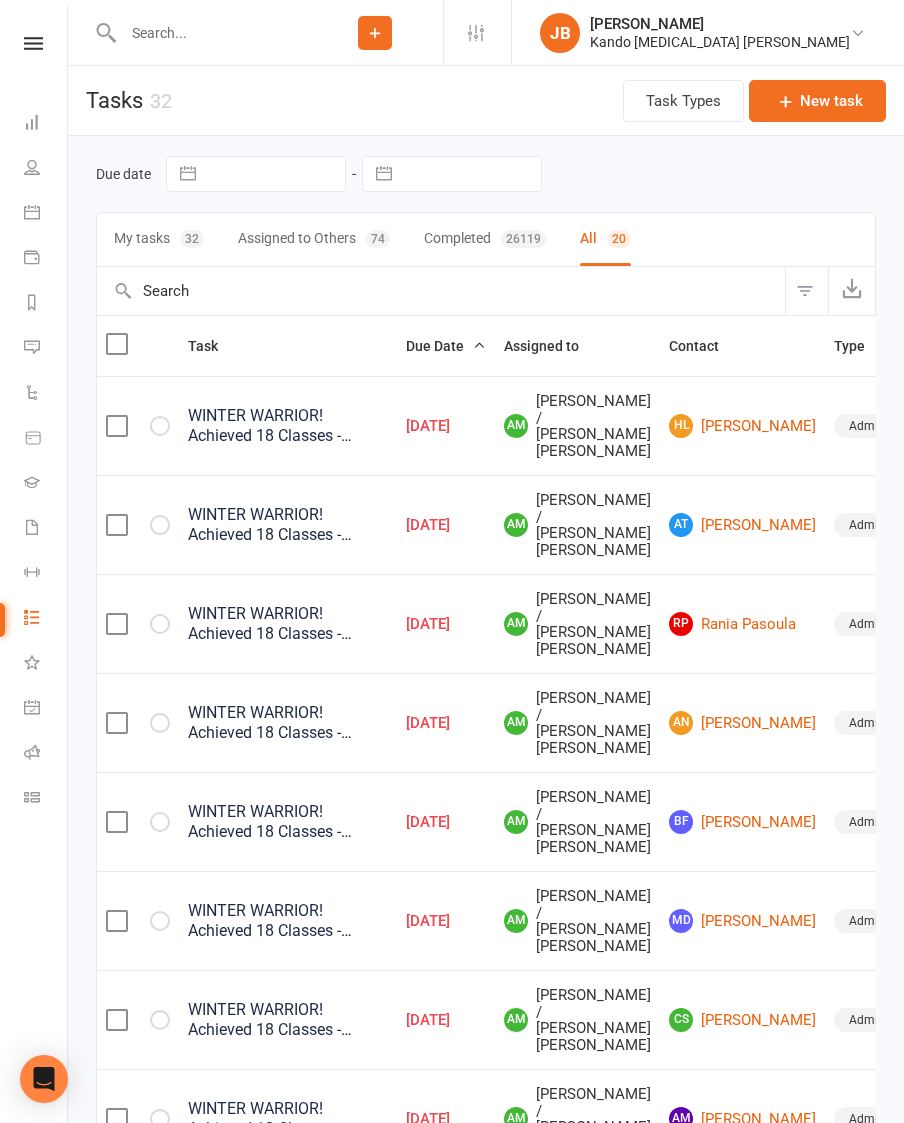 select on "waiting" 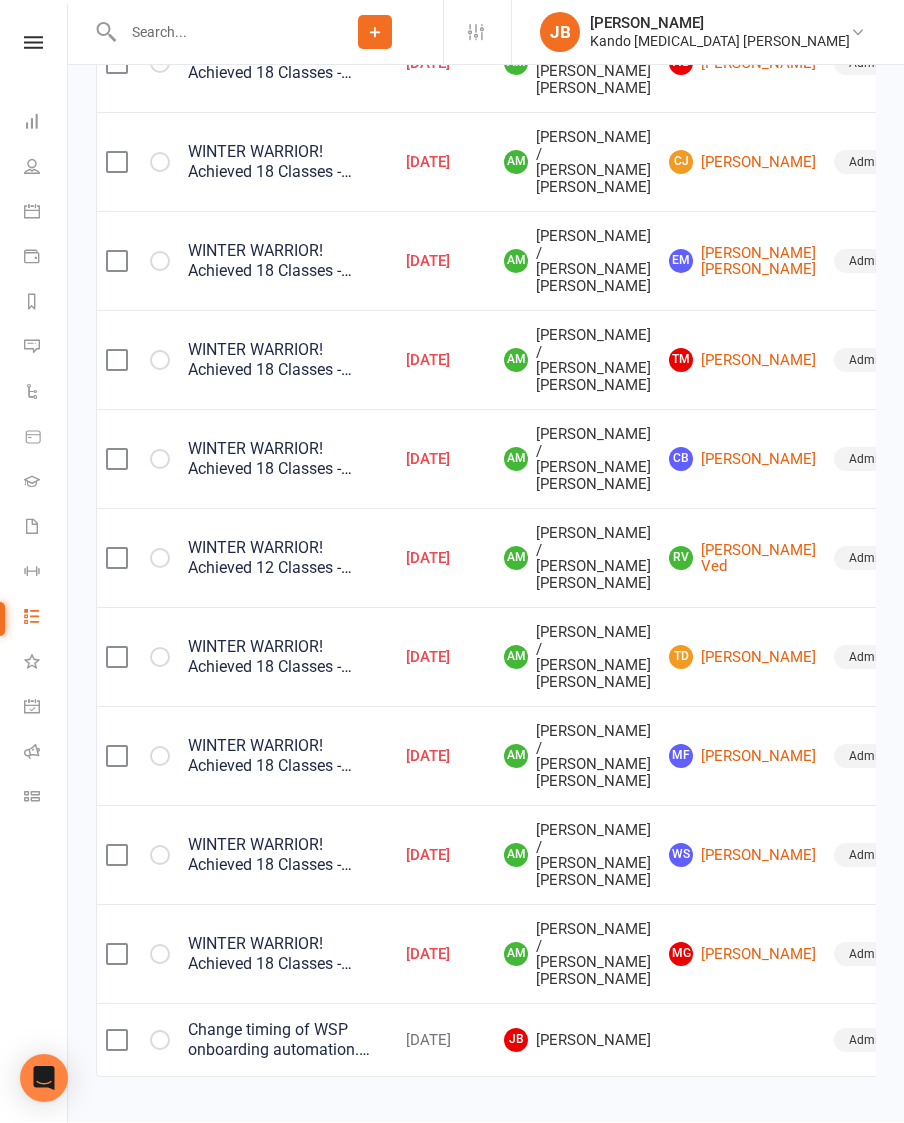 scroll, scrollTop: 0, scrollLeft: 0, axis: both 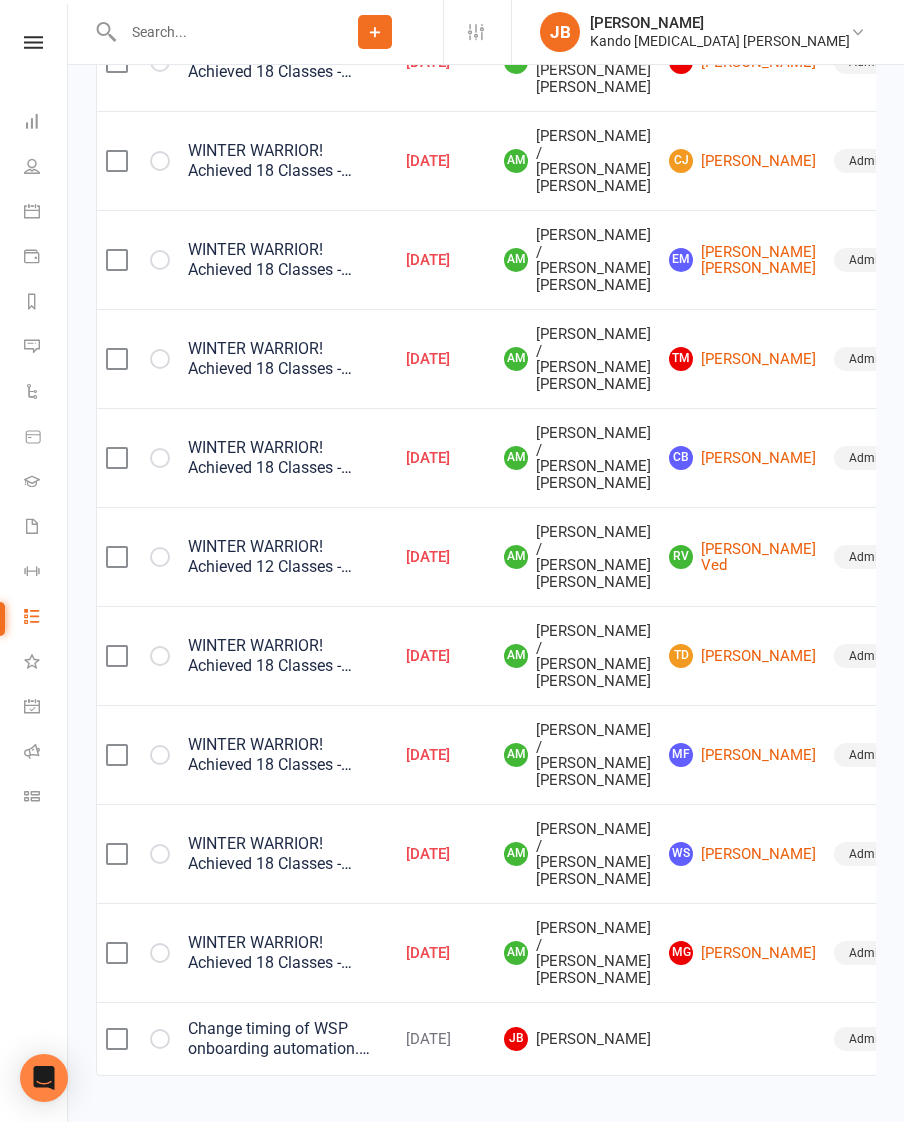 click on "WINTER WARRIOR! Achieved 18 Classes - Collect Hoodie Size (Update This Task to create an Order List). SIZE REQUESTED: __" at bounding box center (288, 954) 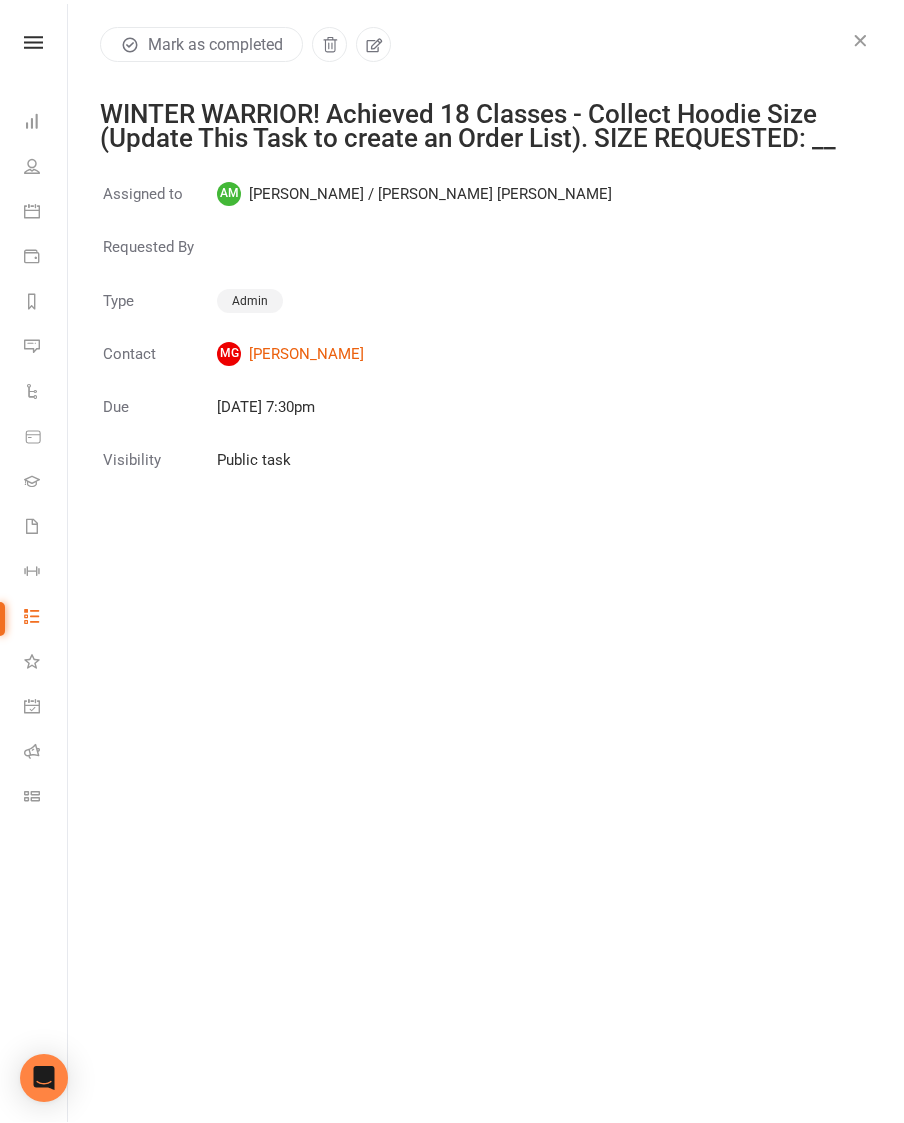 click 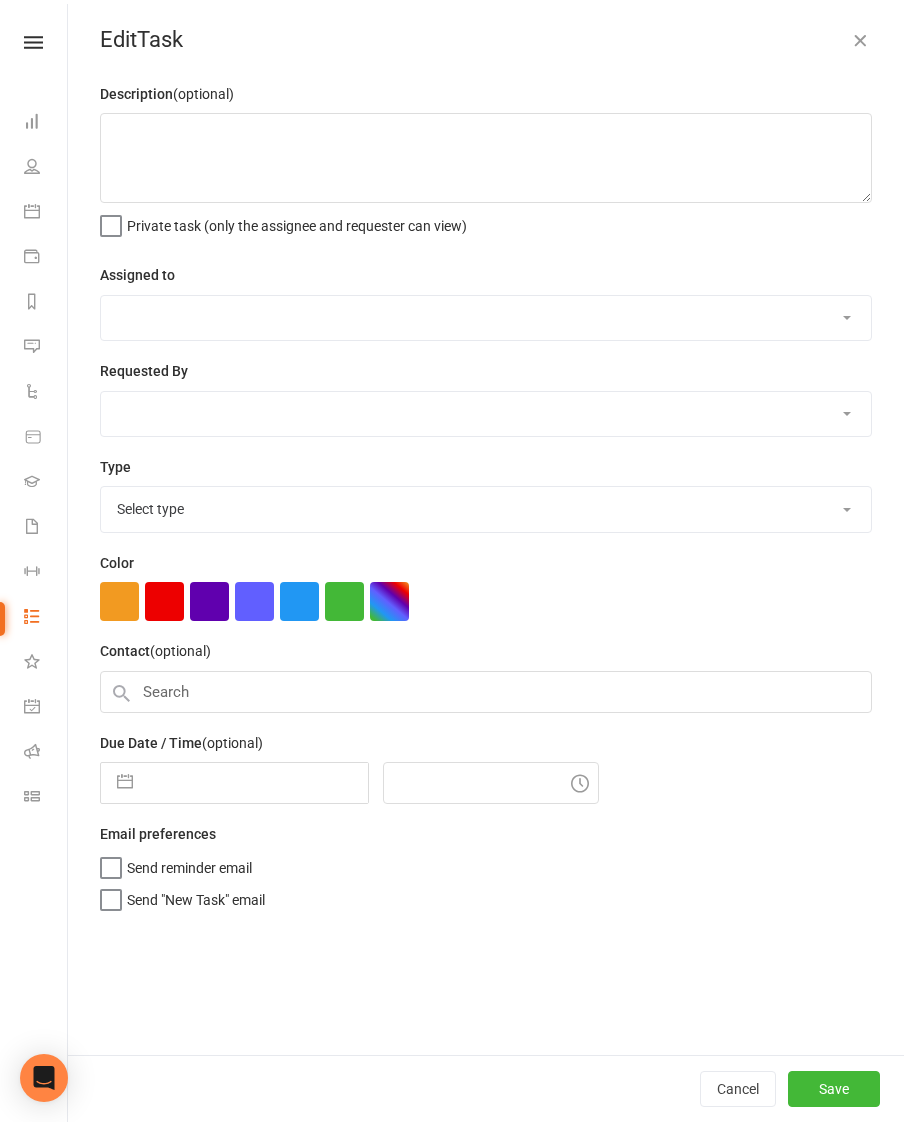 type on "WINTER WARRIOR! Achieved 18 Classes - Collect Hoodie Size (Update This Task to create an Order List). SIZE REQUESTED: __" 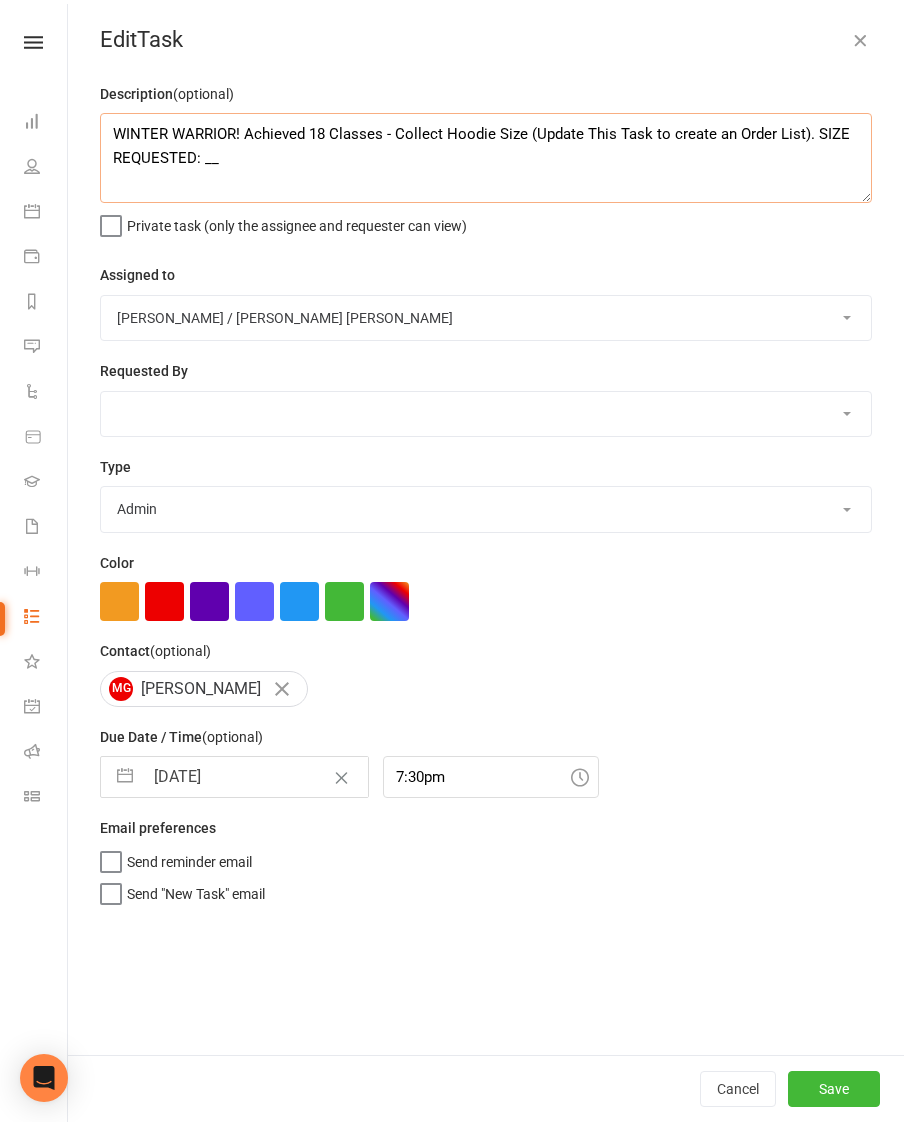 click on "WINTER WARRIOR! Achieved 18 Classes - Collect Hoodie Size (Update This Task to create an Order List). SIZE REQUESTED: __" at bounding box center [486, 159] 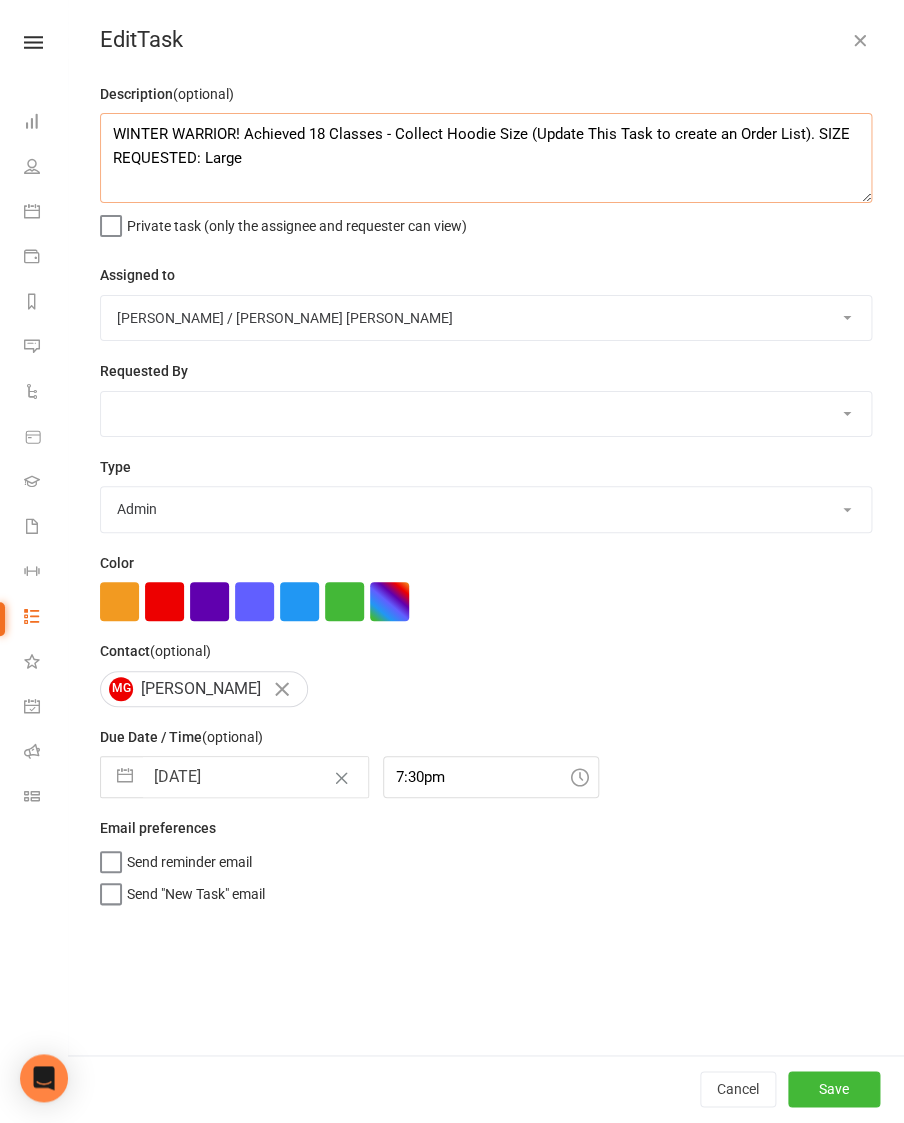 type on "WINTER WARRIOR! Achieved 18 Classes - Collect Hoodie Size (Update This Task to create an Order List). SIZE REQUESTED: Large" 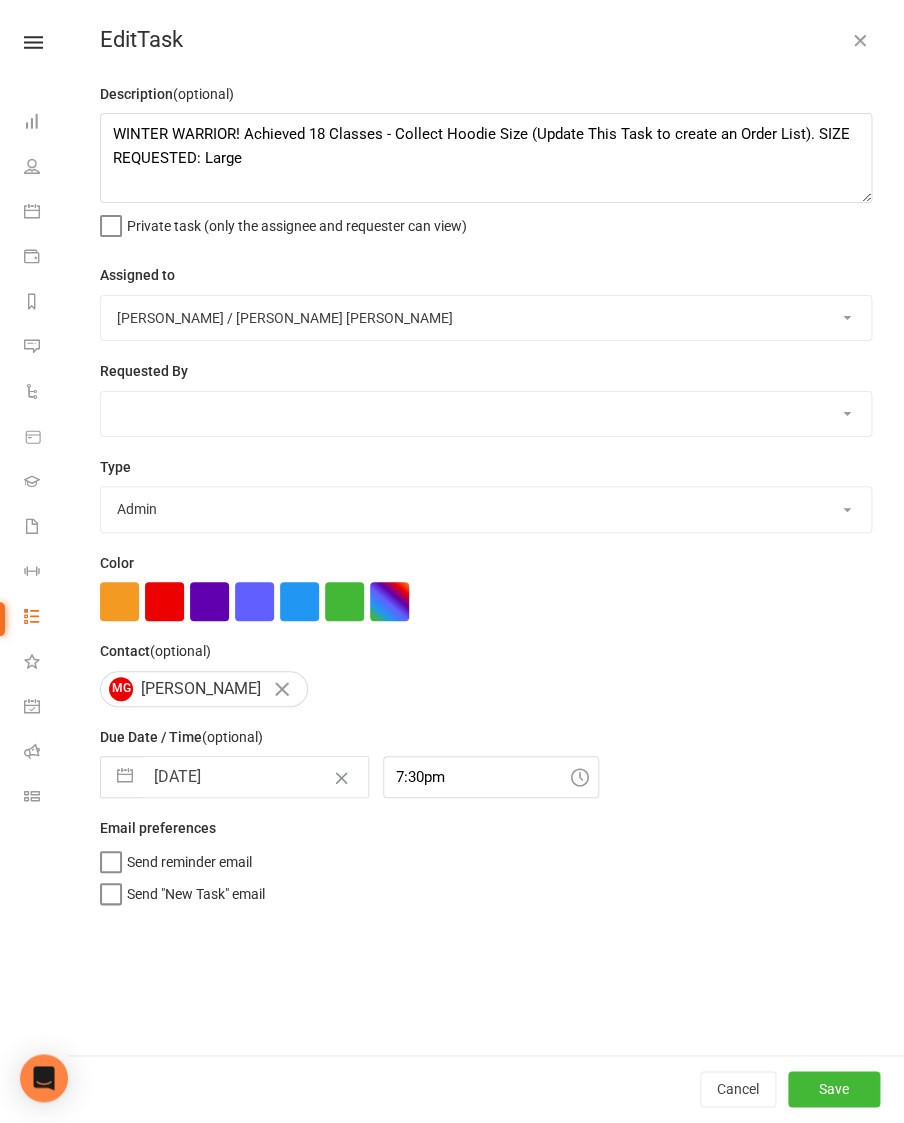 click on "Save" at bounding box center [834, 1090] 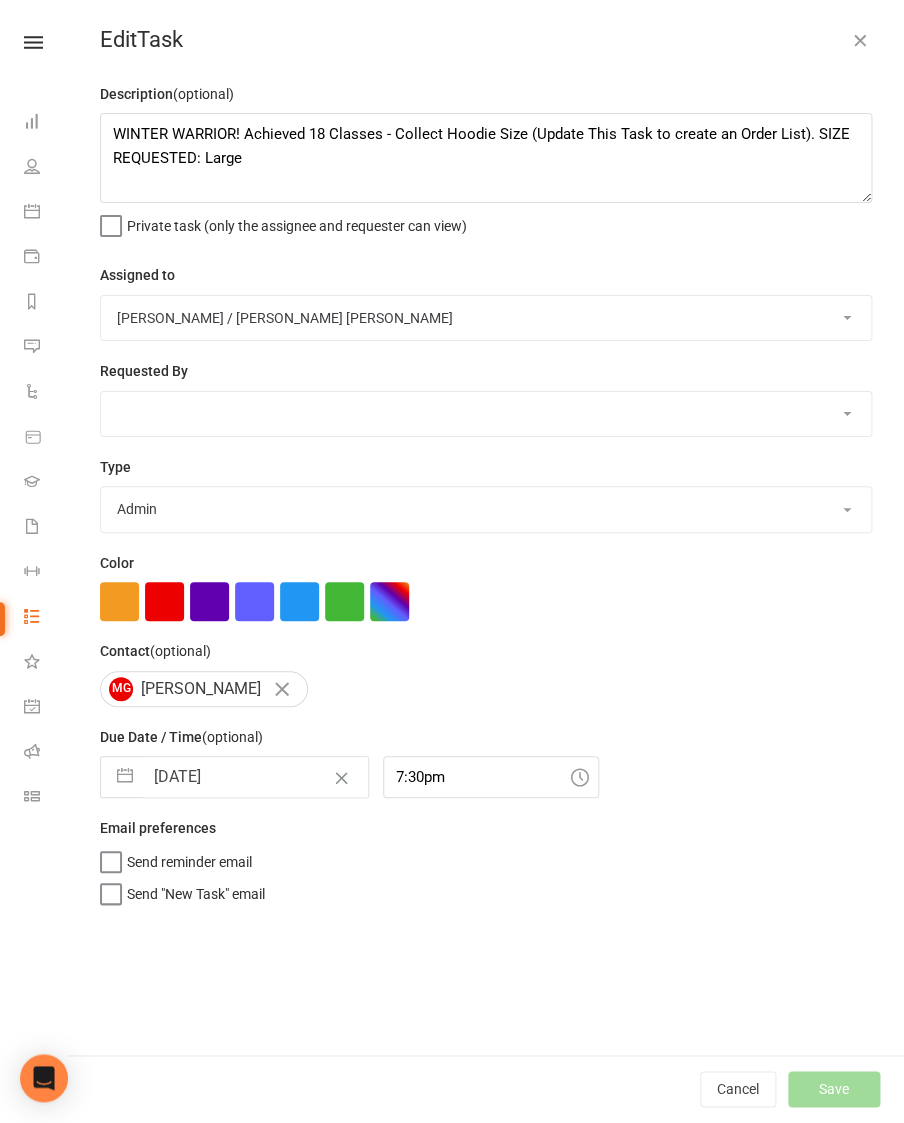 select on "waiting" 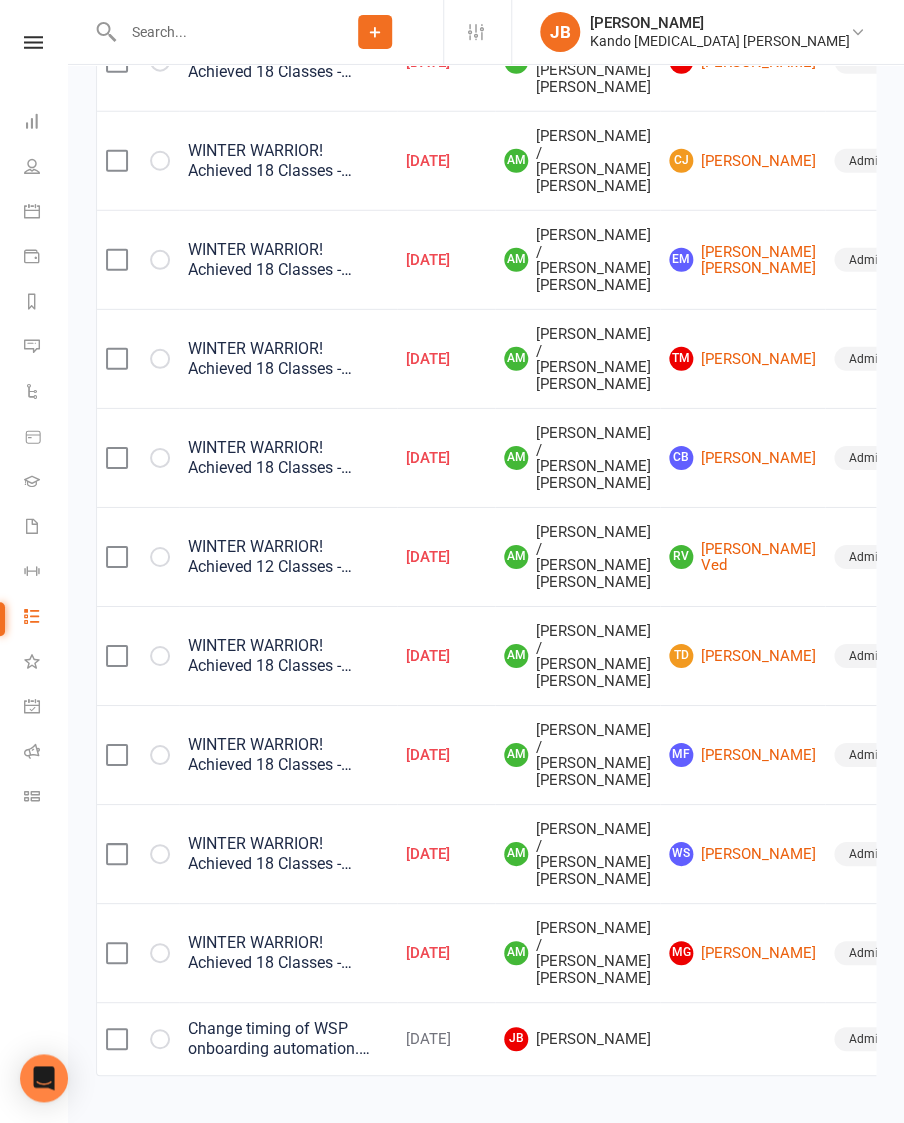 select on "waiting" 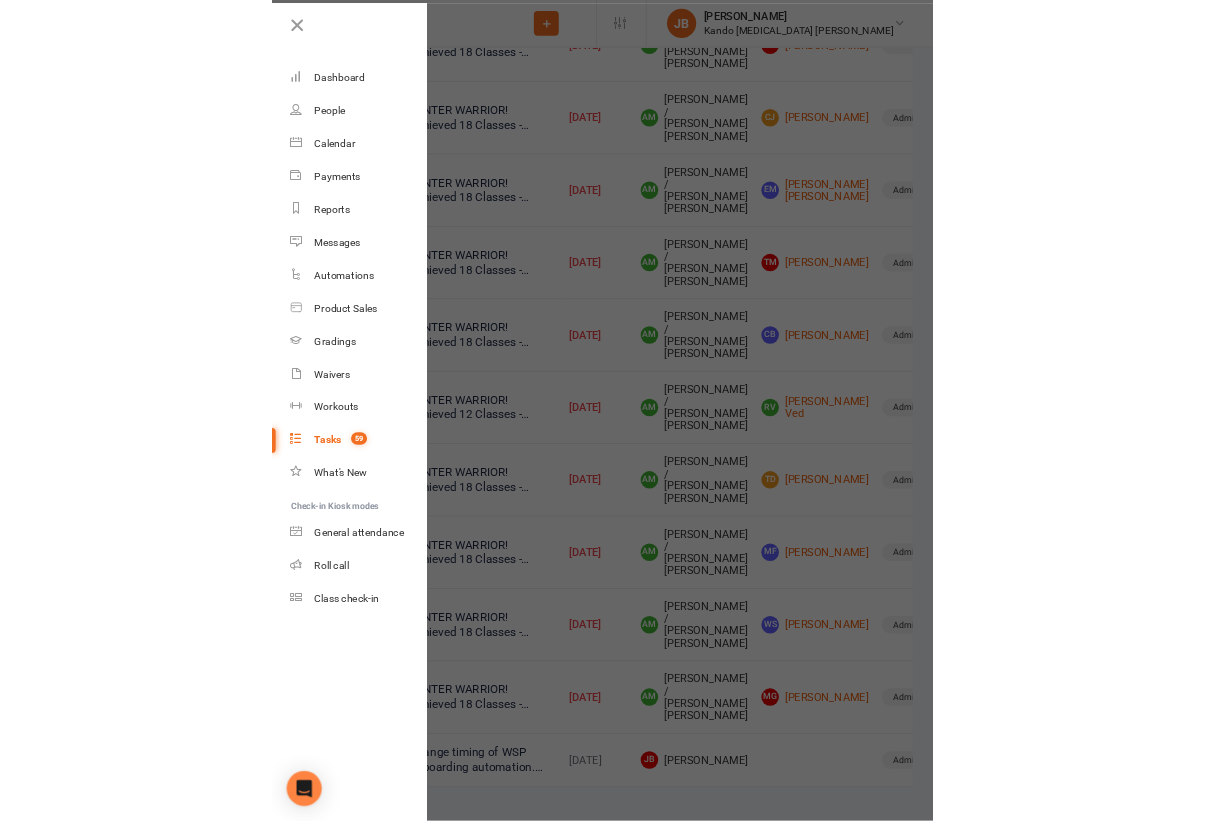 scroll, scrollTop: 1555, scrollLeft: 0, axis: vertical 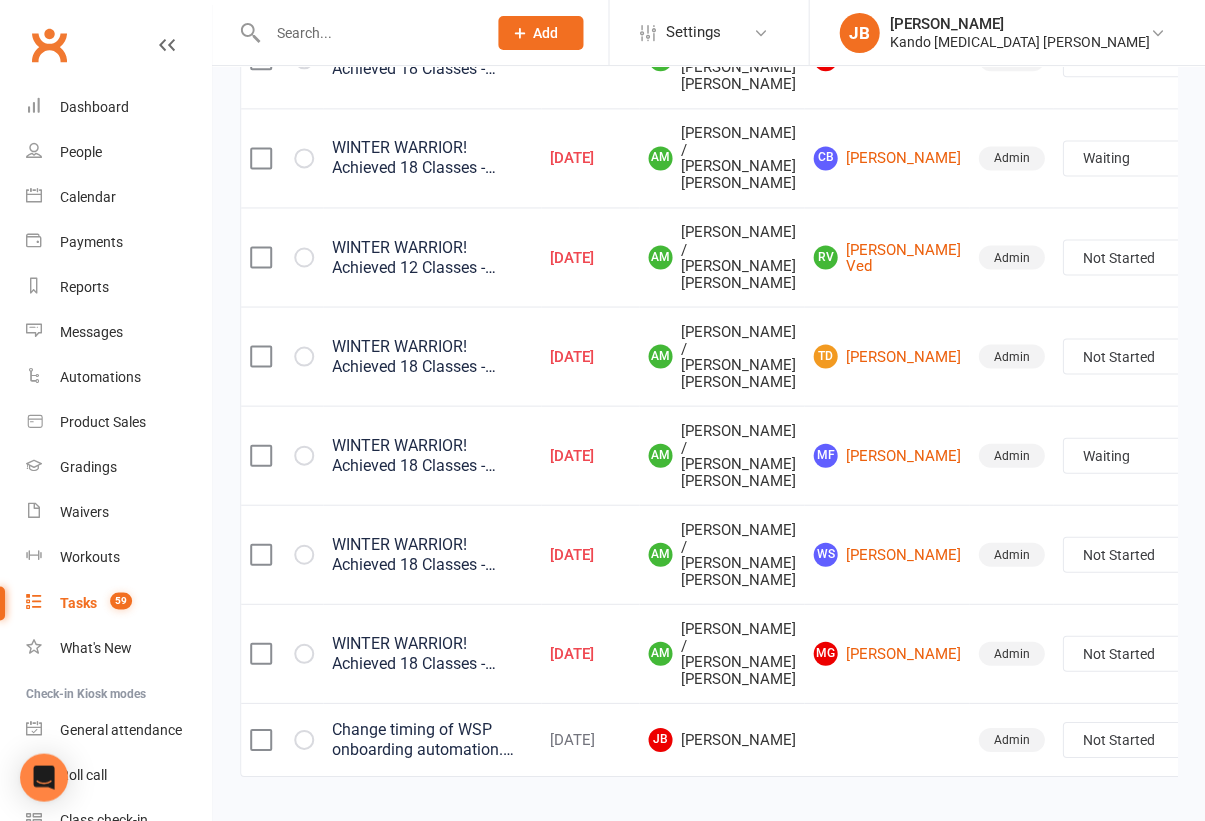 click on "Not Started In Progress Waiting Complete" at bounding box center (1137, 257) 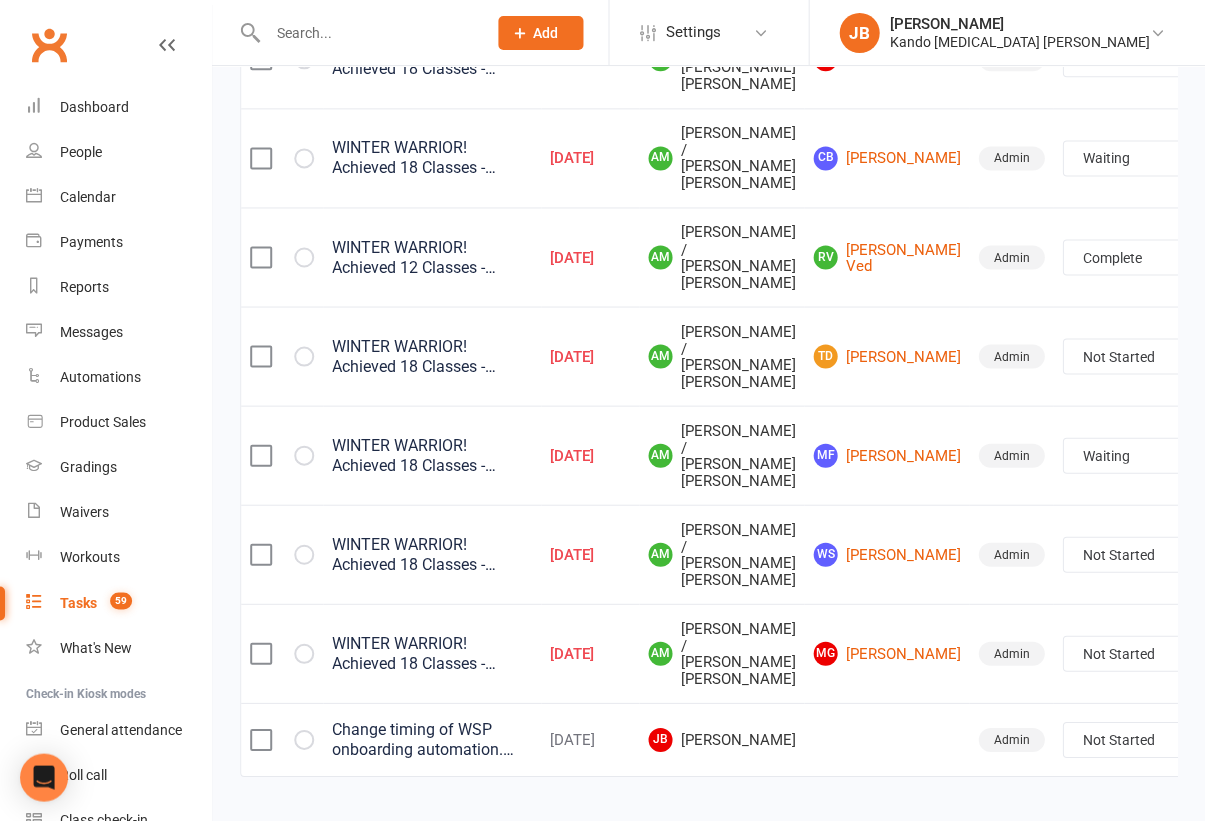 select on "unstarted" 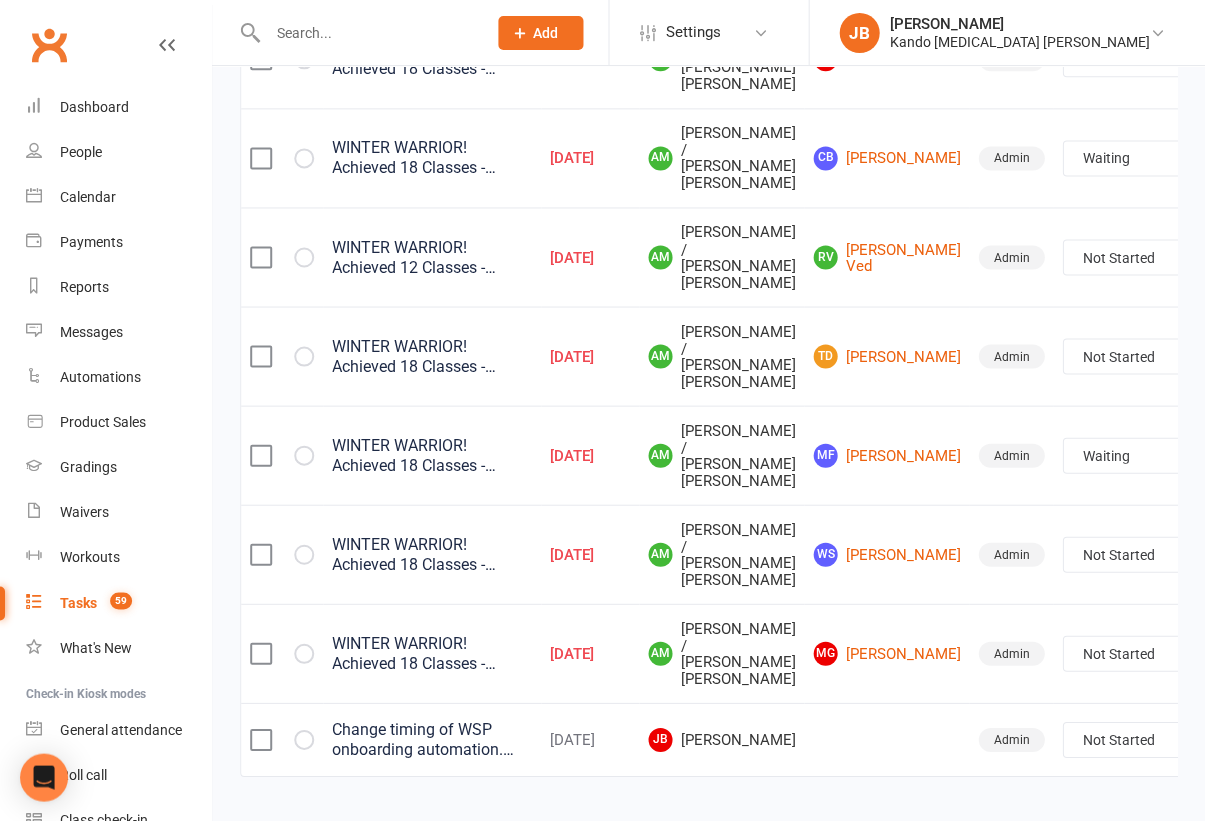 select on "waiting" 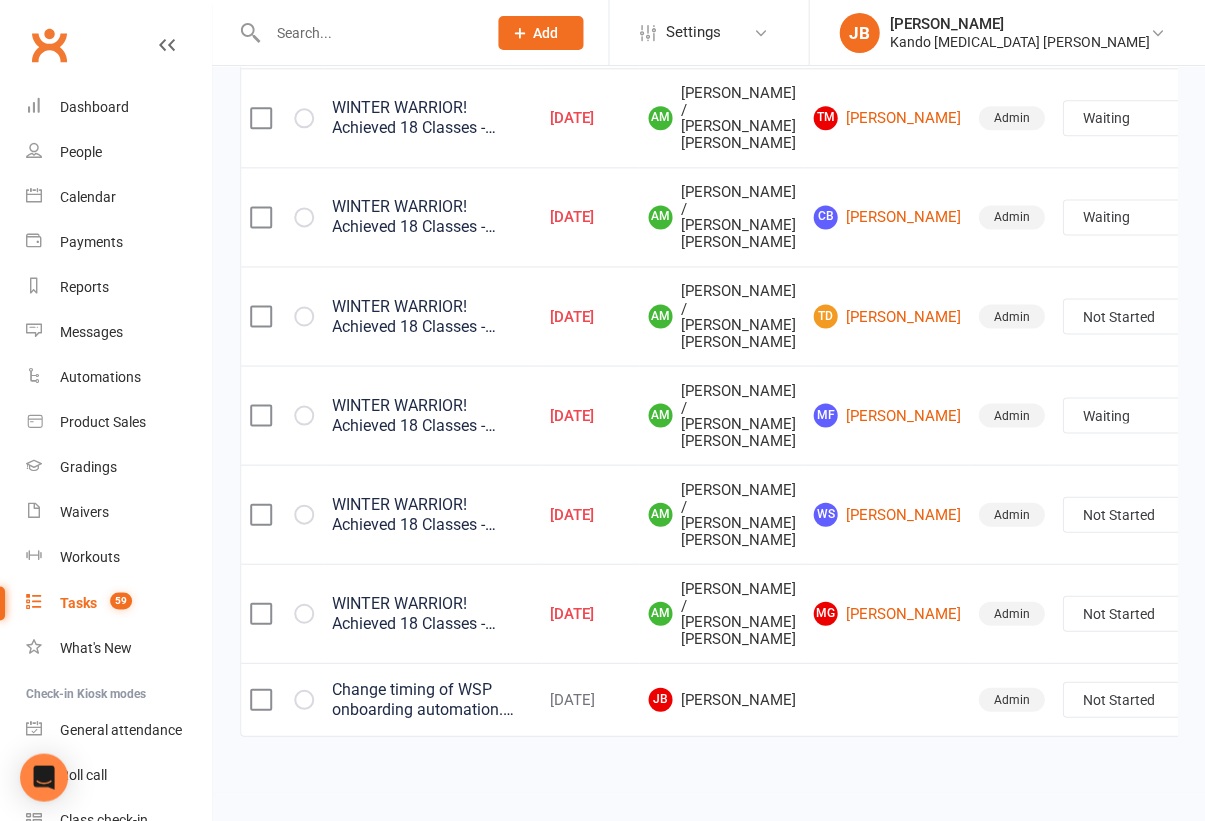 scroll, scrollTop: 1458, scrollLeft: 0, axis: vertical 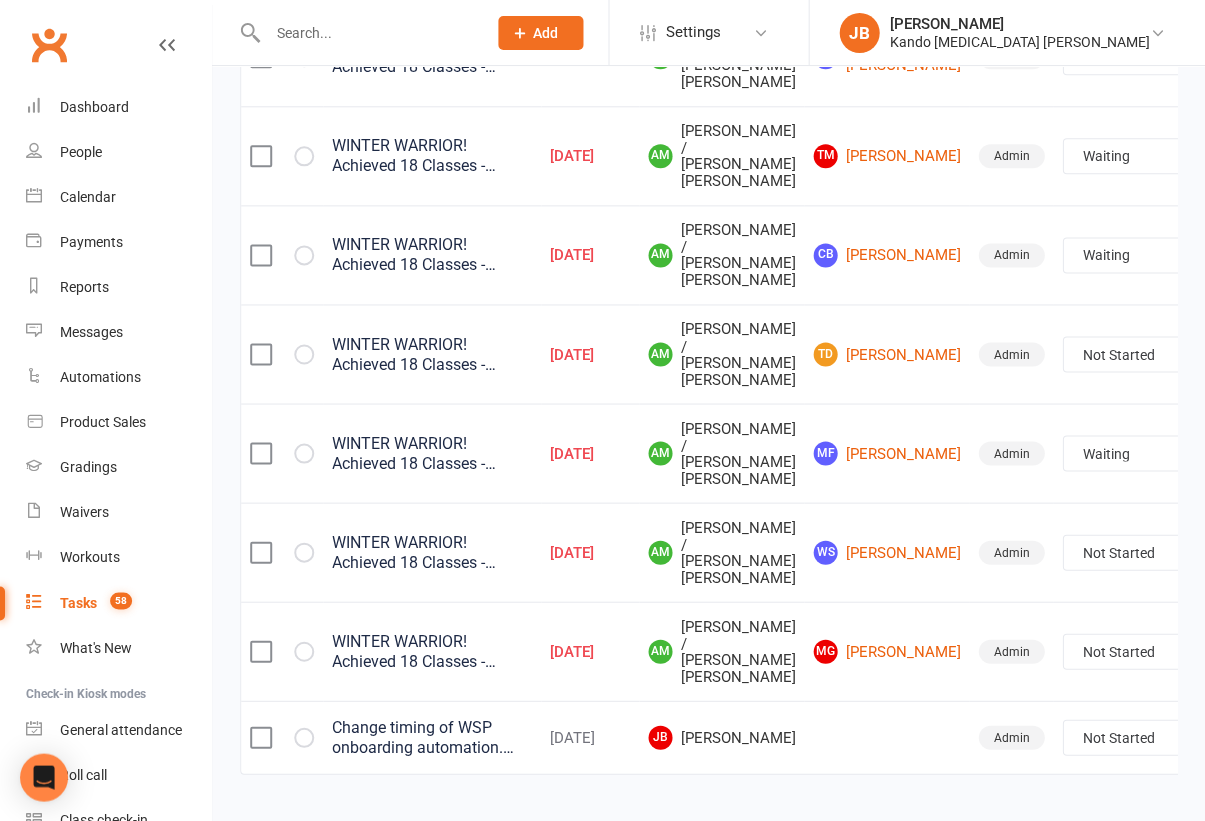 select on "waiting" 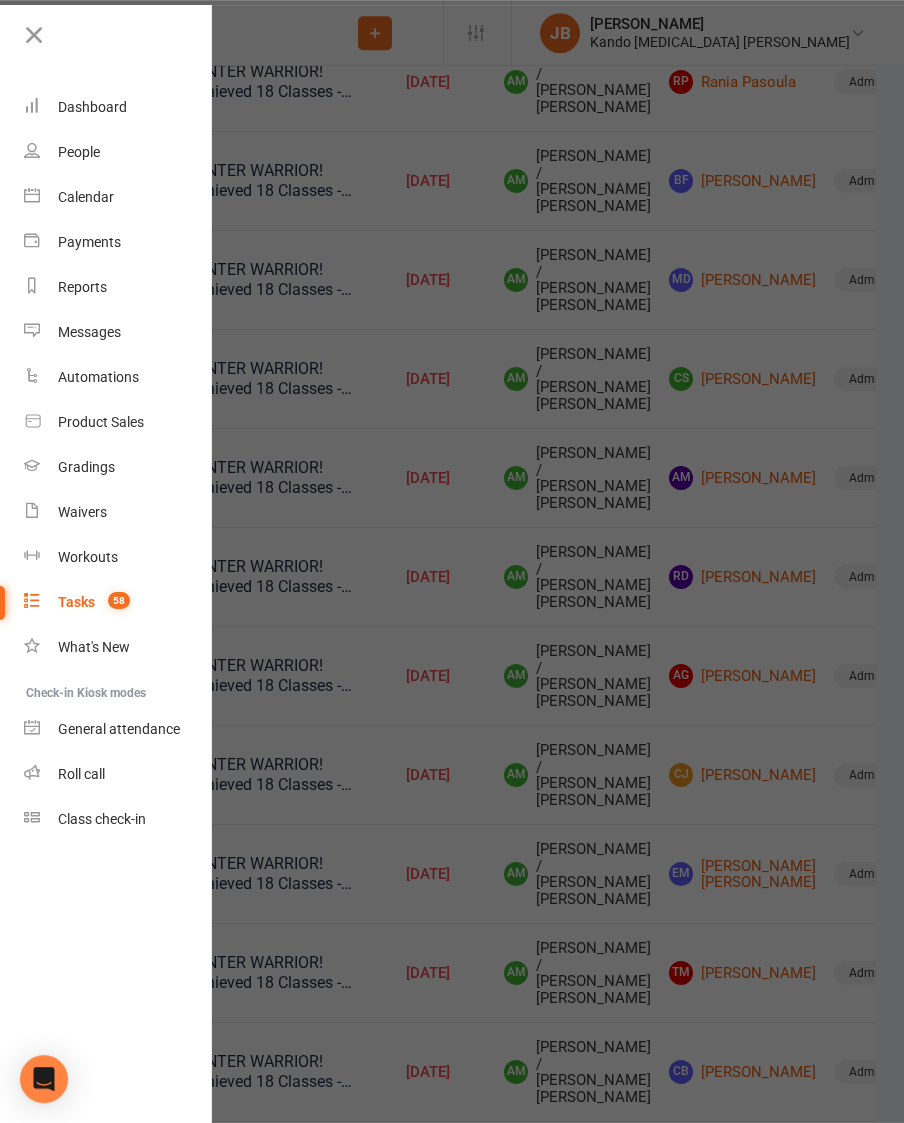 scroll, scrollTop: 624, scrollLeft: 0, axis: vertical 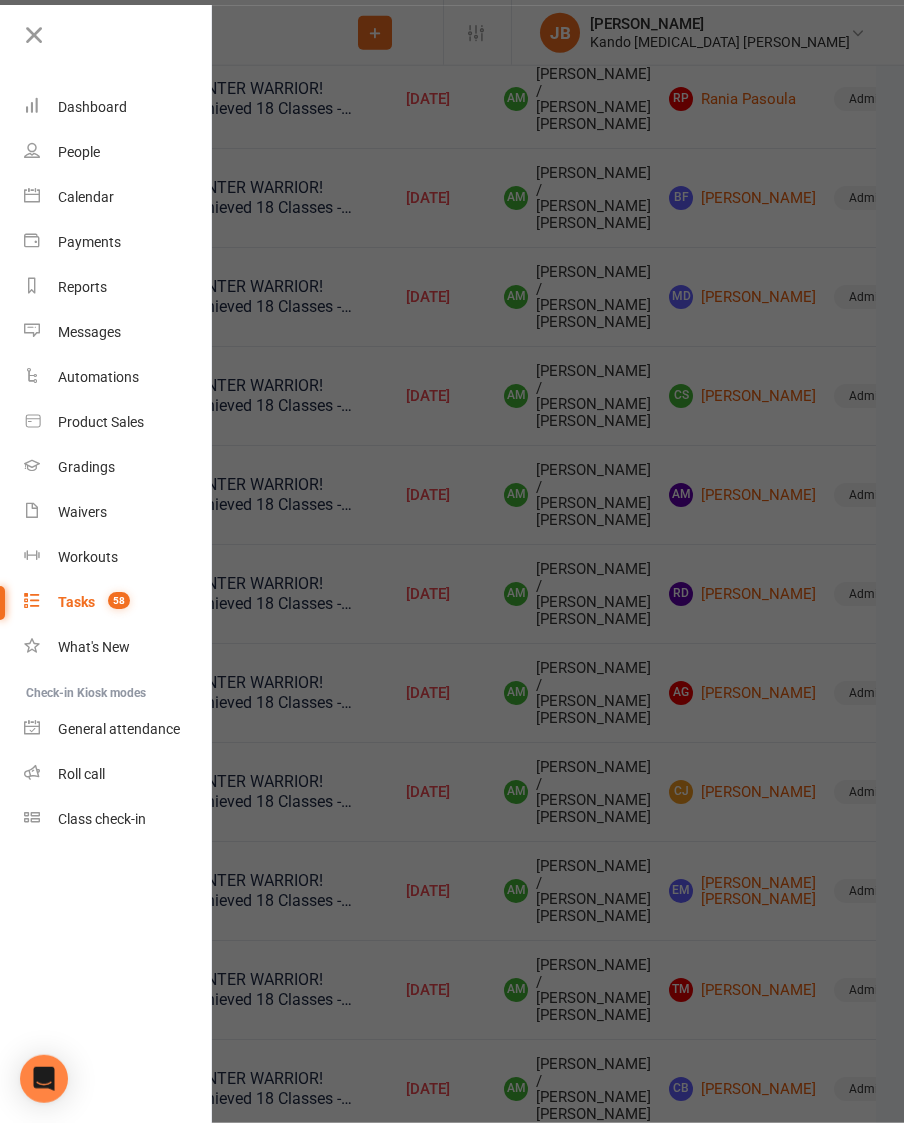 click at bounding box center [34, 35] 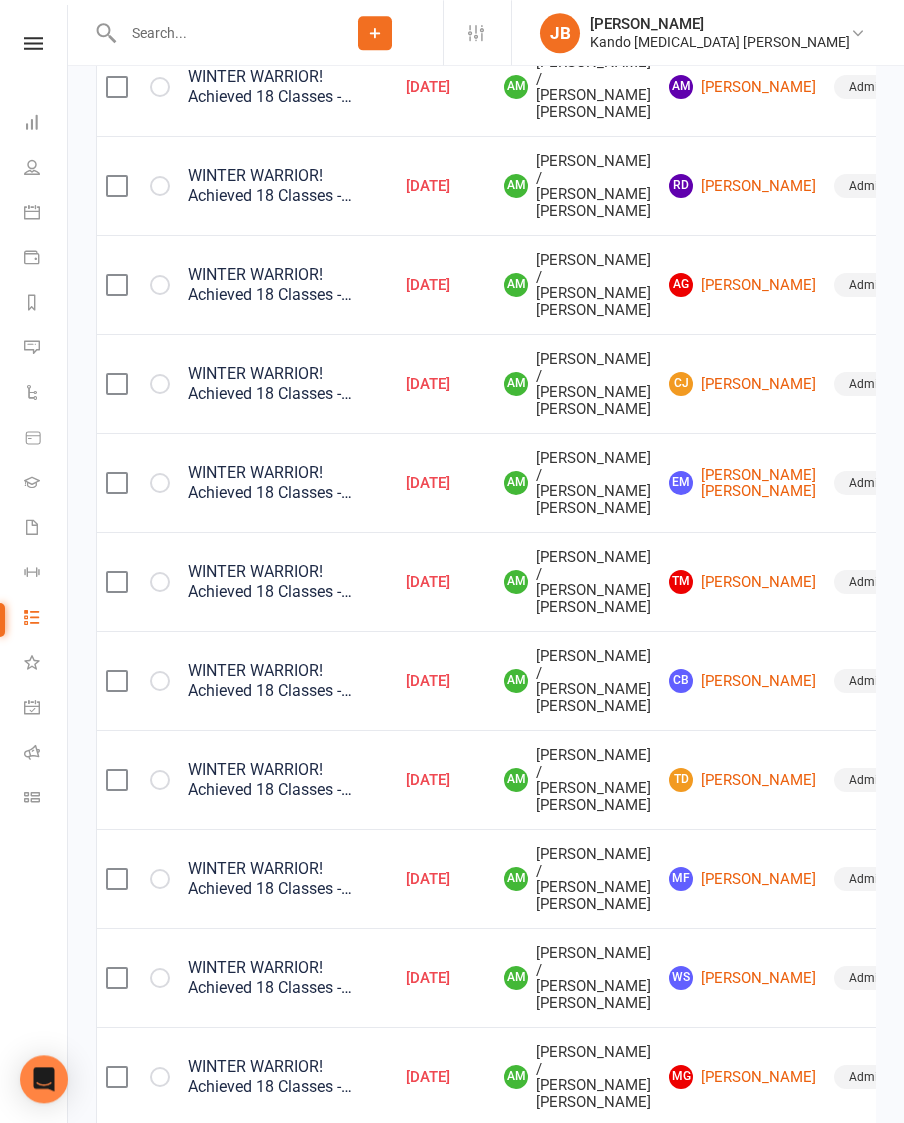 scroll, scrollTop: 1120, scrollLeft: 0, axis: vertical 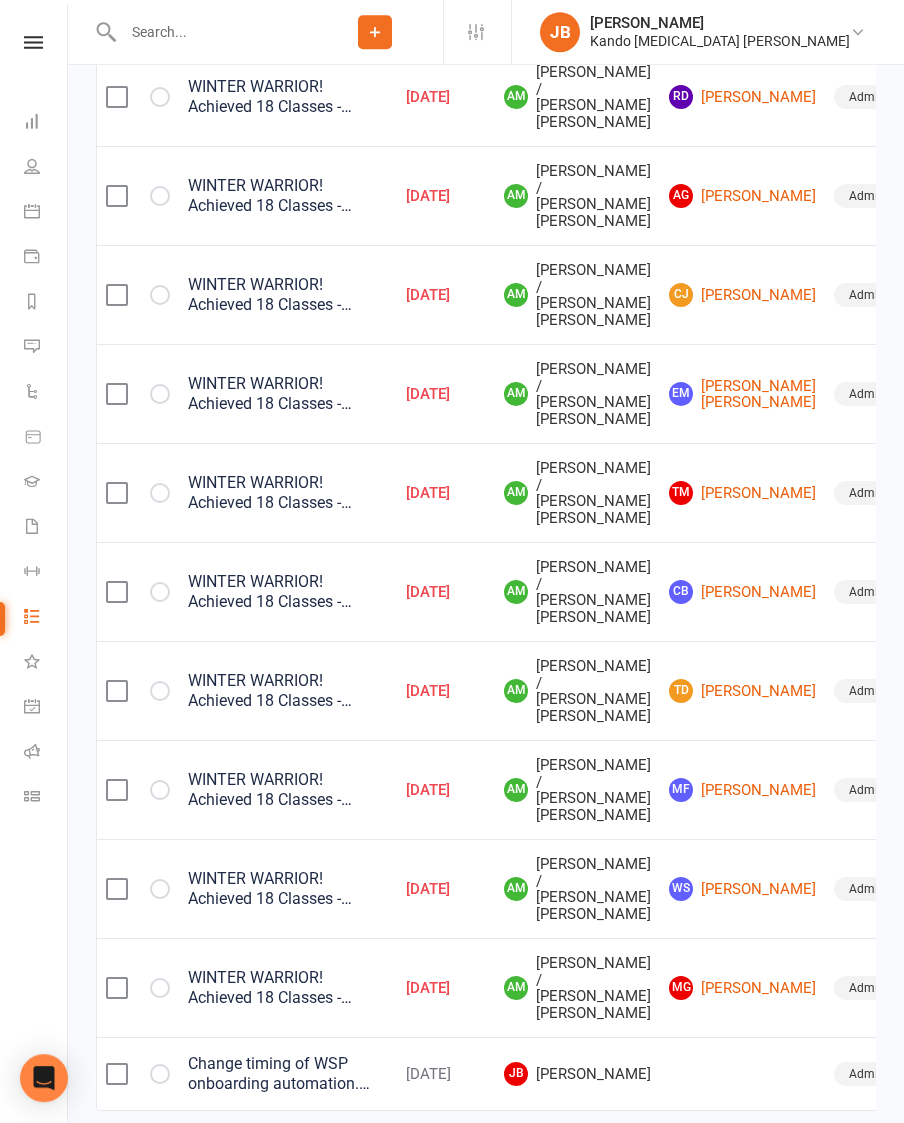 click on "WINTER WARRIOR! Achieved 18 Classes - Collect Hoodie Size (Update This Task to create an Order List). SIZE REQUESTED: __" at bounding box center [288, 692] 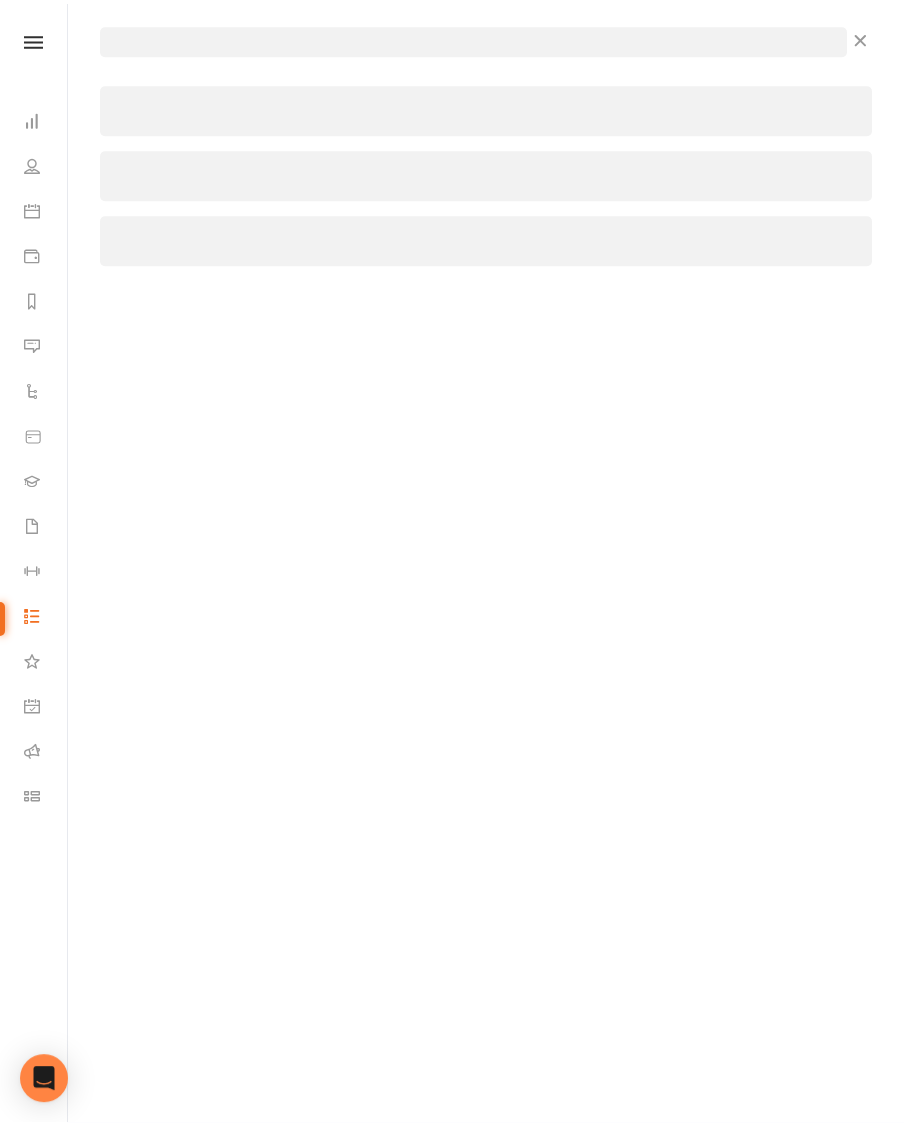 scroll, scrollTop: 1120, scrollLeft: 0, axis: vertical 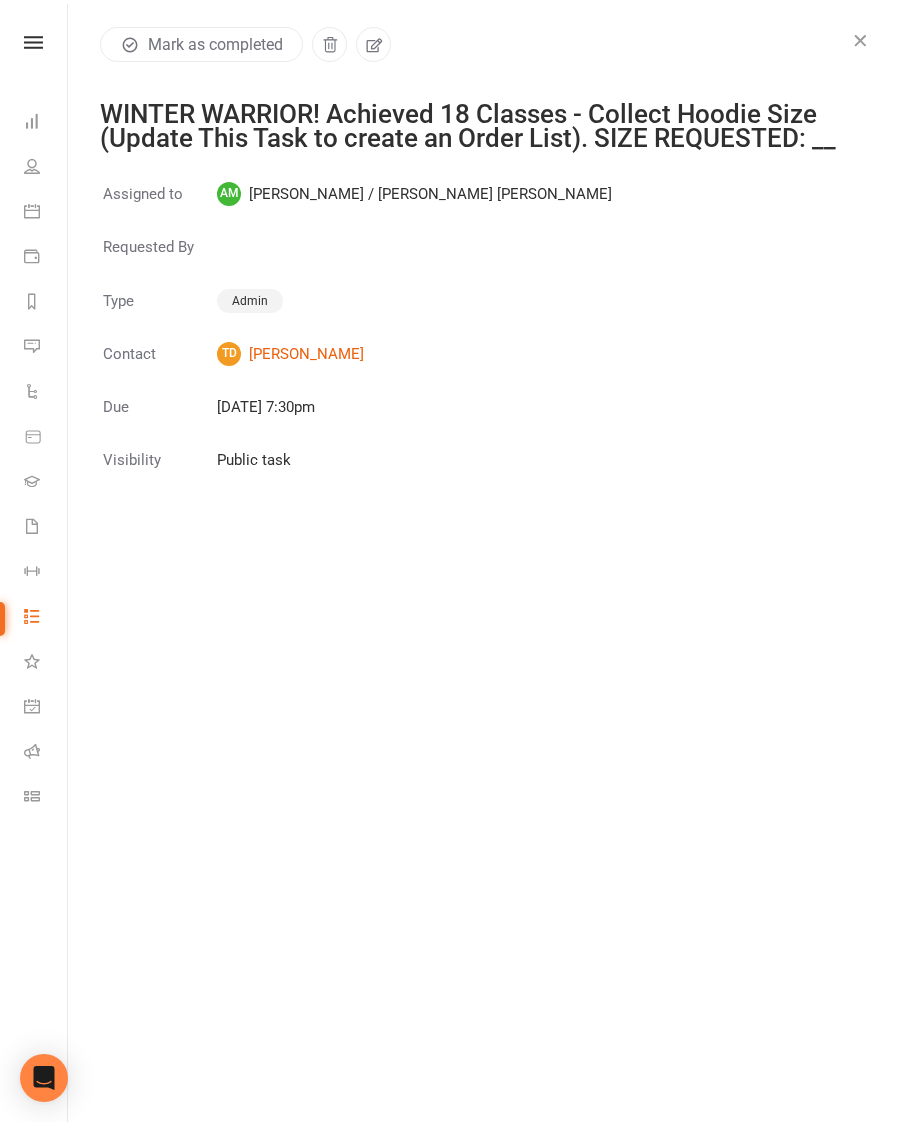 click 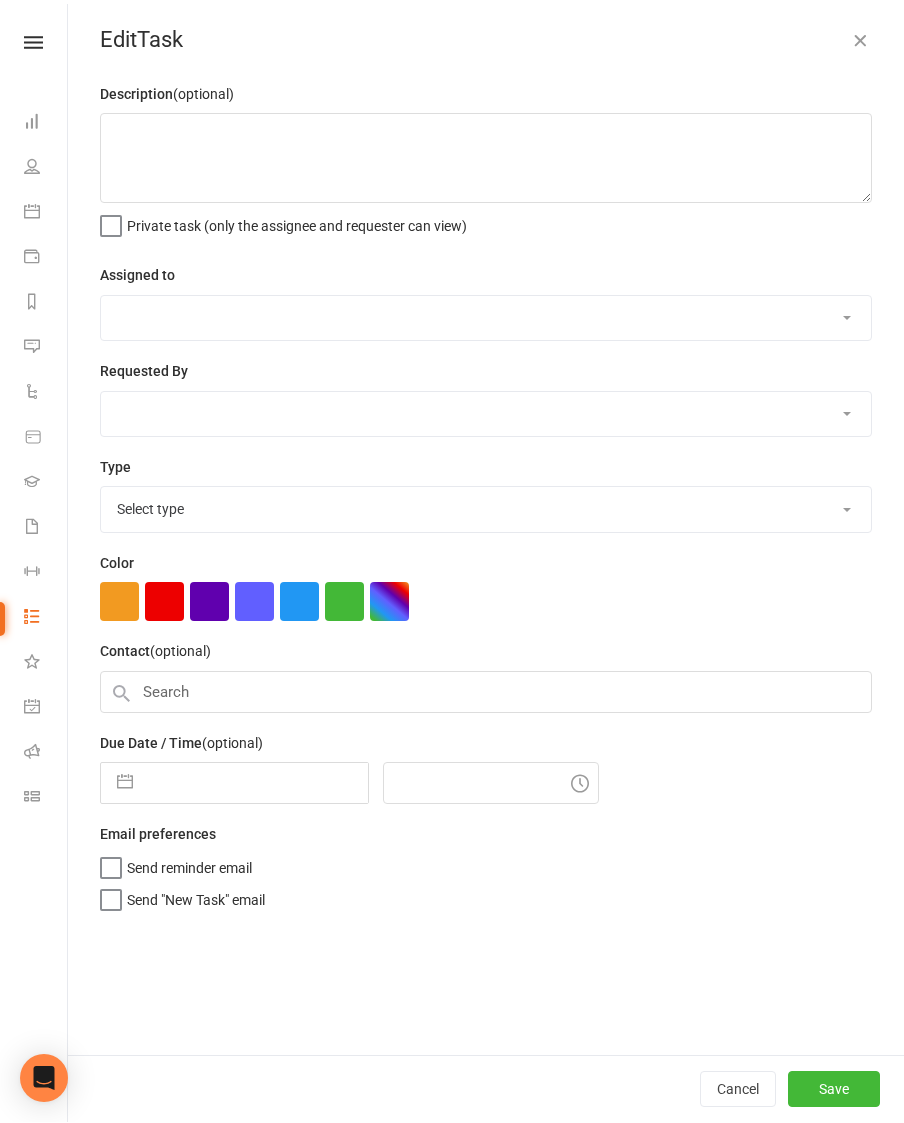 type on "WINTER WARRIOR! Achieved 18 Classes - Collect Hoodie Size (Update This Task to create an Order List). SIZE REQUESTED: __" 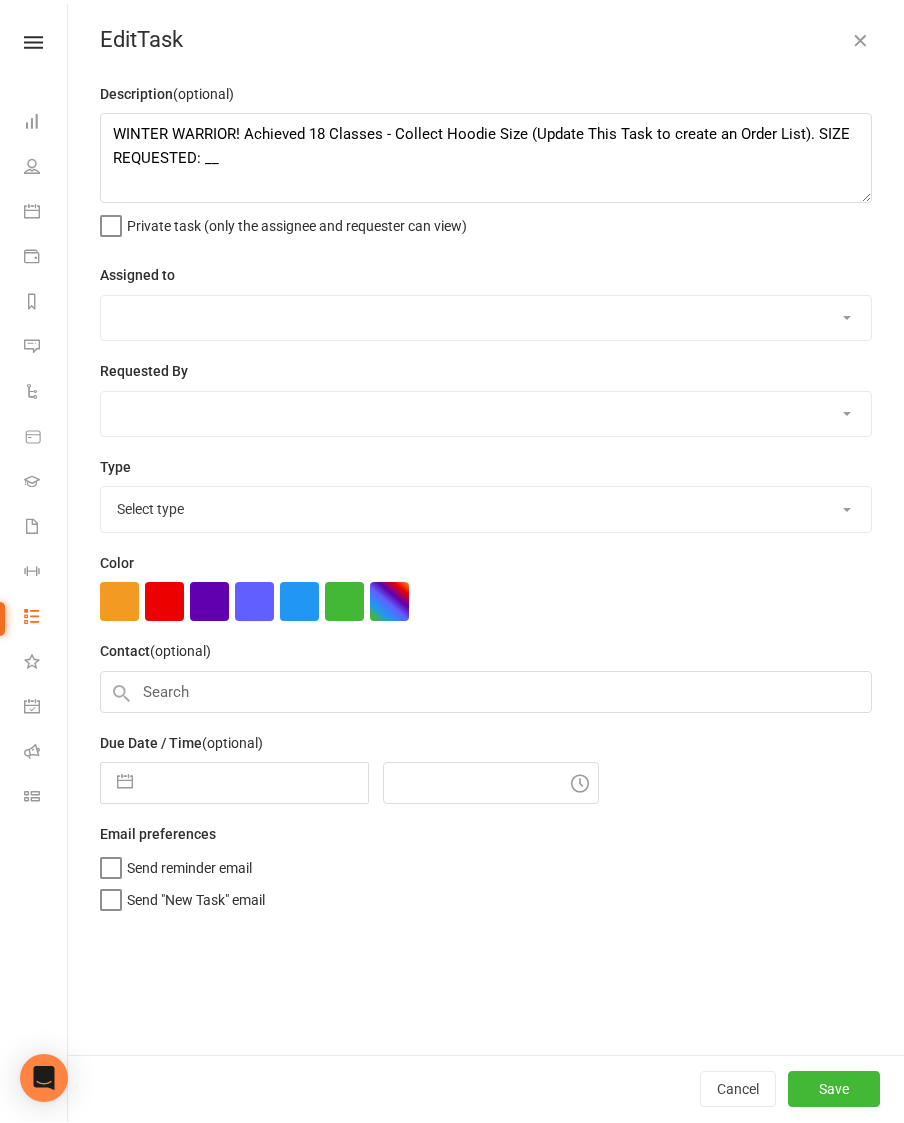 select on "31652" 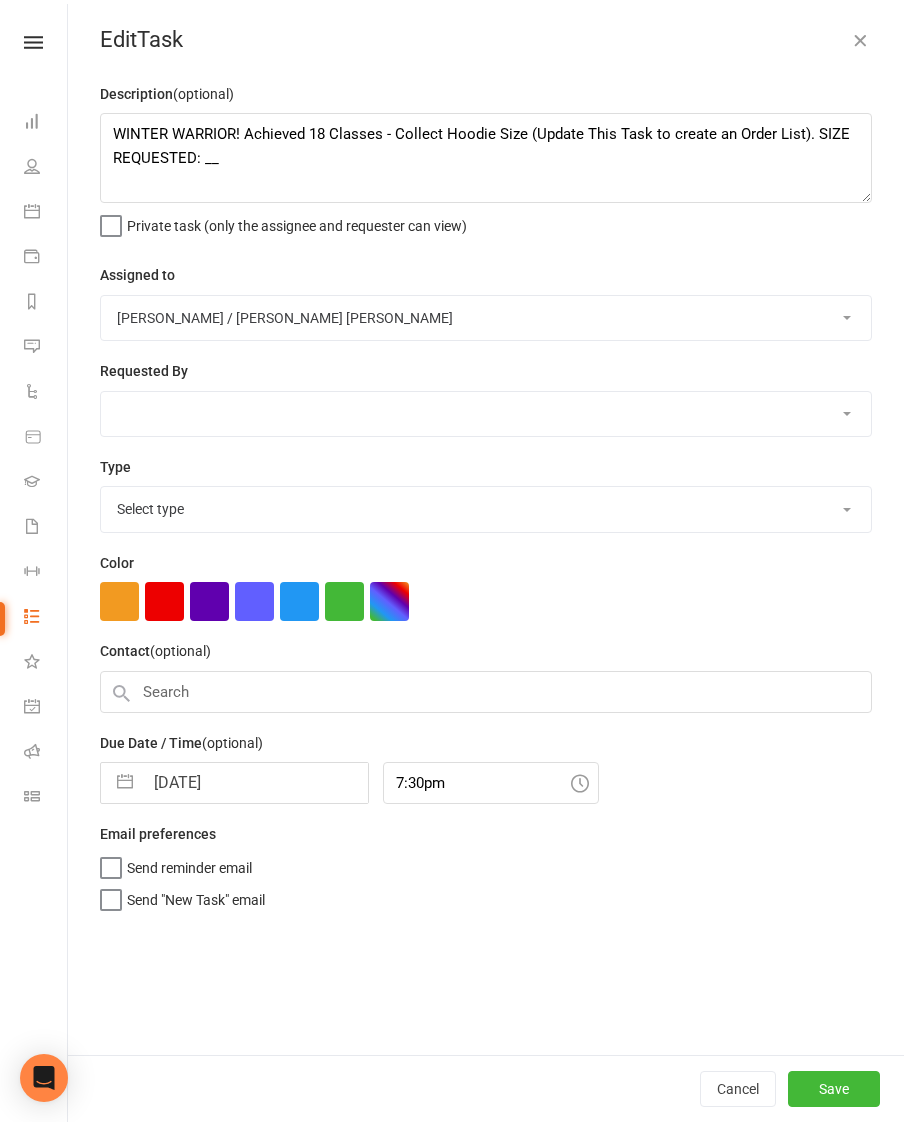 select on "15046" 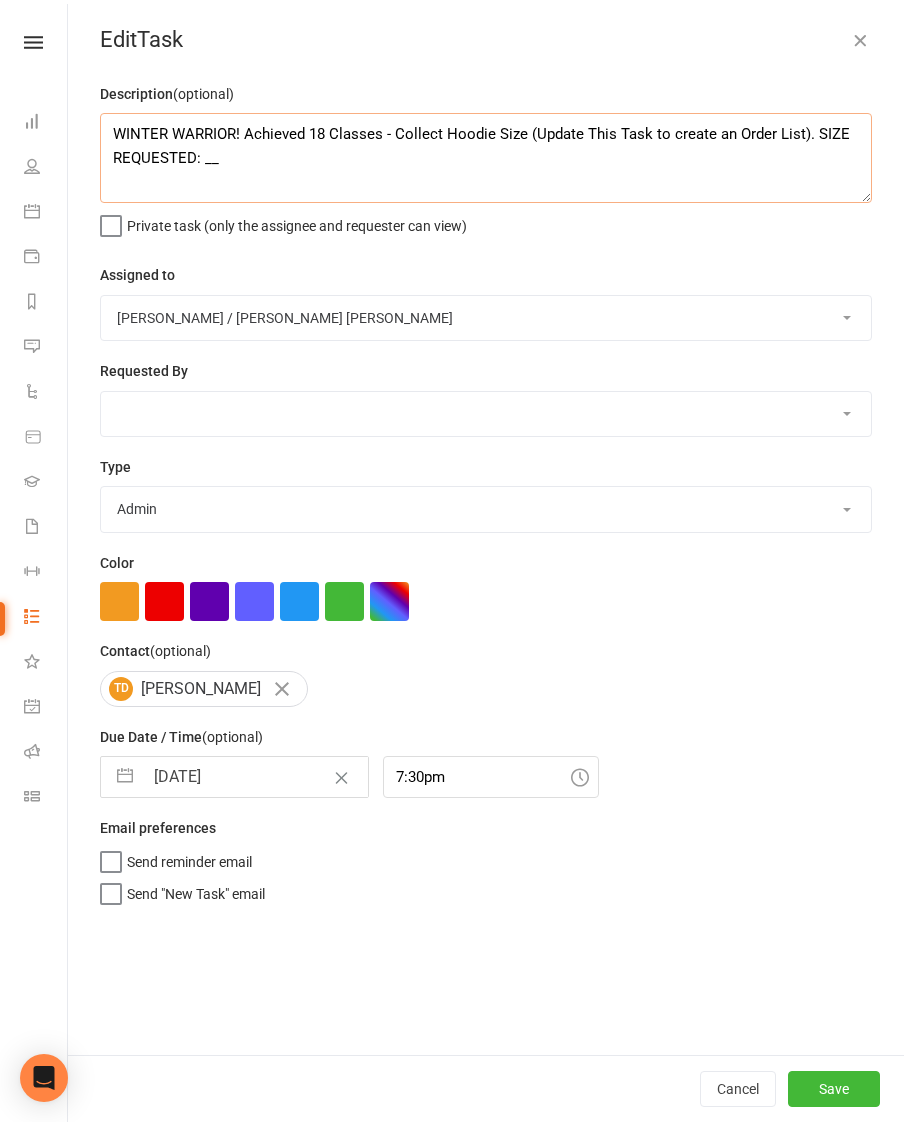 click on "WINTER WARRIOR! Achieved 18 Classes - Collect Hoodie Size (Update This Task to create an Order List). SIZE REQUESTED: __" at bounding box center [486, 159] 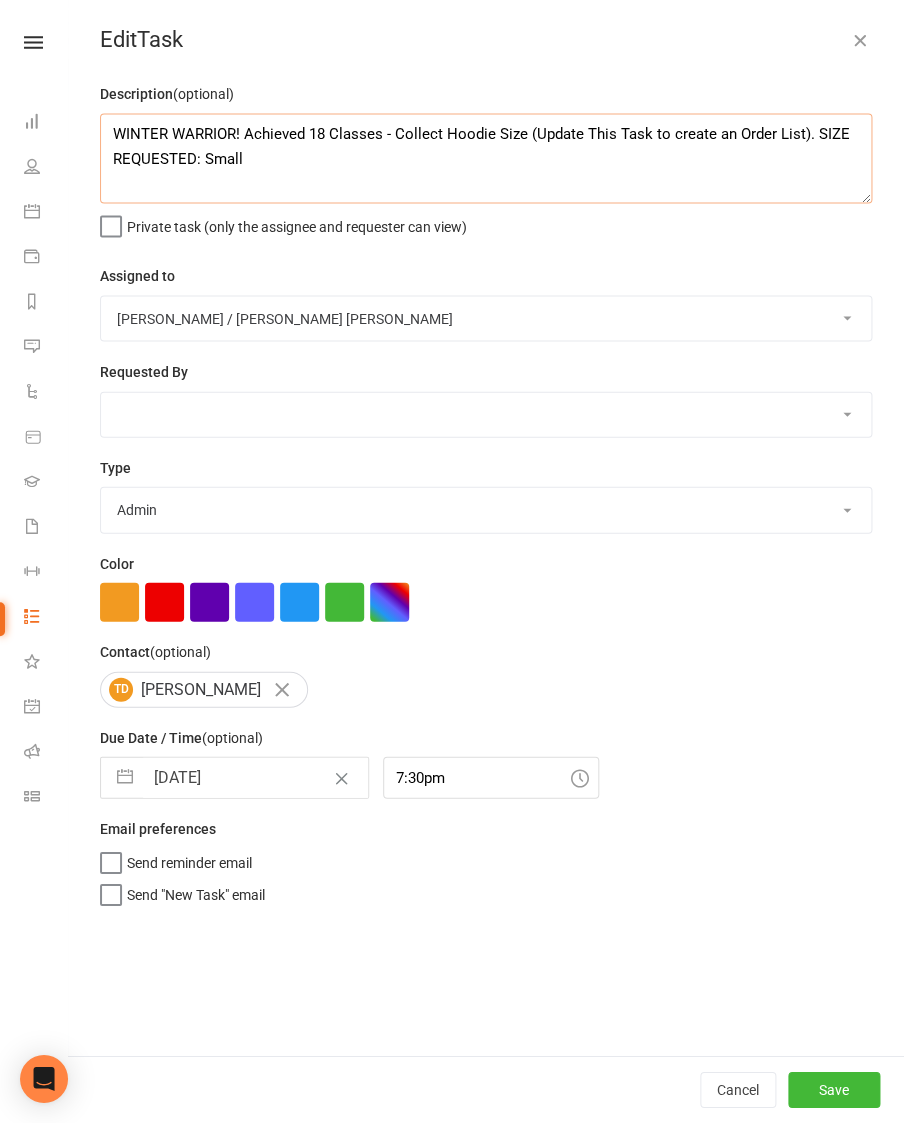 type on "WINTER WARRIOR! Achieved 18 Classes - Collect Hoodie Size (Update This Task to create an Order List). SIZE REQUESTED: Small" 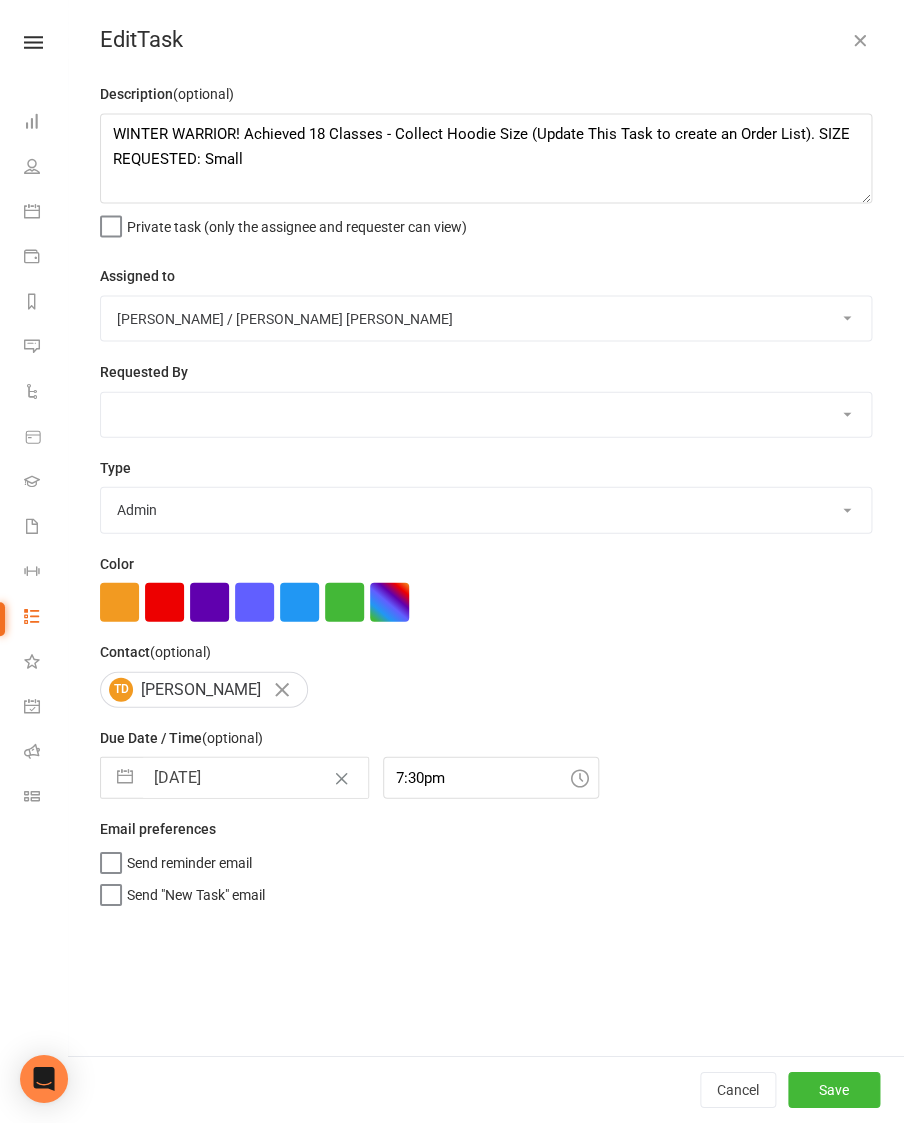 click on "Save" at bounding box center [834, 1090] 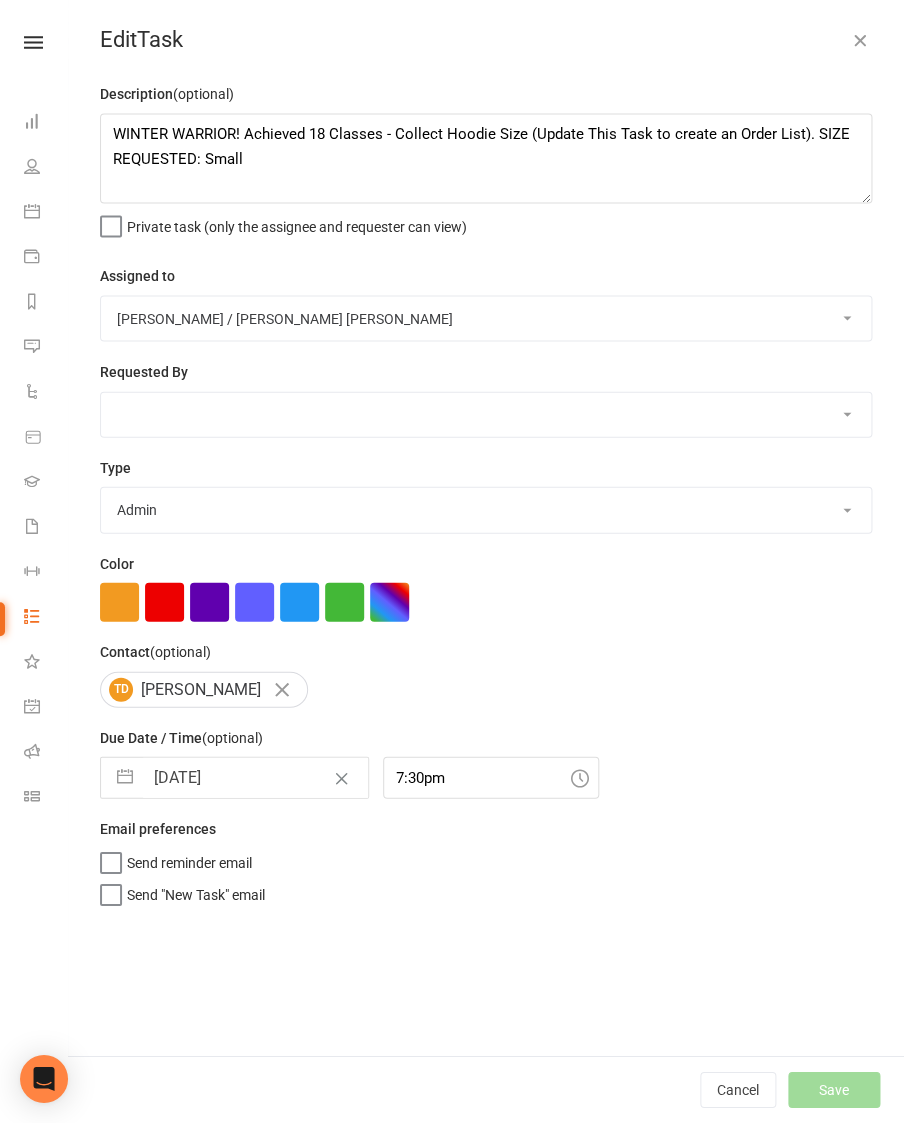 select on "waiting" 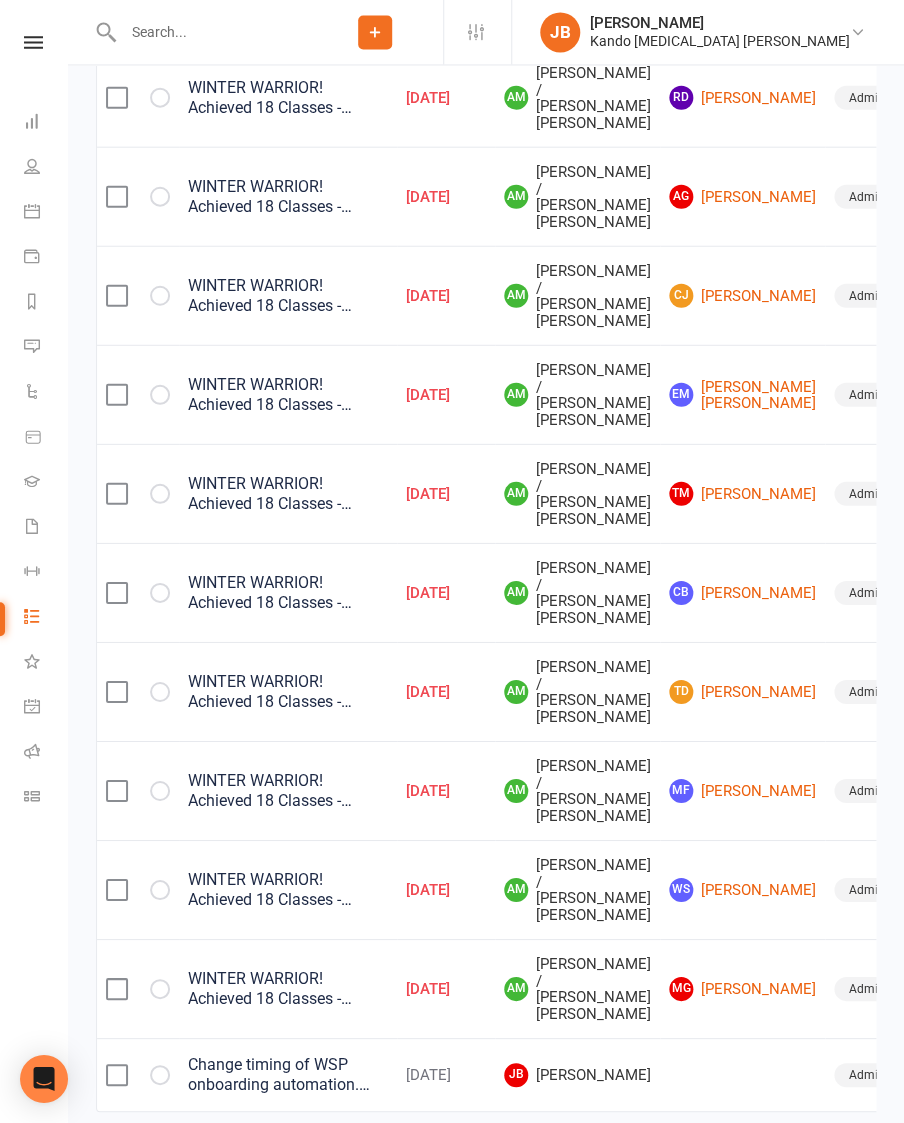 select on "waiting" 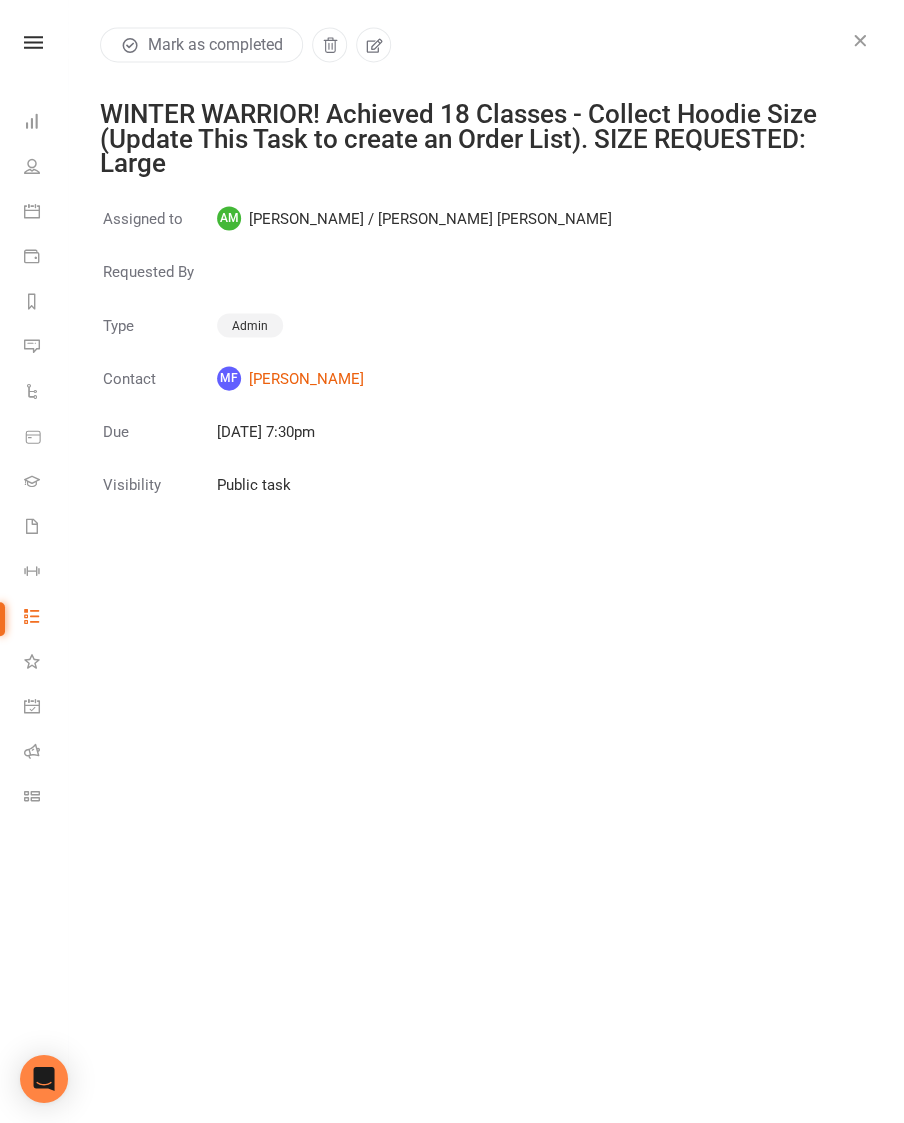 click at bounding box center [860, 41] 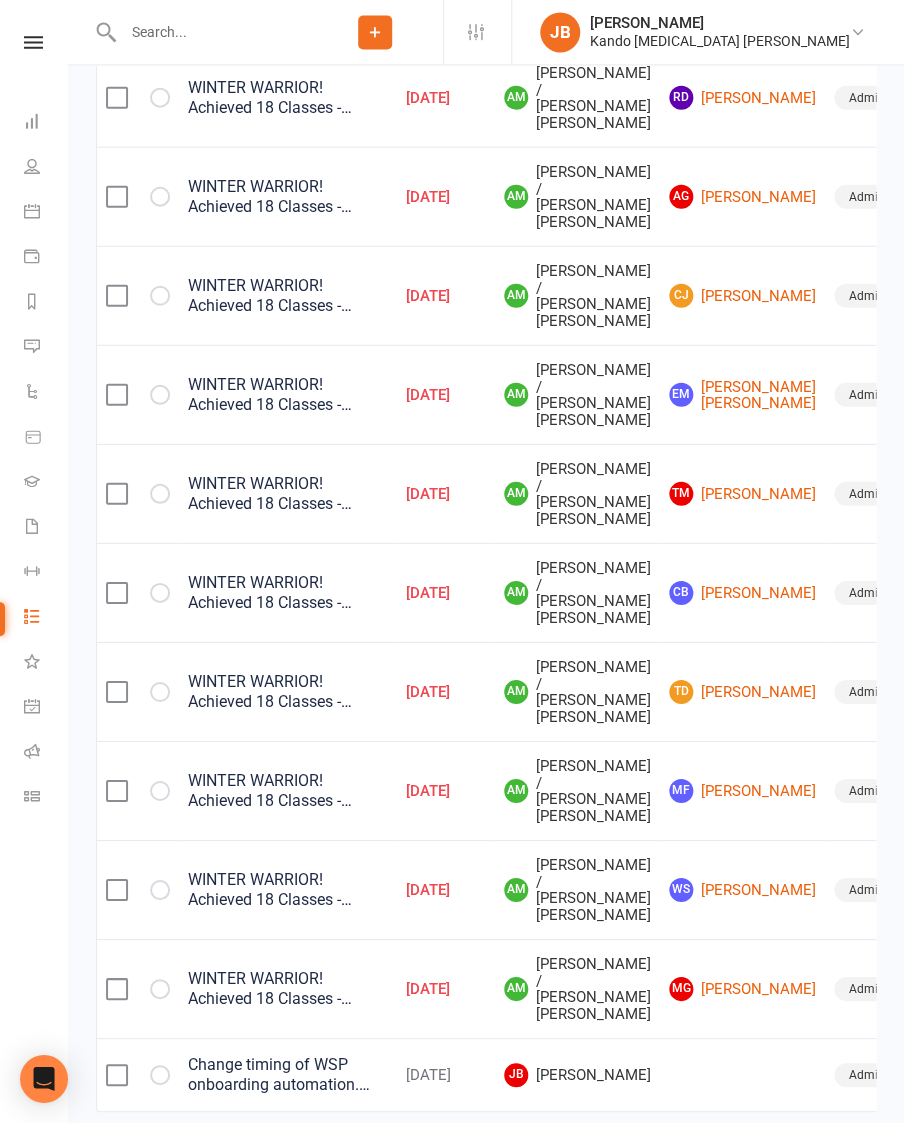 click on "WINTER WARRIOR! Achieved 18 Classes - Collect Hoodie Size (Update This Task to create an Order List). SIZE REQUESTED: Extra Large" at bounding box center (288, 890) 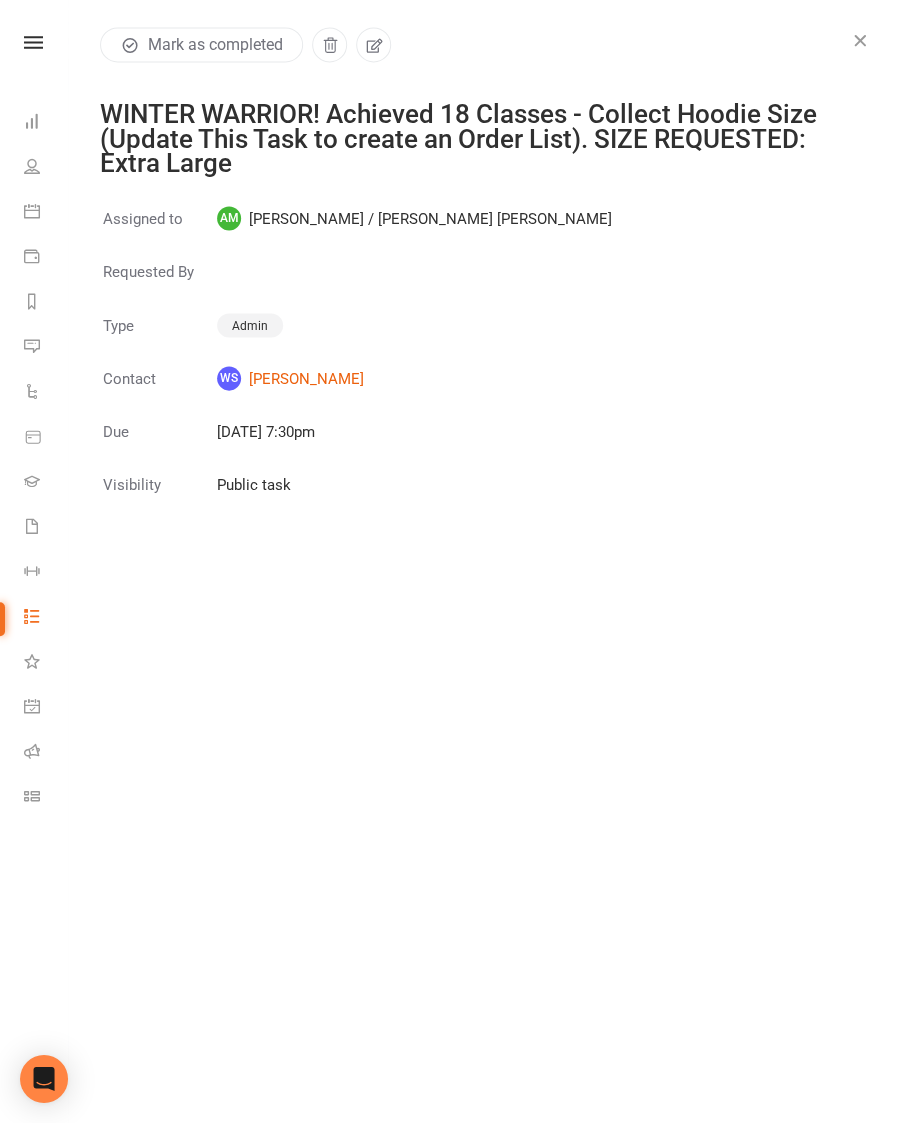 click at bounding box center [860, 41] 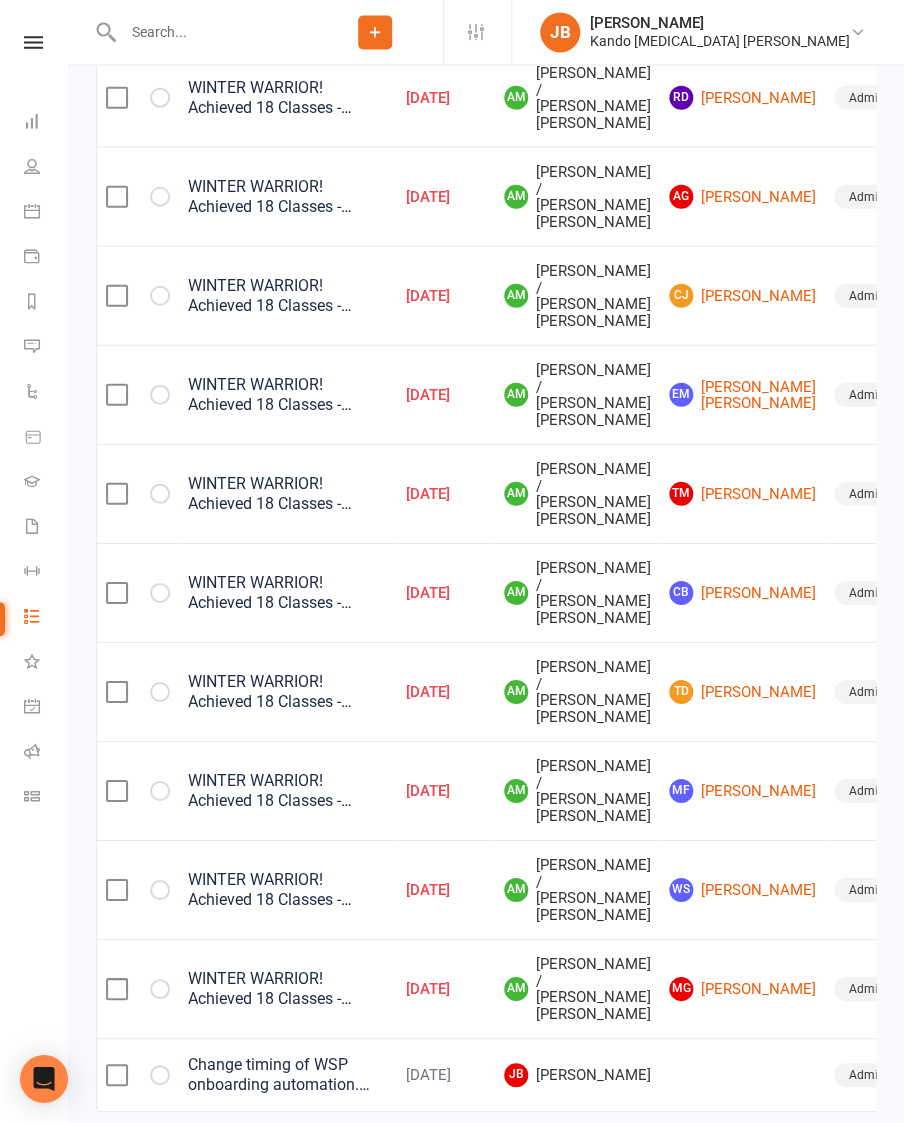click on "Not Started In Progress Waiting Complete" at bounding box center (993, 890) 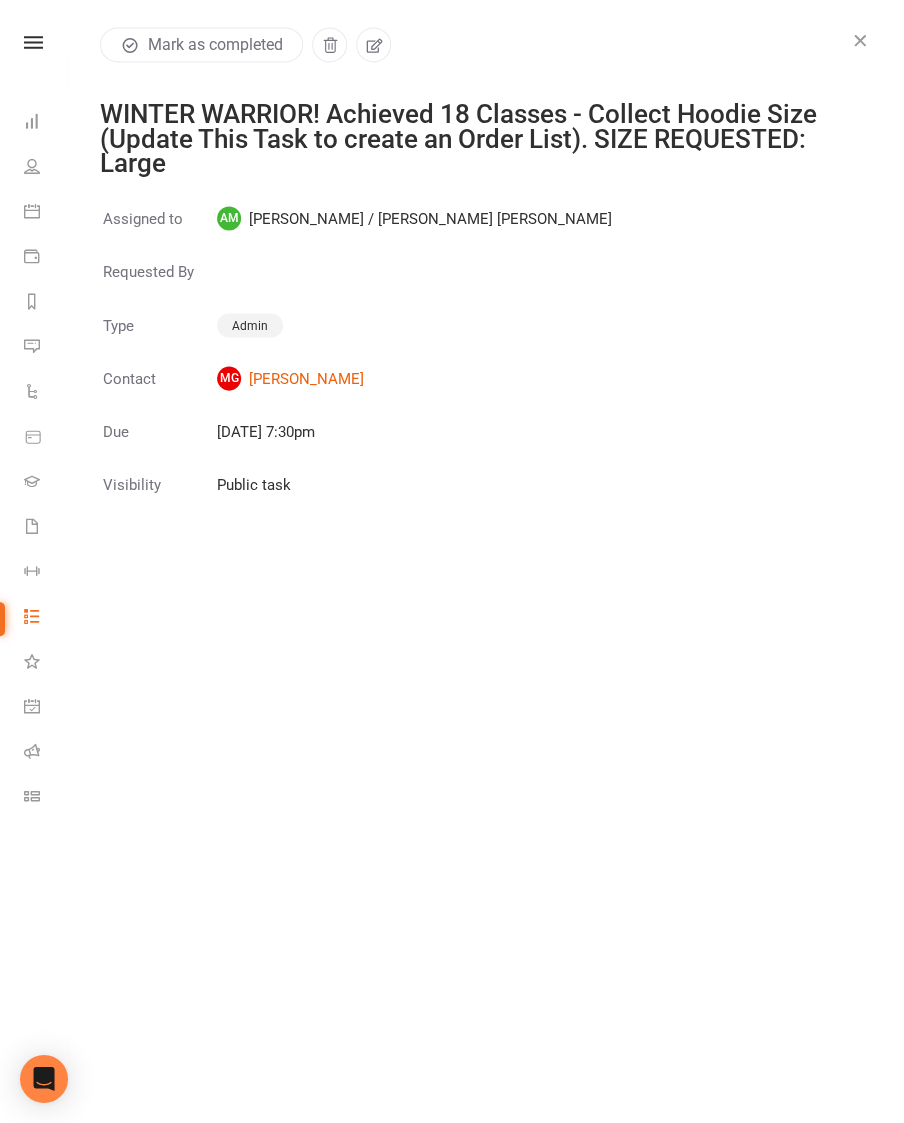 click at bounding box center [860, 41] 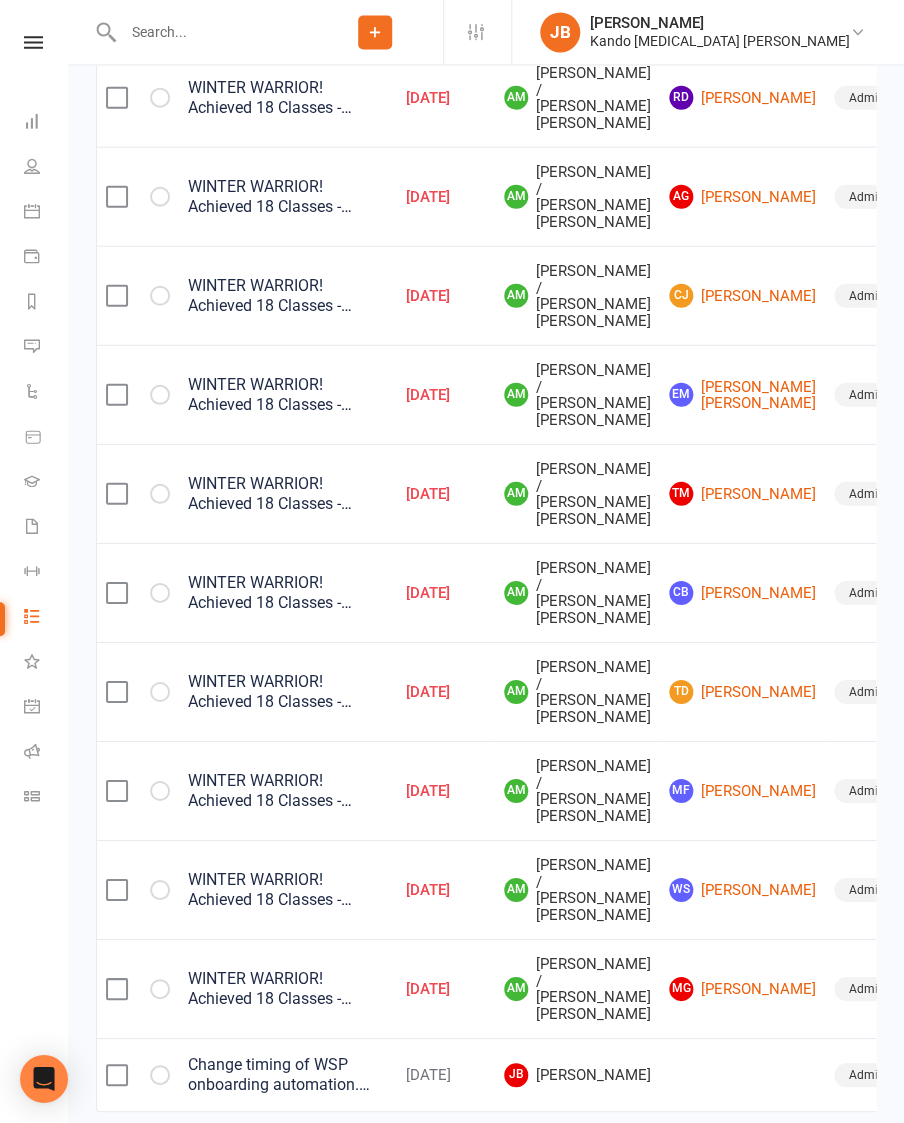 click on "Not Started In Progress Waiting Complete" at bounding box center [993, 989] 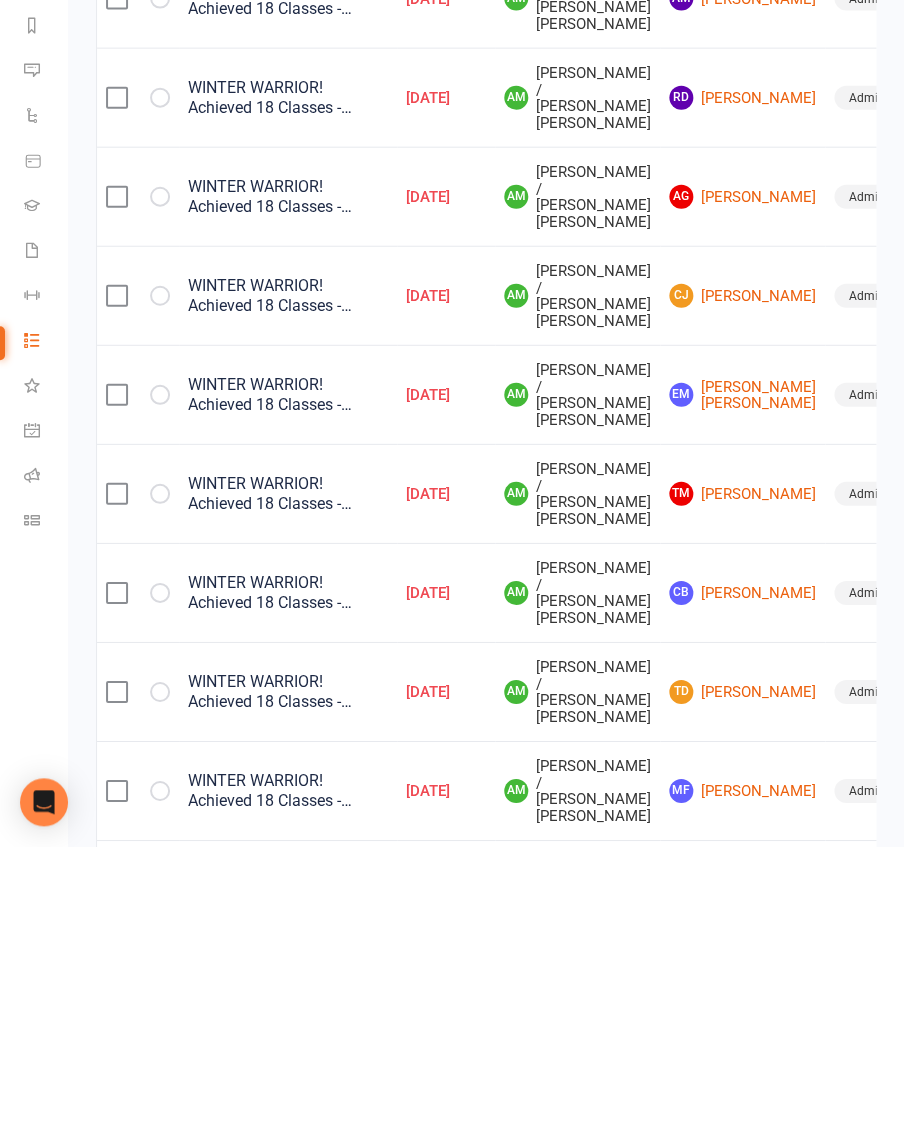 scroll, scrollTop: 829, scrollLeft: 0, axis: vertical 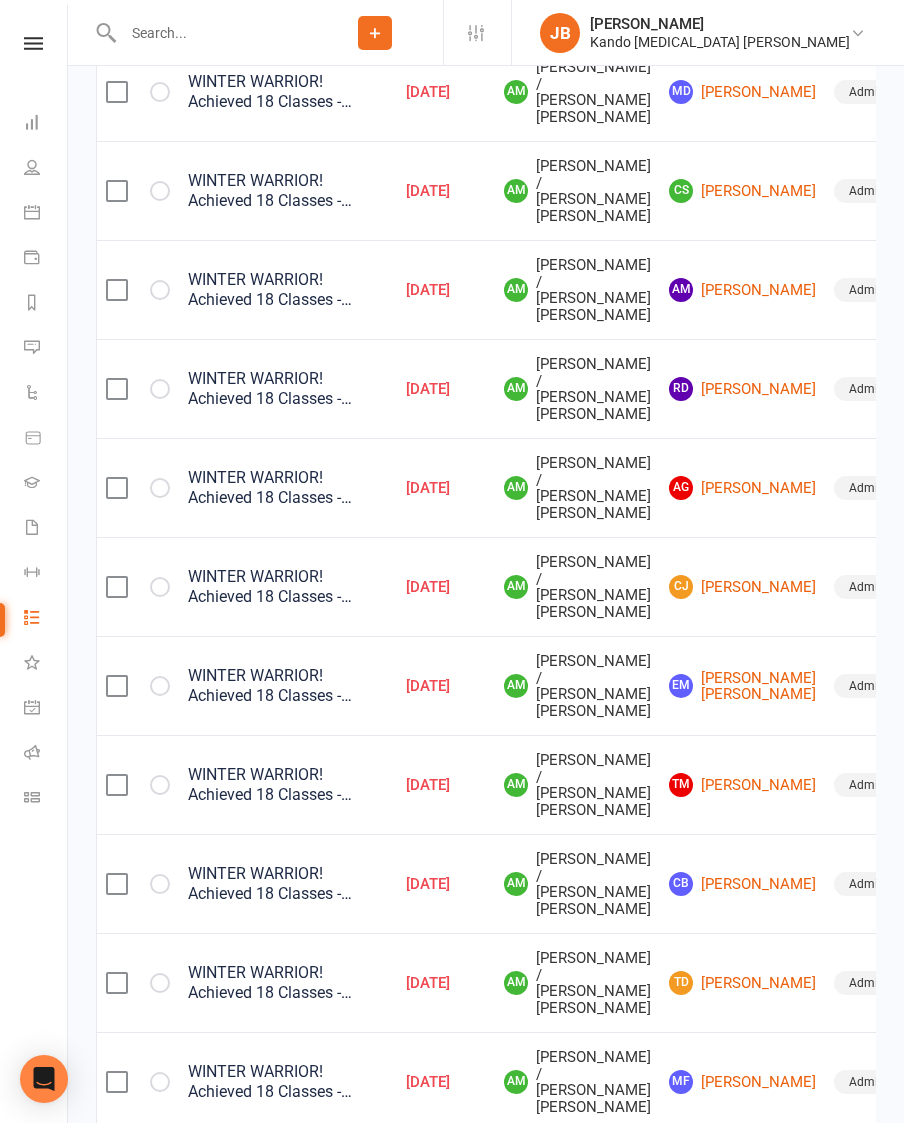 click on "WINTER WARRIOR! Achieved 18 Classes - Collect Hoodie Size (Update This Task to create an Order List). SIZE REQUESTED: Medium" at bounding box center [288, 488] 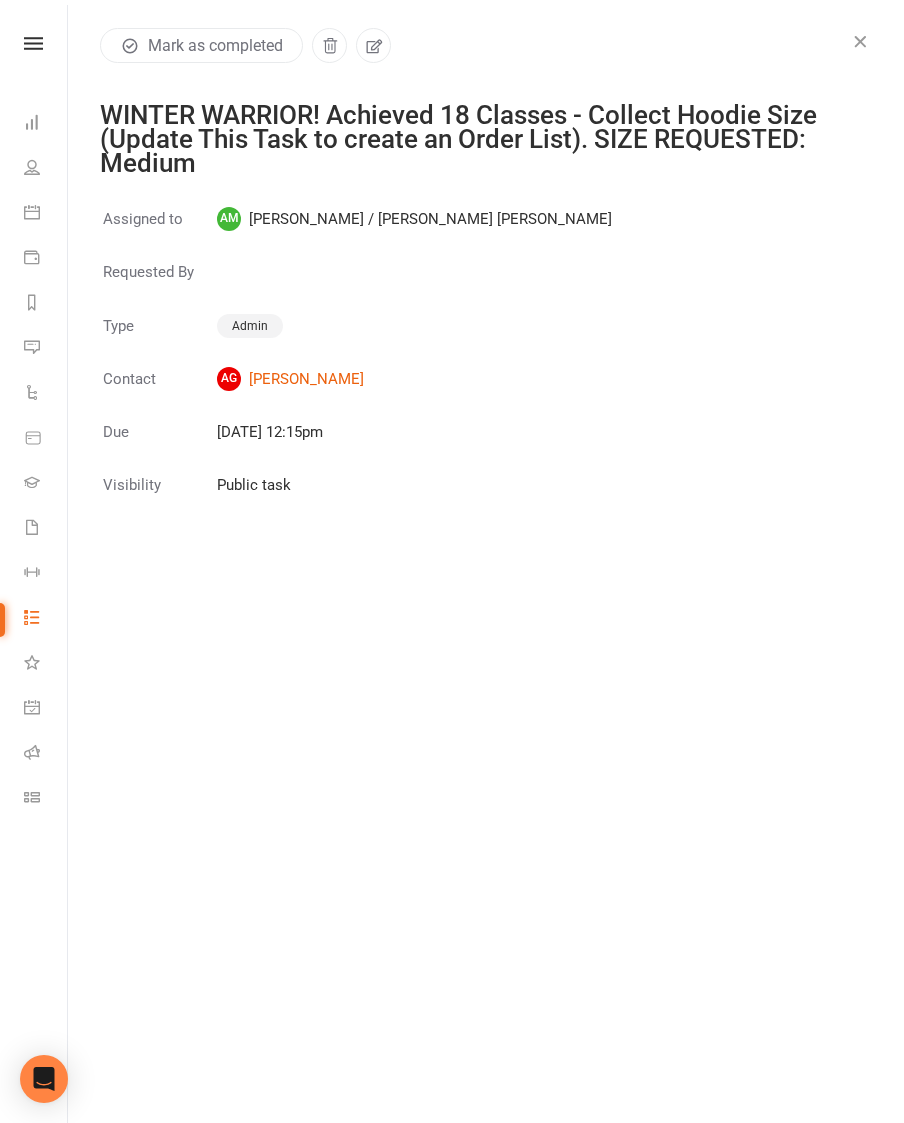 click at bounding box center (860, 41) 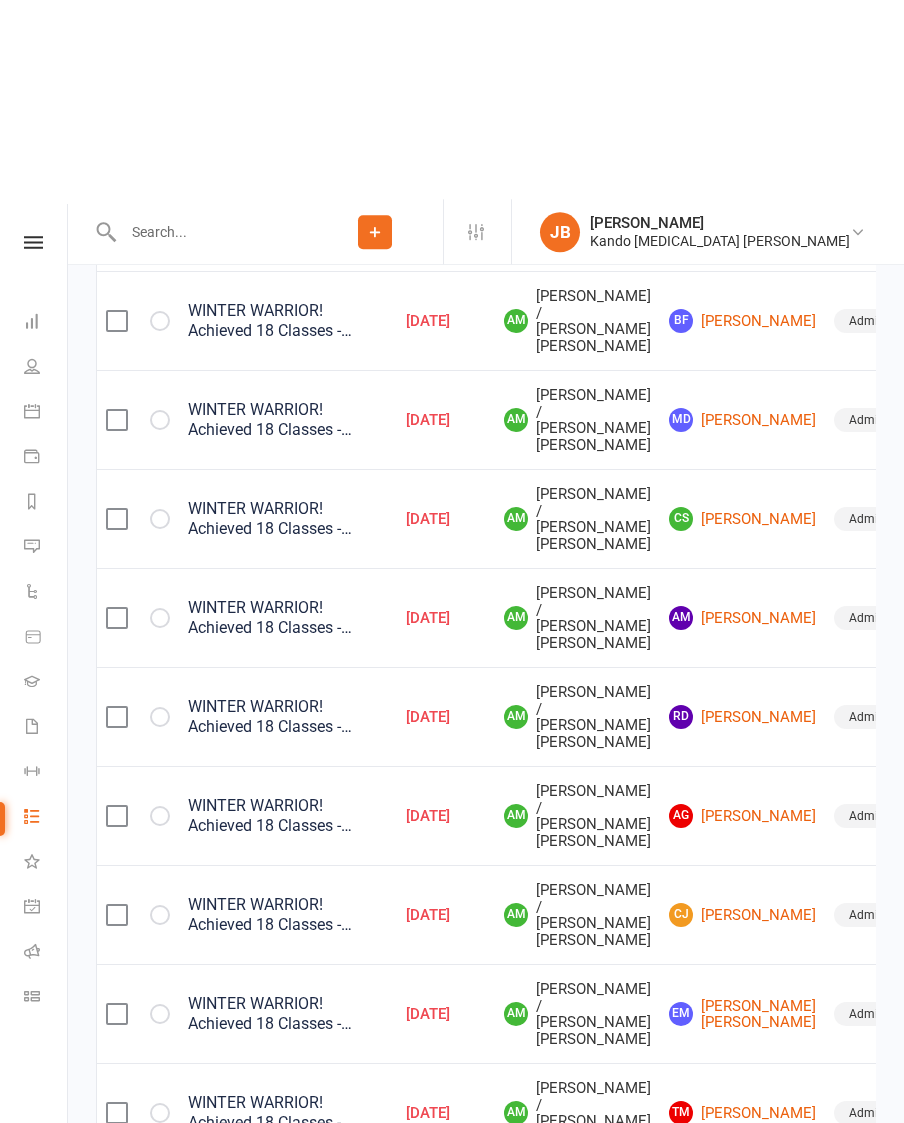 scroll, scrollTop: 0, scrollLeft: 0, axis: both 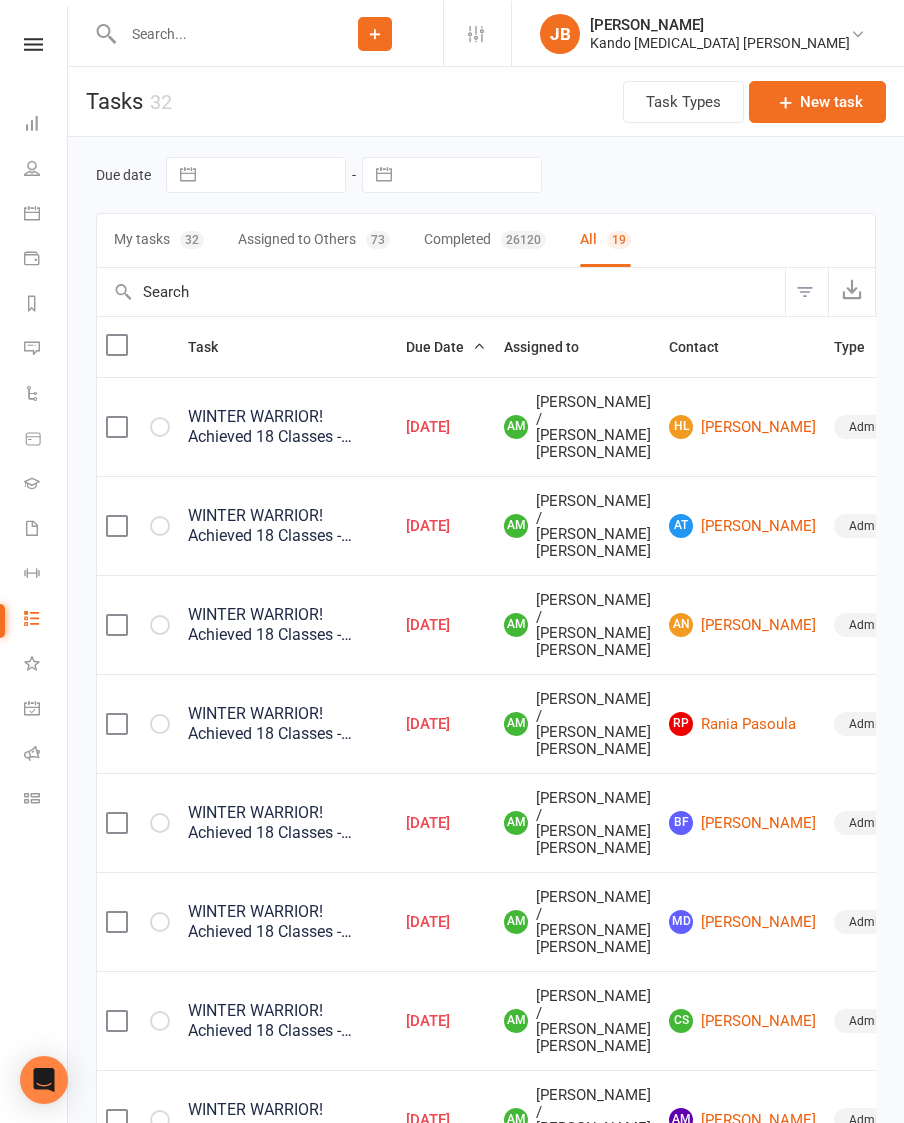 click at bounding box center (33, 43) 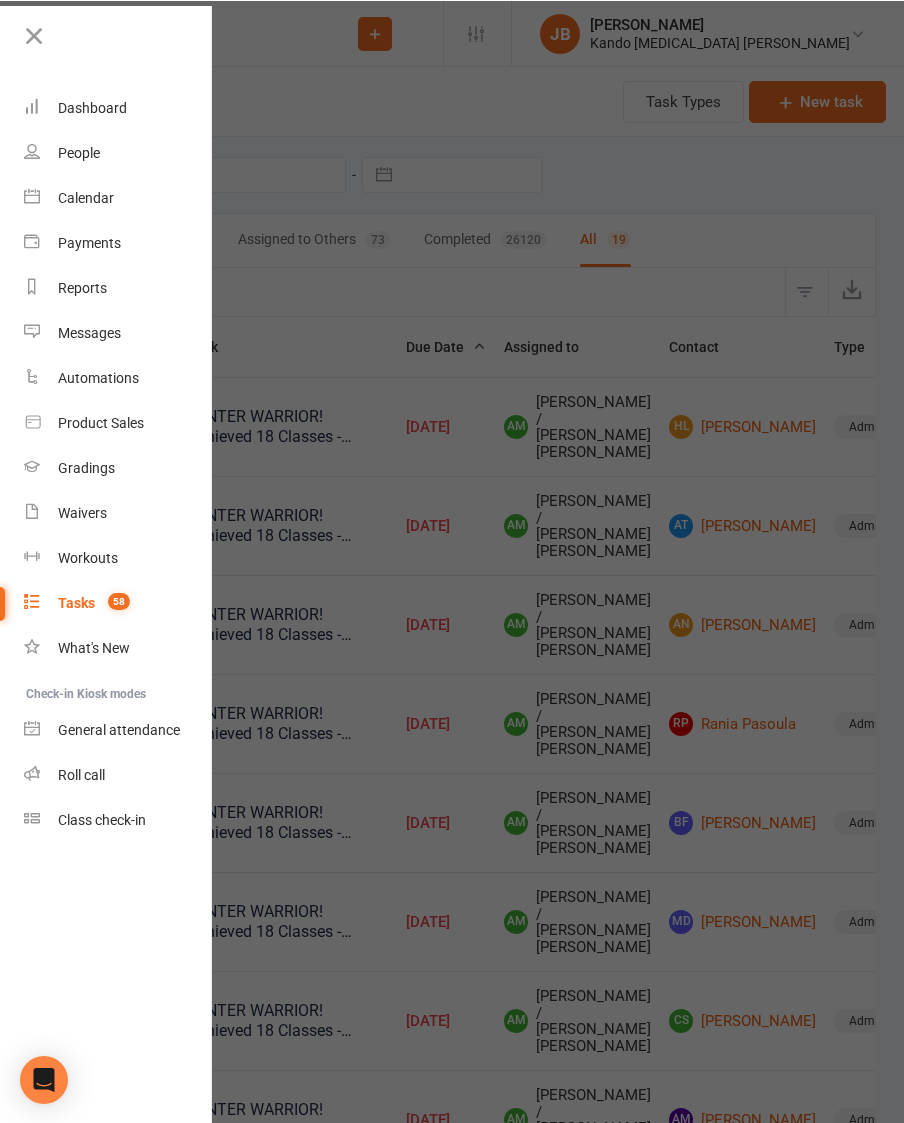 click on "Calendar" at bounding box center (86, 197) 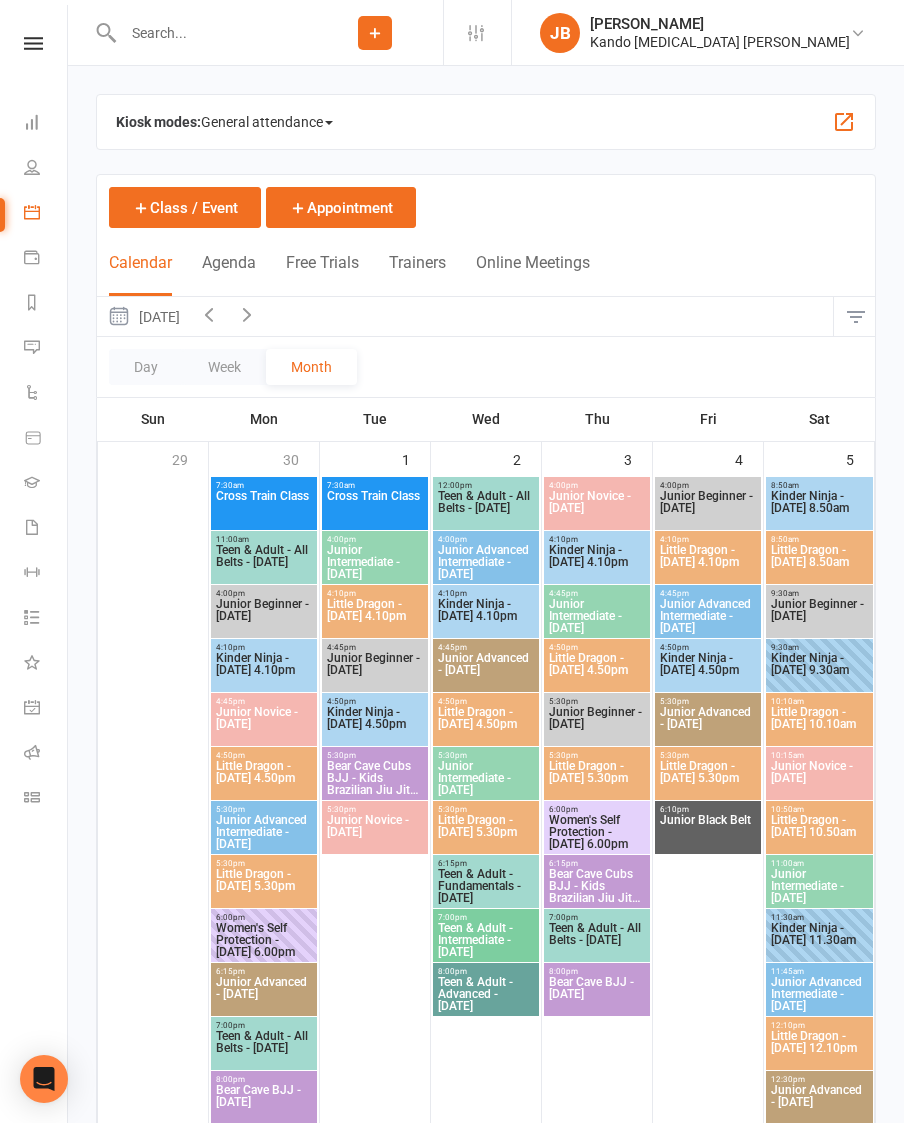 click at bounding box center (32, 302) 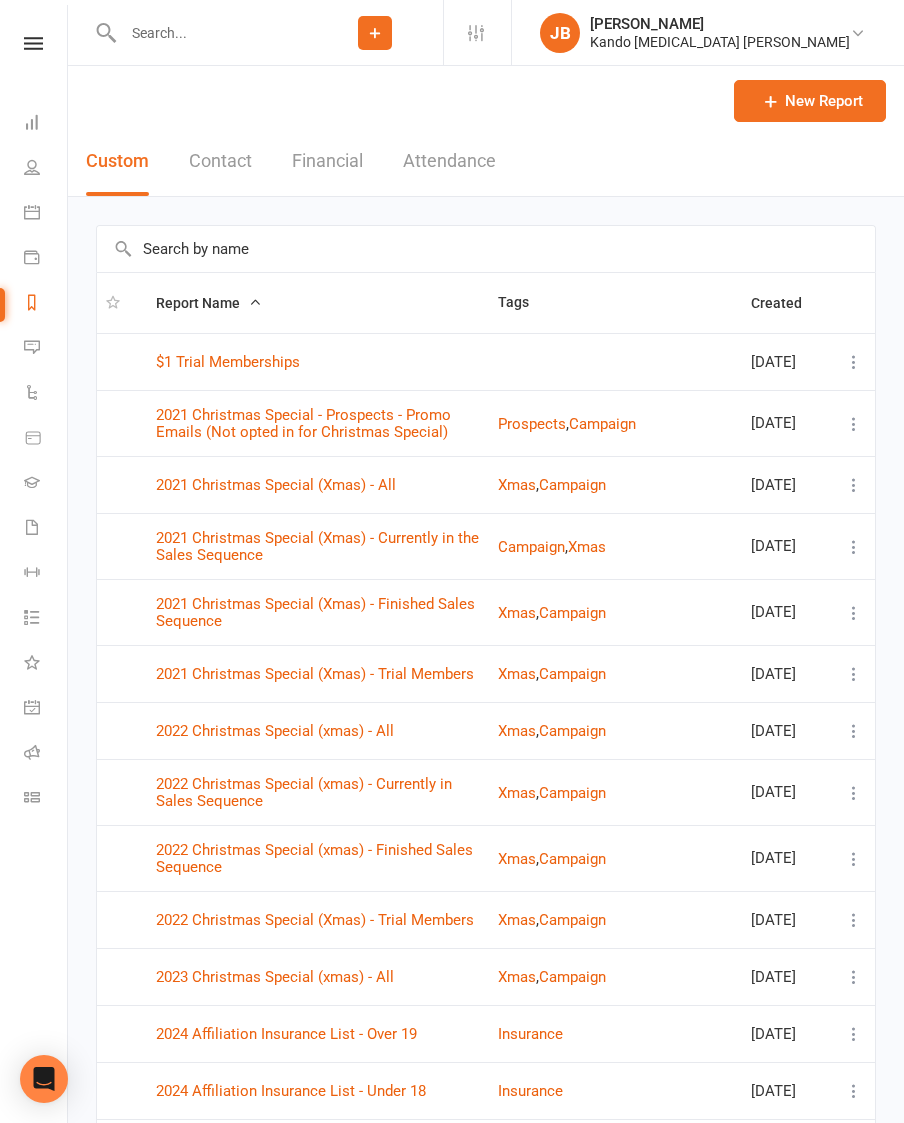 click at bounding box center (486, 249) 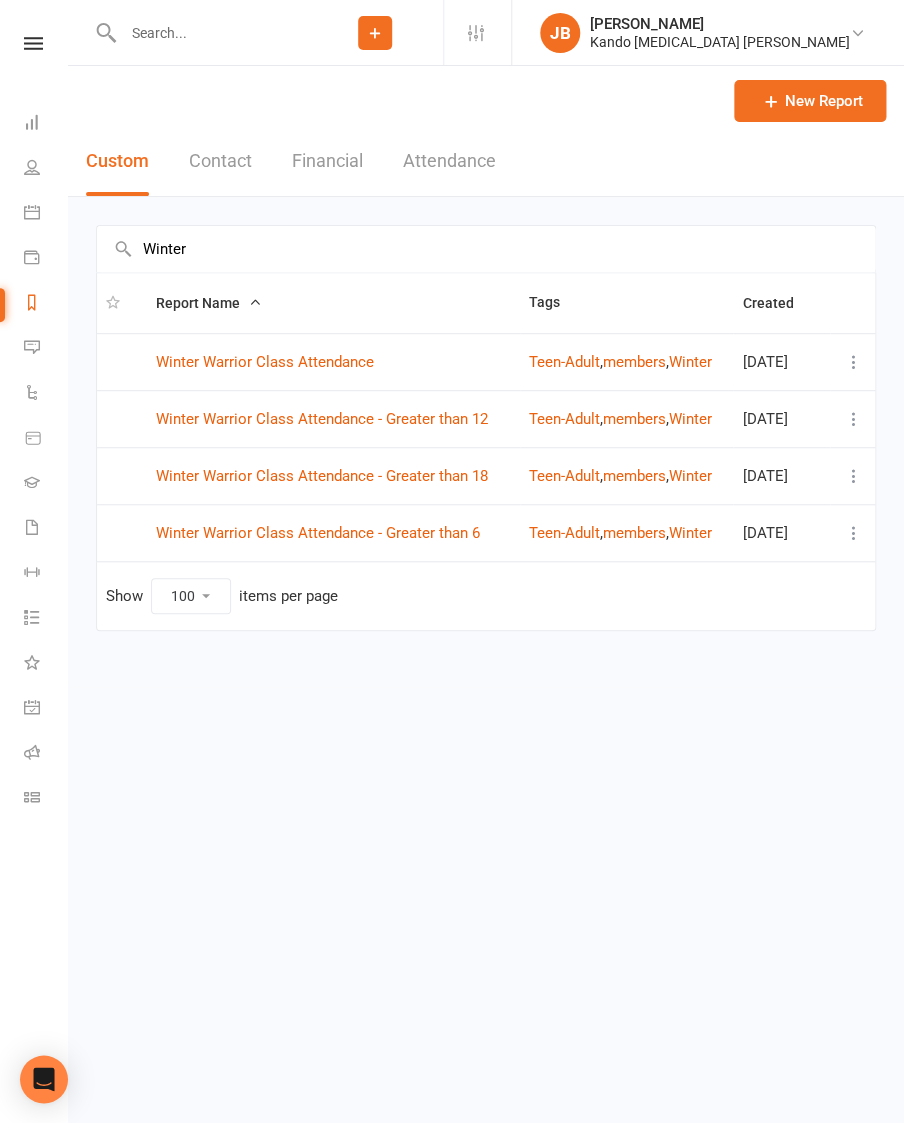 click on "Winter Warrior Class Attendance" at bounding box center [265, 362] 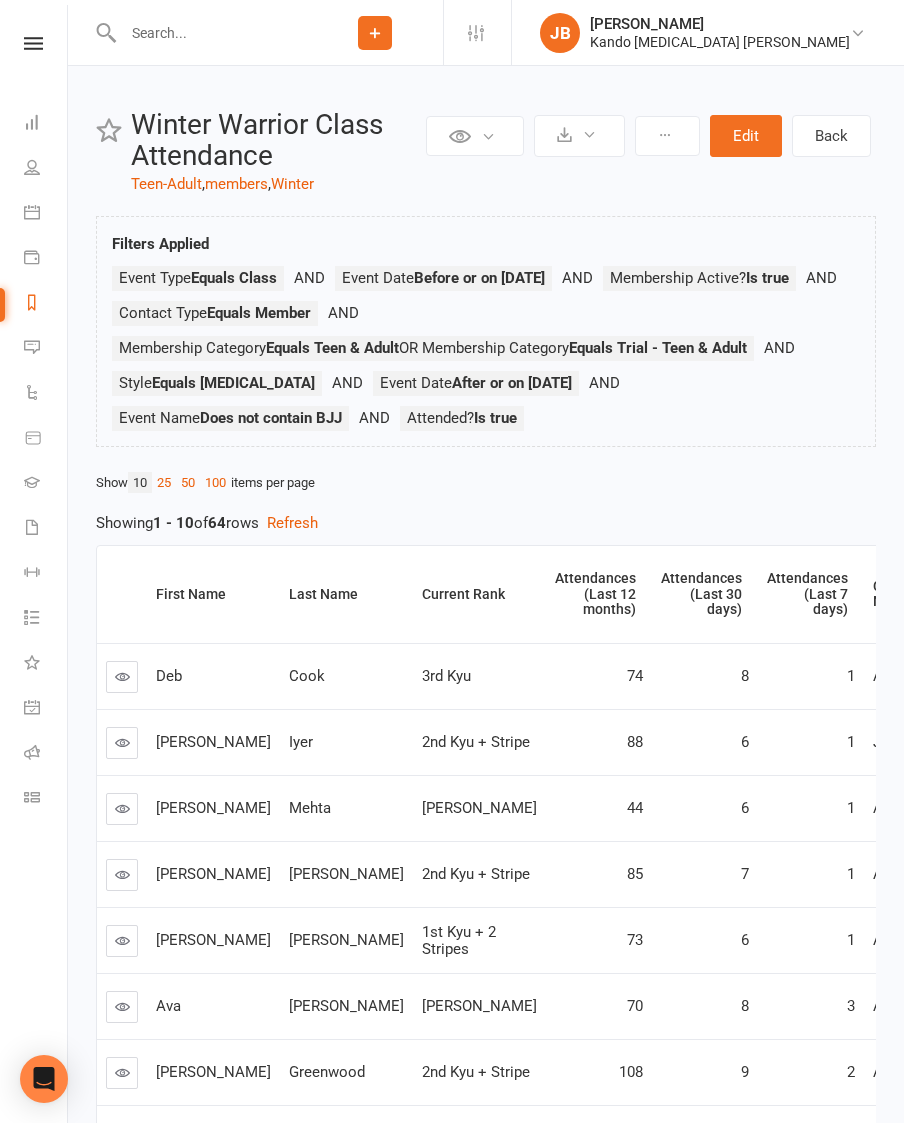 click on "Attendances (Last 30 days)" at bounding box center [701, 594] 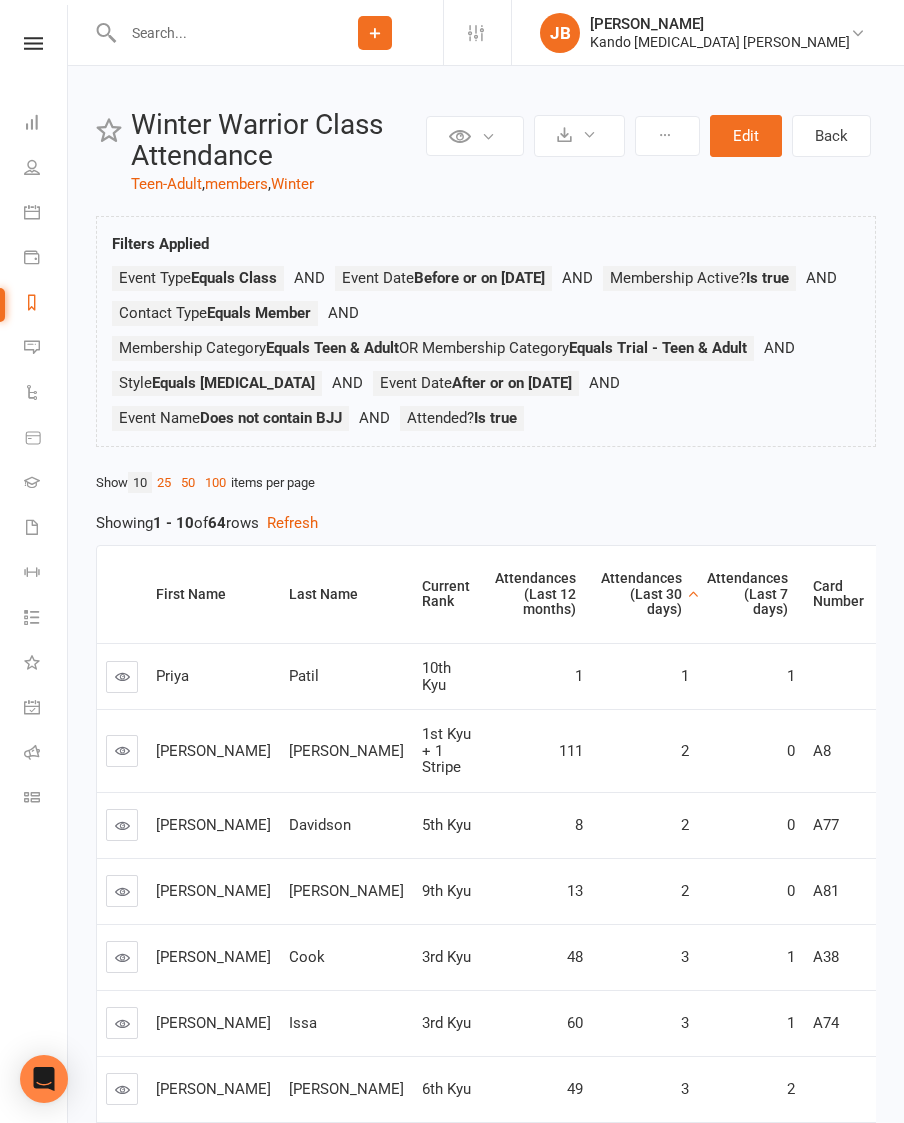 click on "Last Booking Attended (Date/Time)" at bounding box center (928, 595) 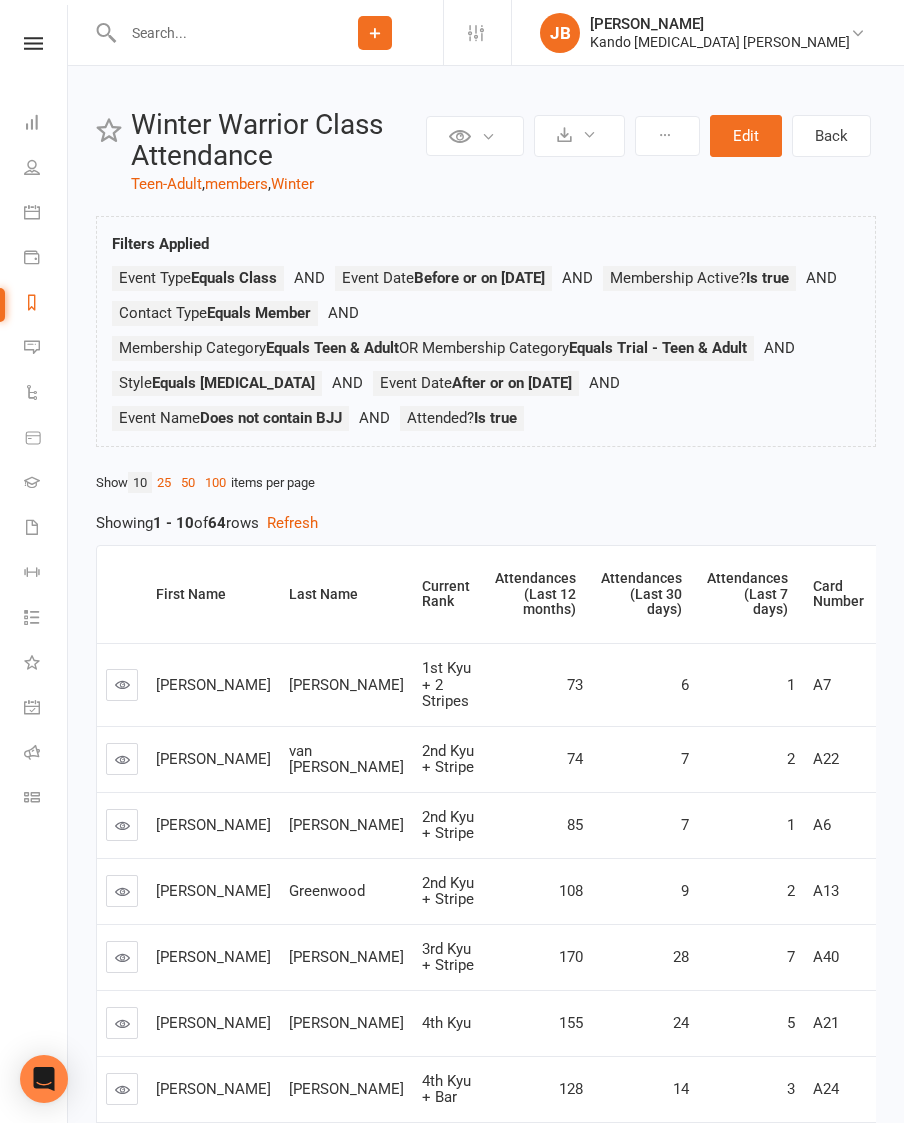 click on "Last Booking Attended (Date/Time)" at bounding box center (928, 595) 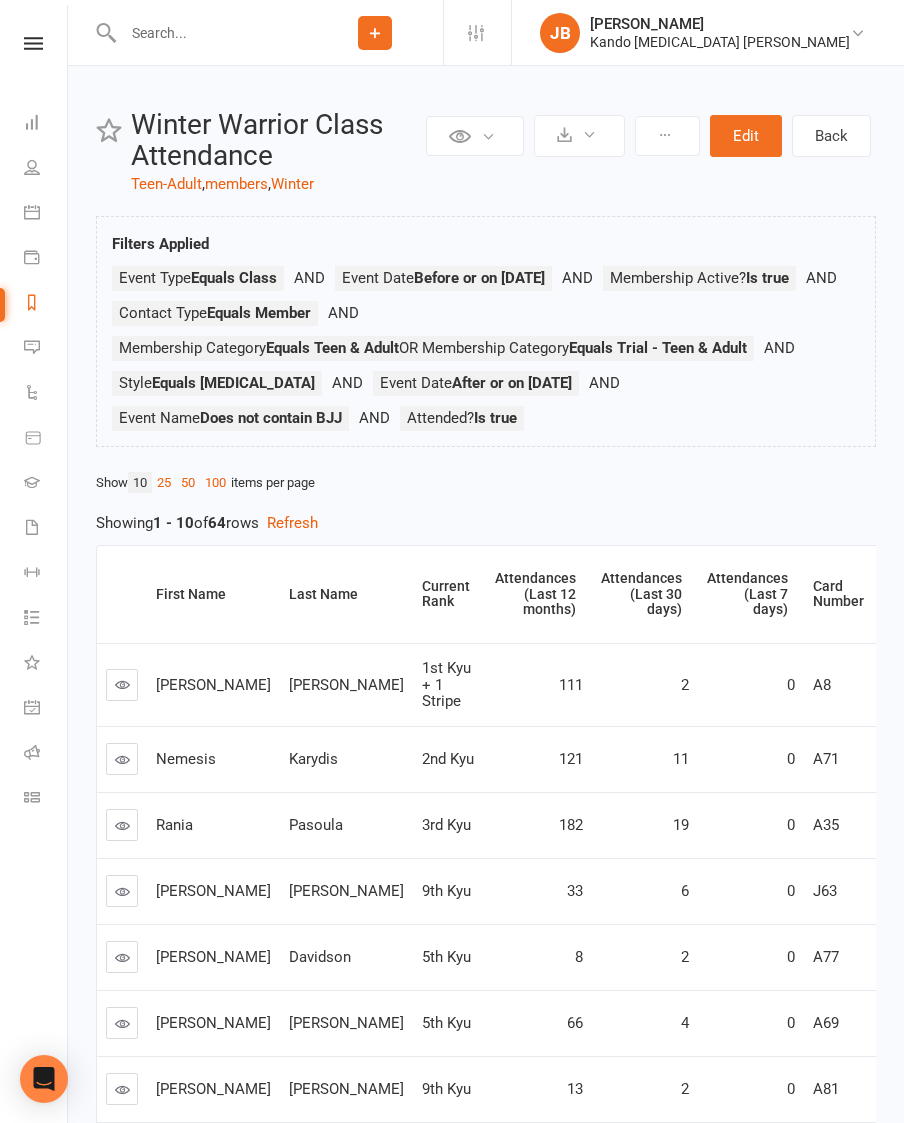 click on "Last Booking Attended (Date/Time)" at bounding box center (928, 595) 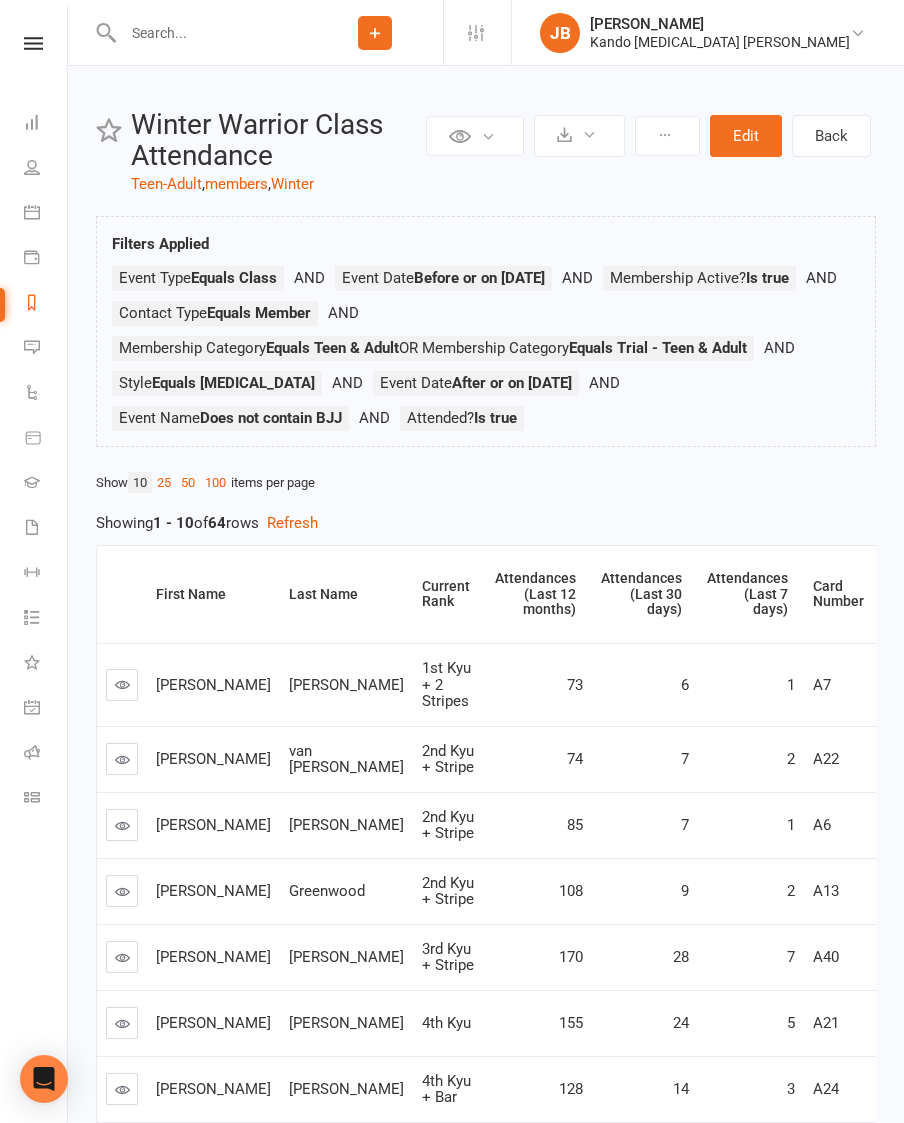 click on "100" at bounding box center (215, 482) 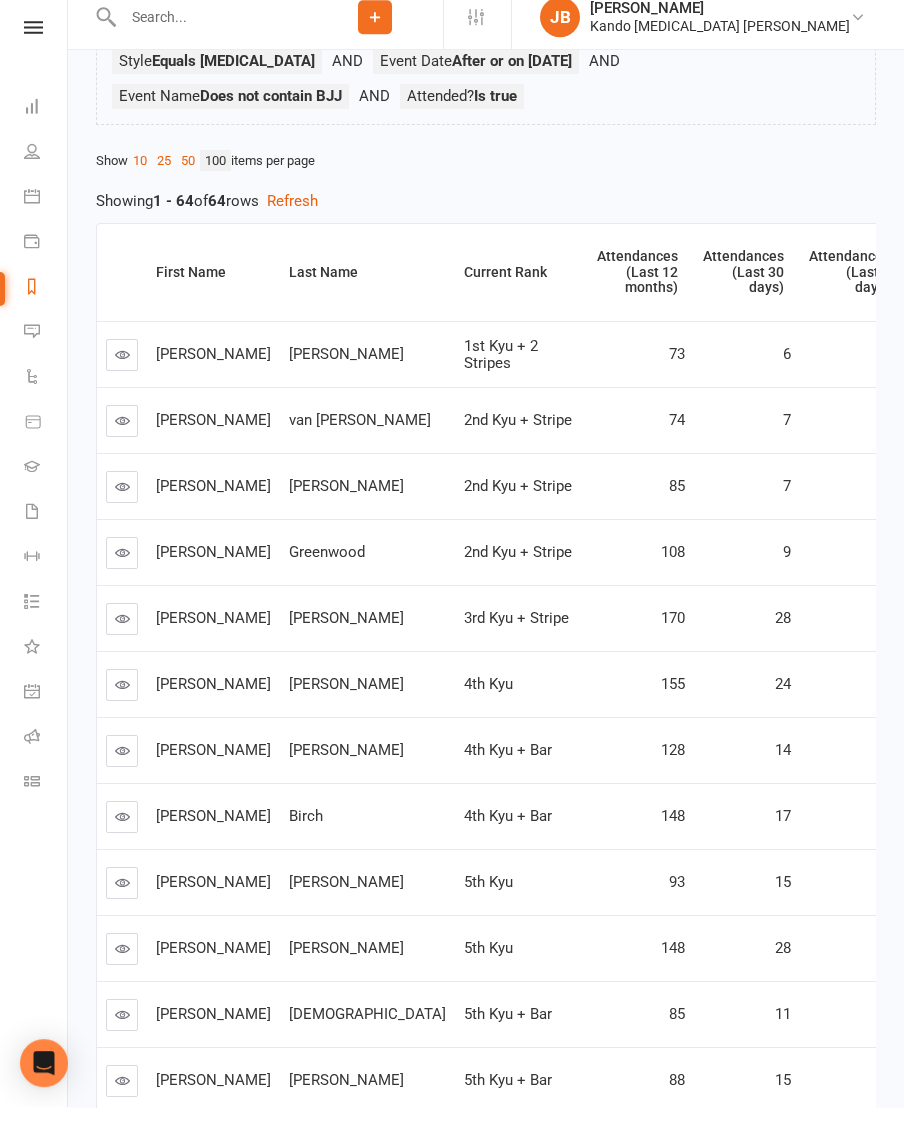 scroll, scrollTop: 306, scrollLeft: 0, axis: vertical 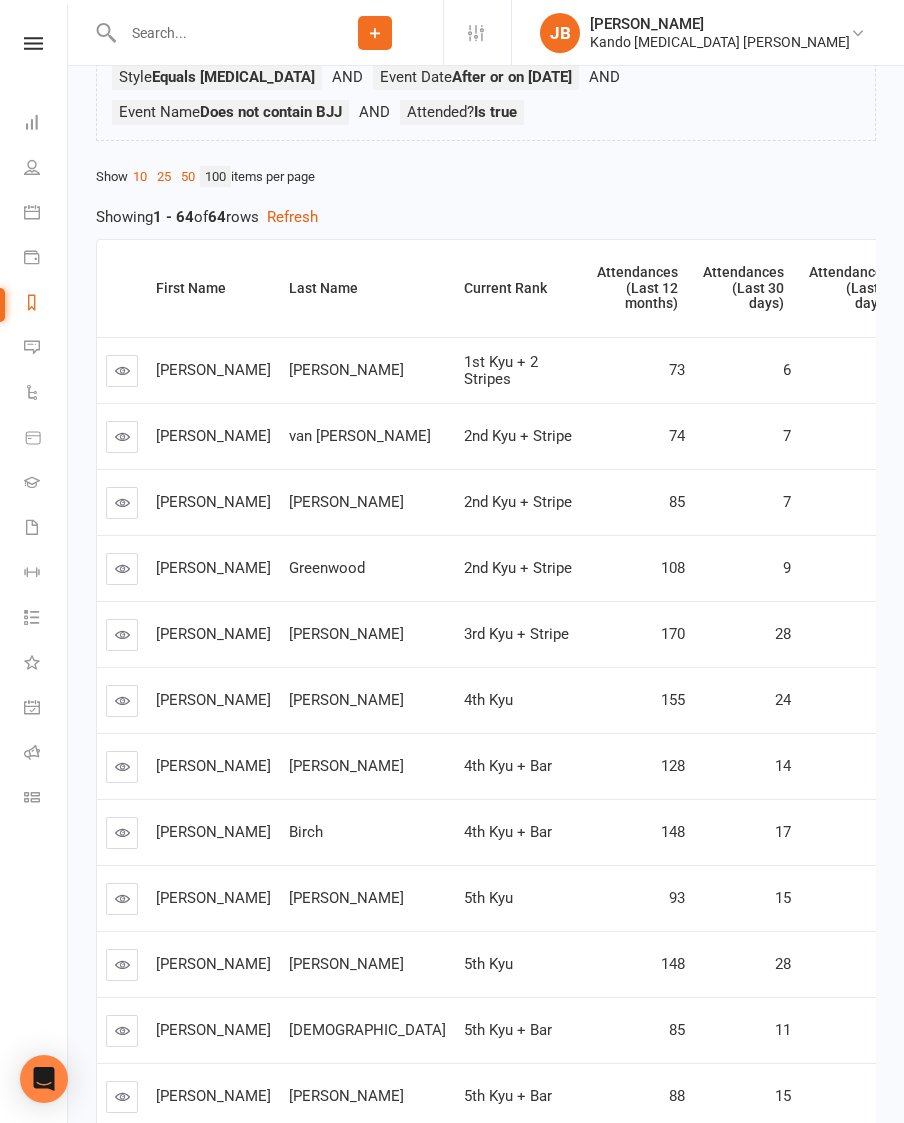 click at bounding box center (122, 766) 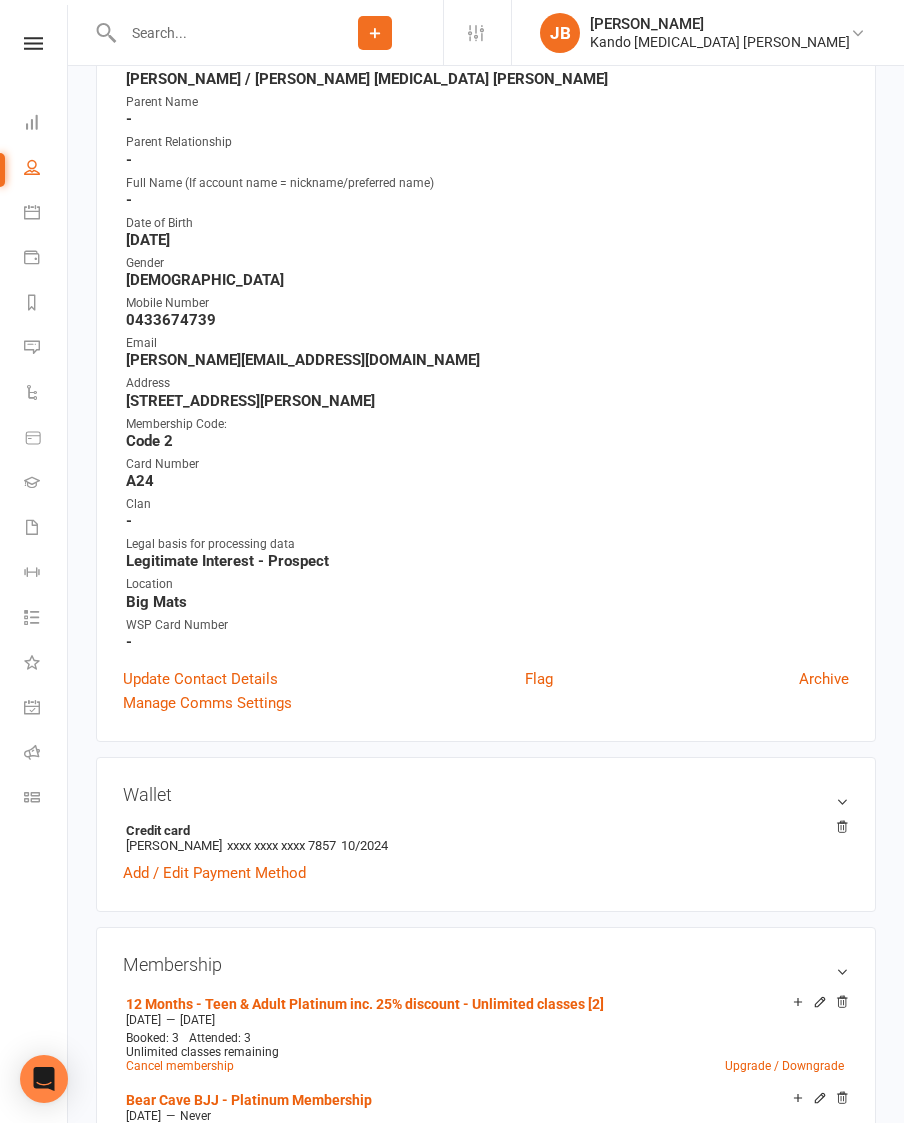 scroll, scrollTop: 0, scrollLeft: 0, axis: both 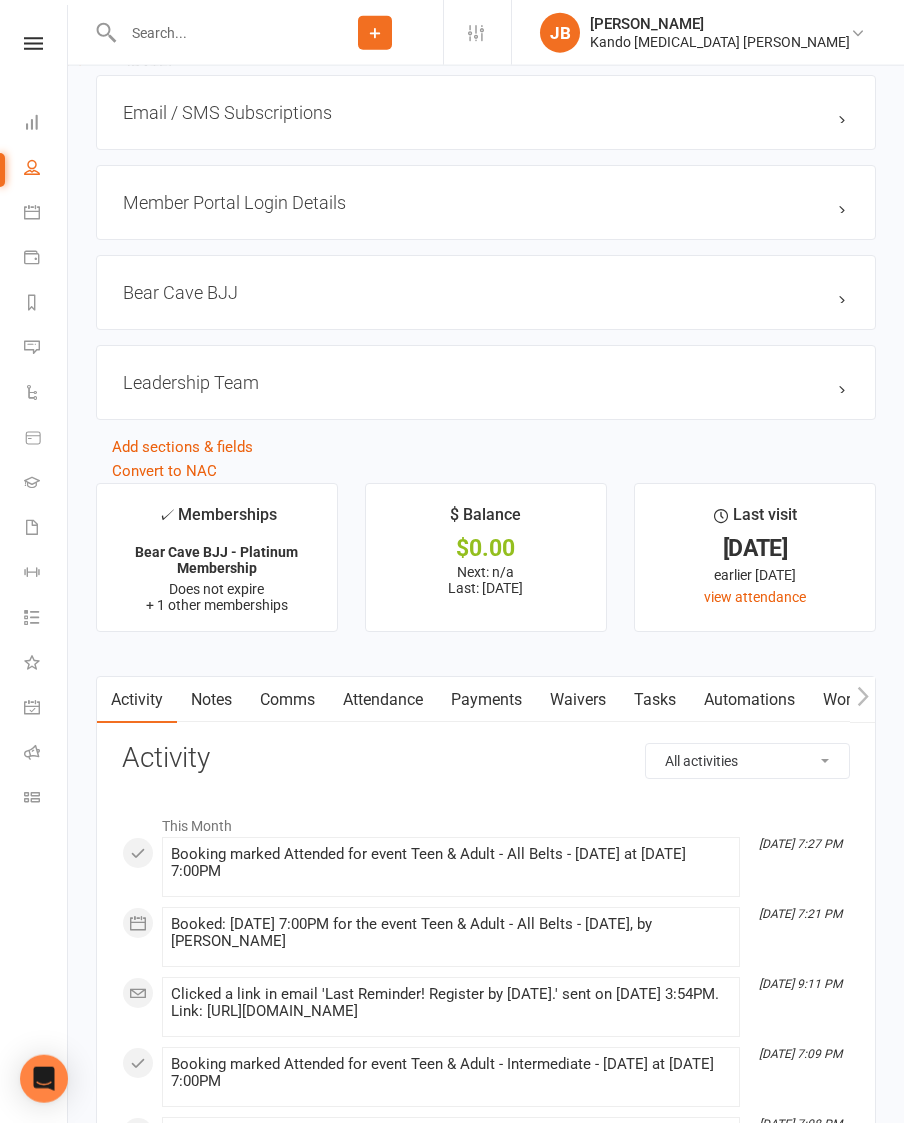 click on "Attendance" at bounding box center (383, 700) 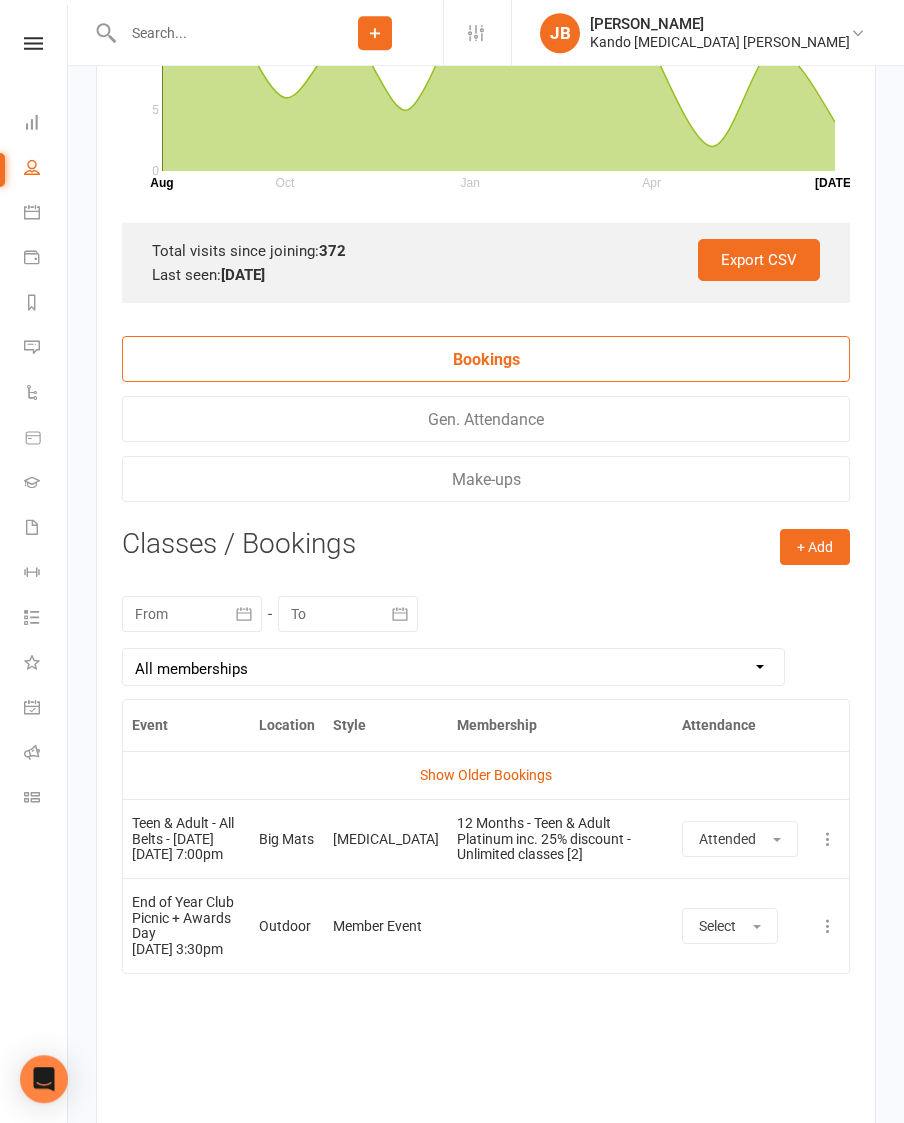 scroll, scrollTop: 4128, scrollLeft: 0, axis: vertical 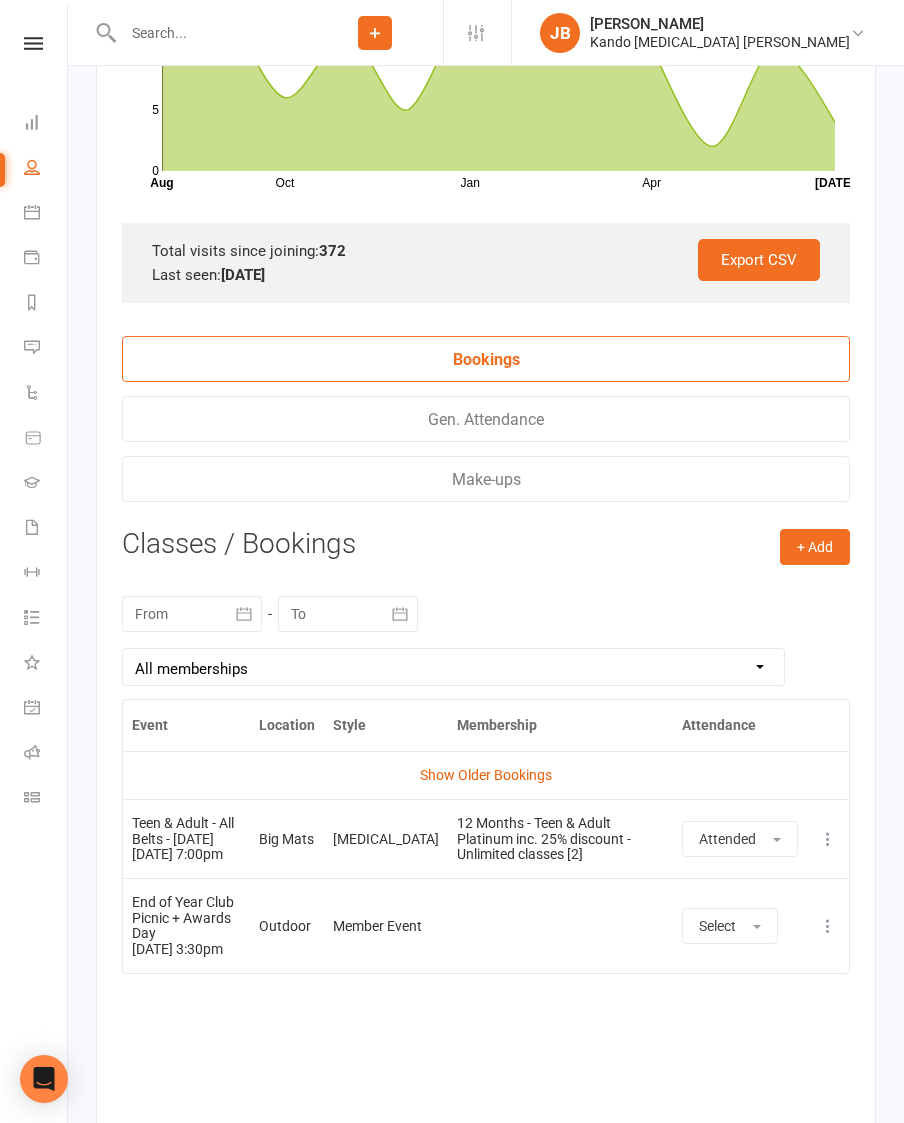 click at bounding box center (244, 614) 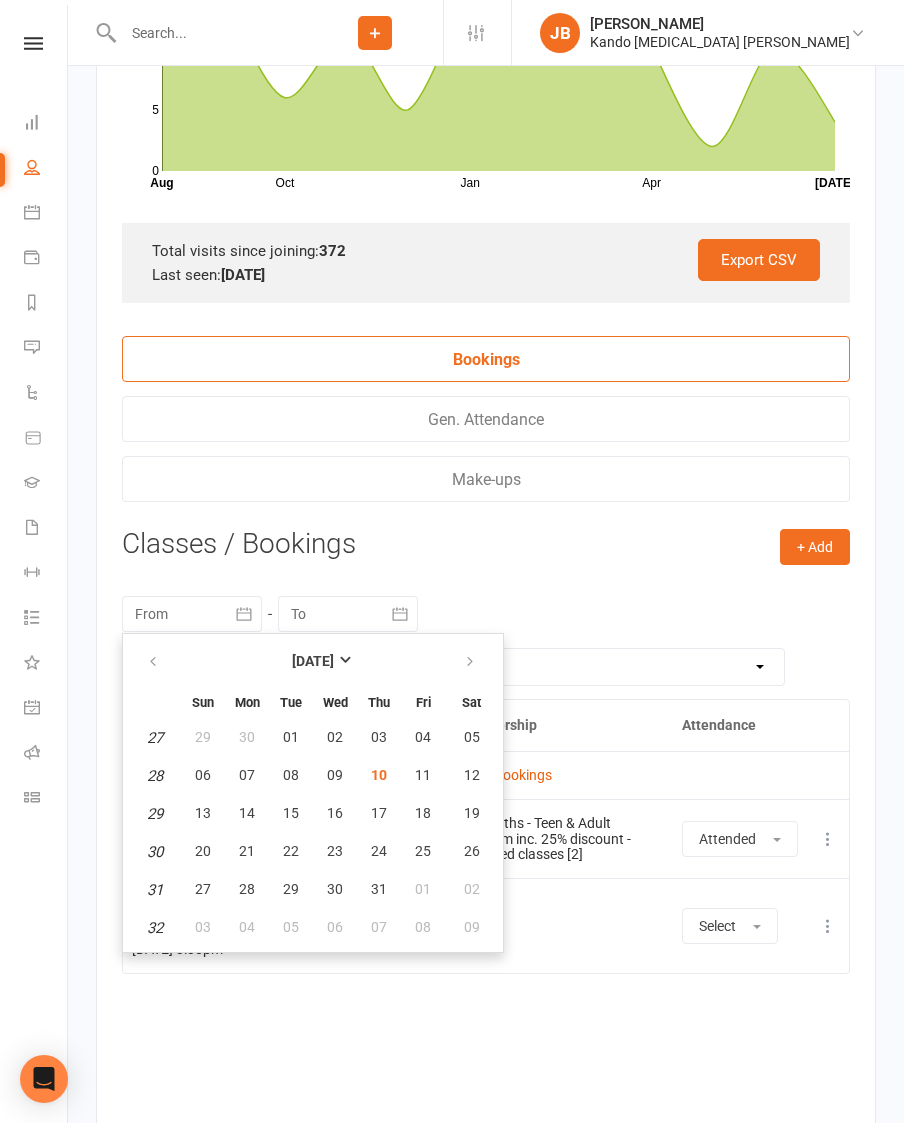 click at bounding box center (154, 662) 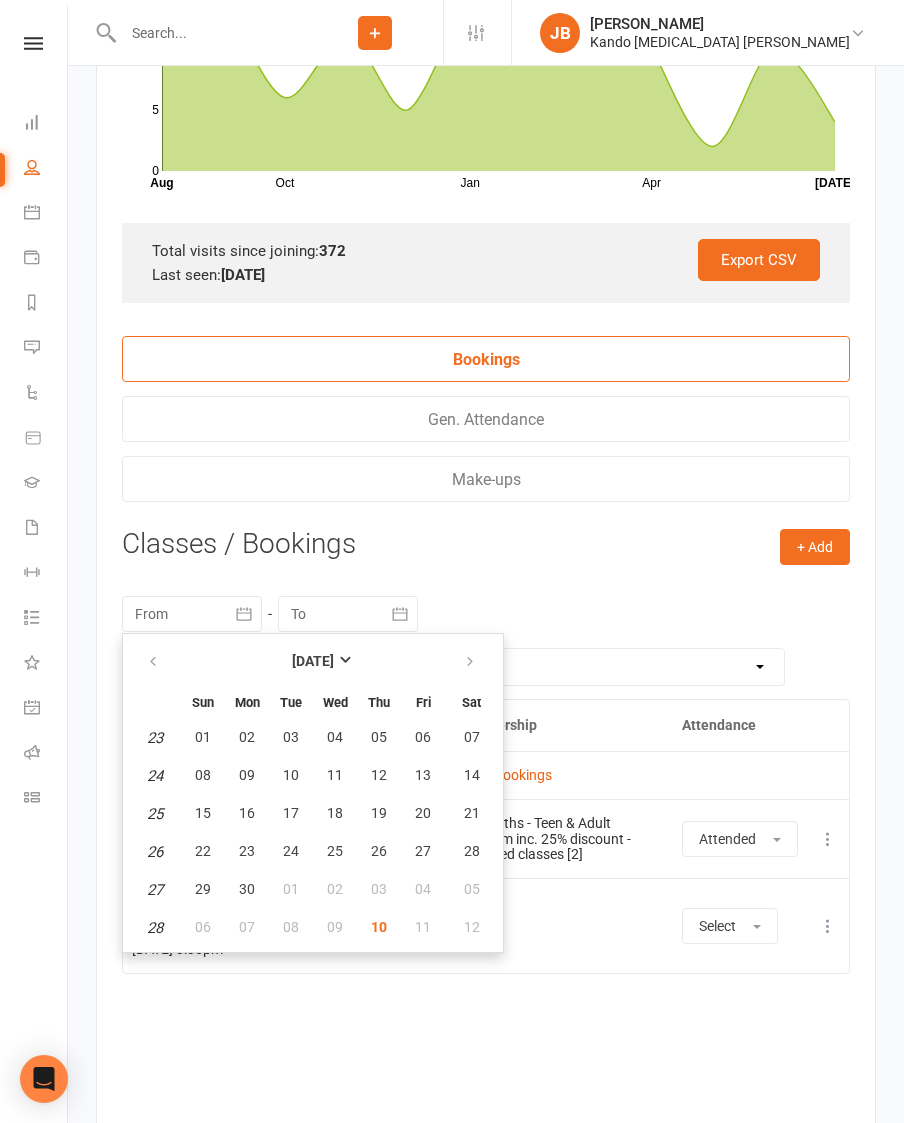 click on "02" at bounding box center [247, 737] 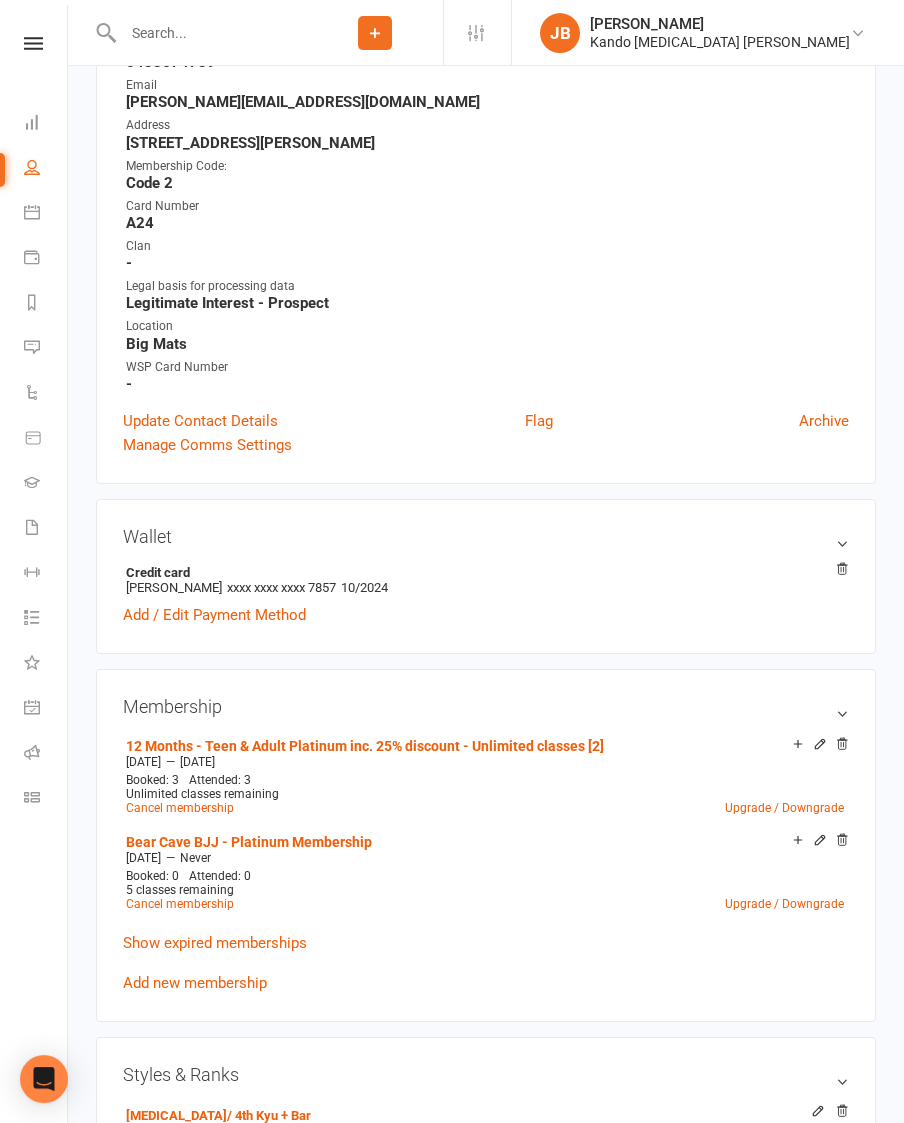 scroll, scrollTop: 0, scrollLeft: 0, axis: both 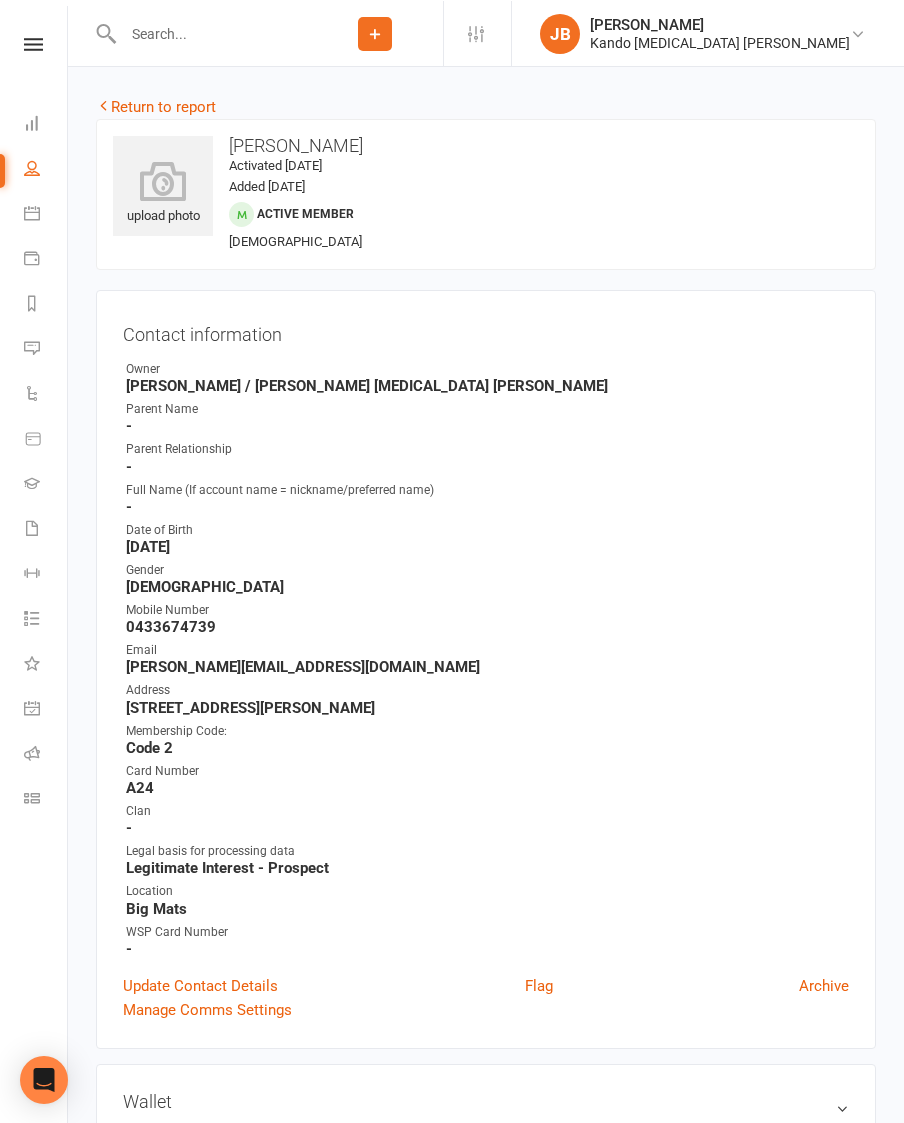 click on "Return to report" at bounding box center [156, 106] 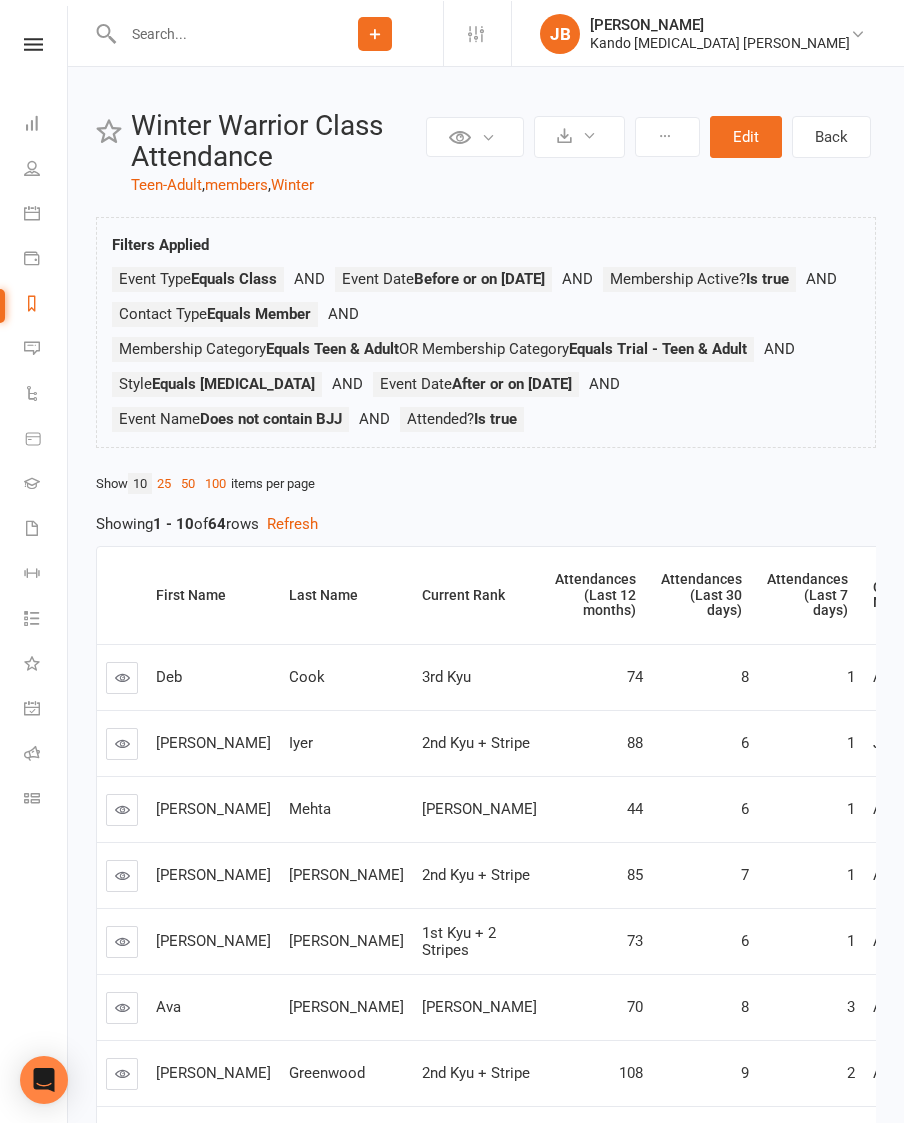 click on "Winter" at bounding box center [292, 184] 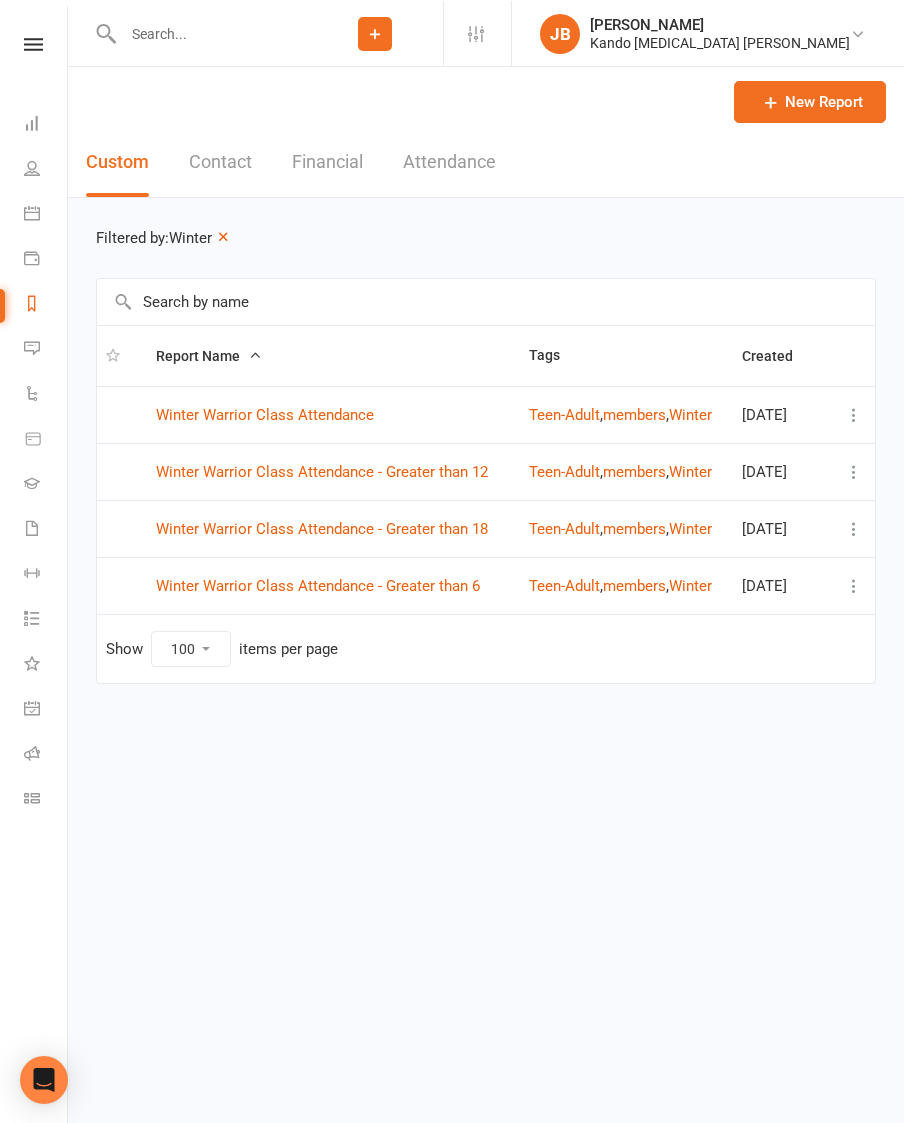 click on "Winter Warrior Class Attendance - Greater than 12" at bounding box center (322, 471) 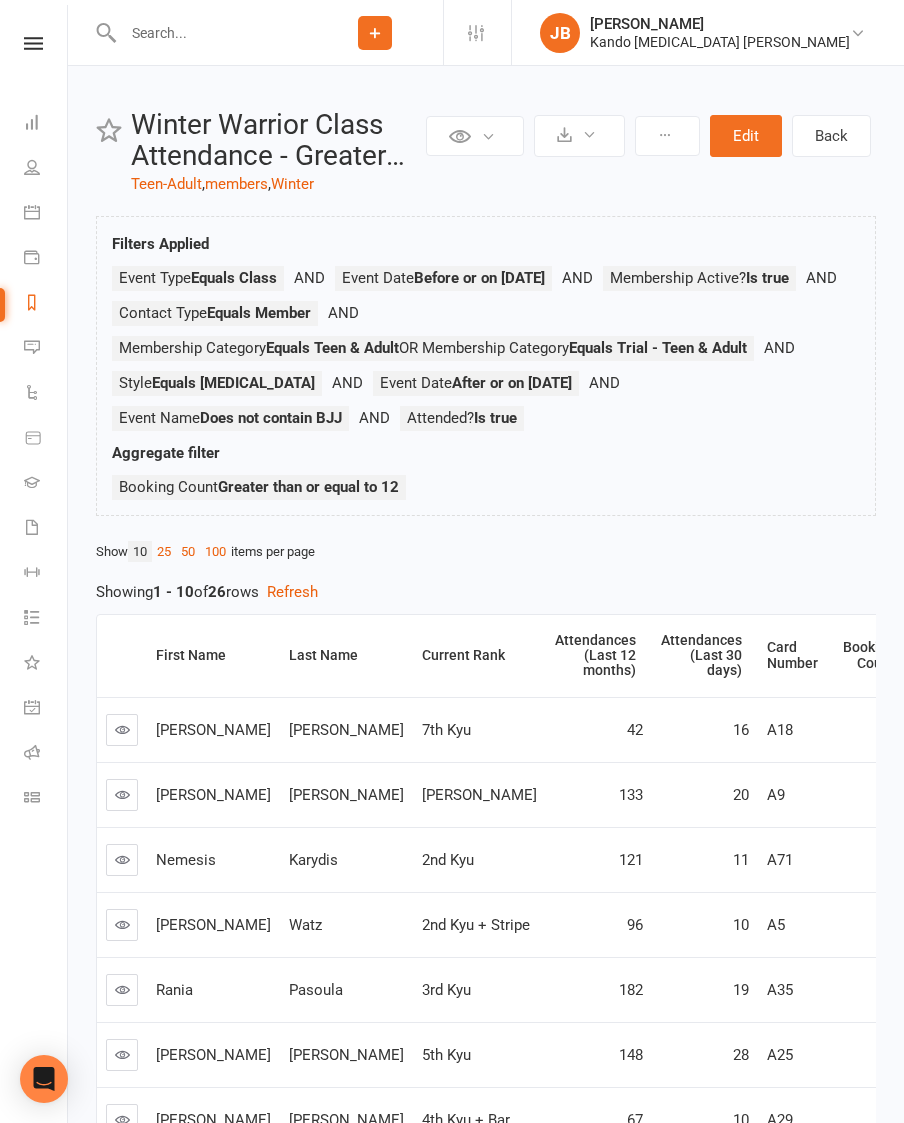 click on "100" at bounding box center (215, 551) 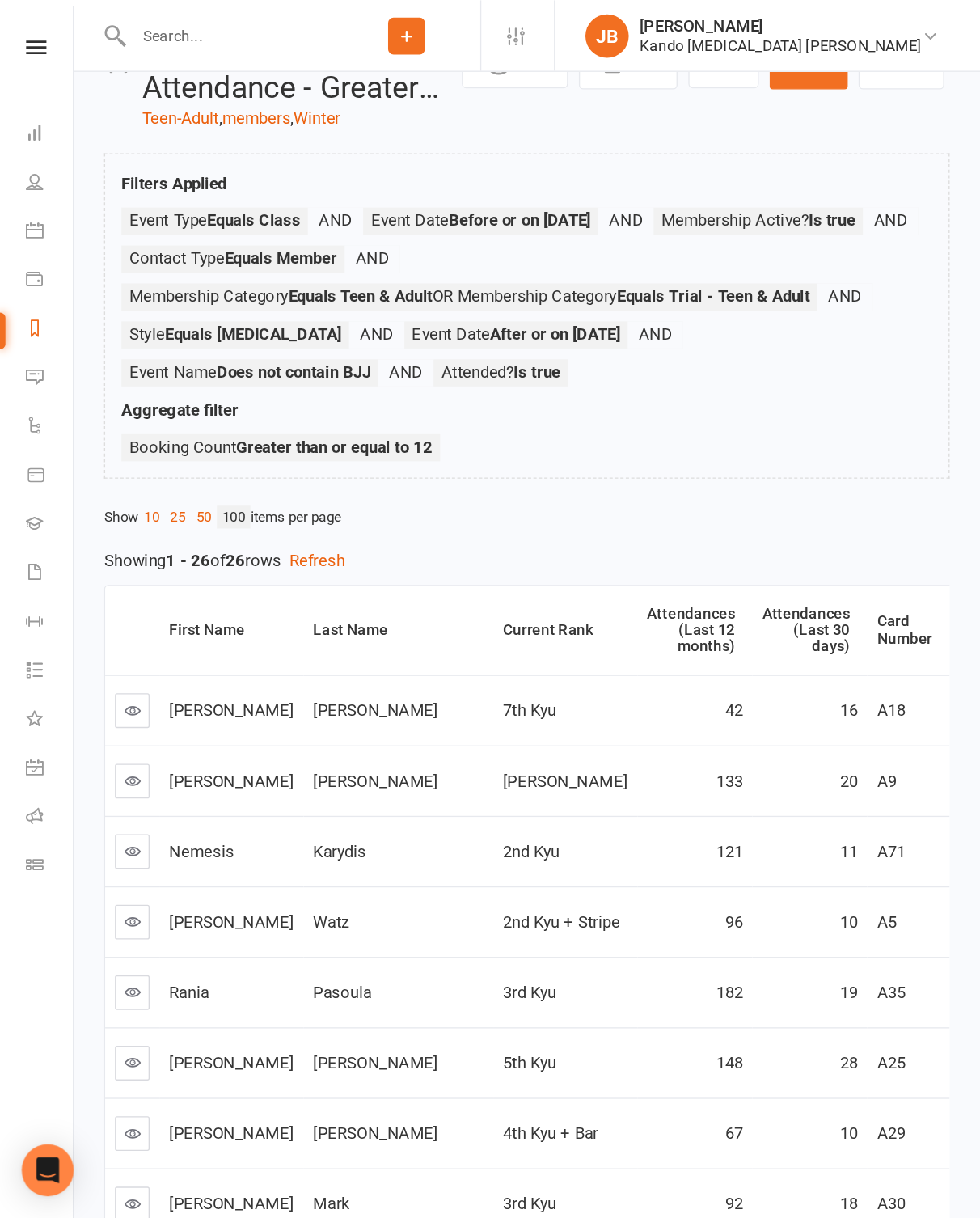 scroll, scrollTop: 0, scrollLeft: 0, axis: both 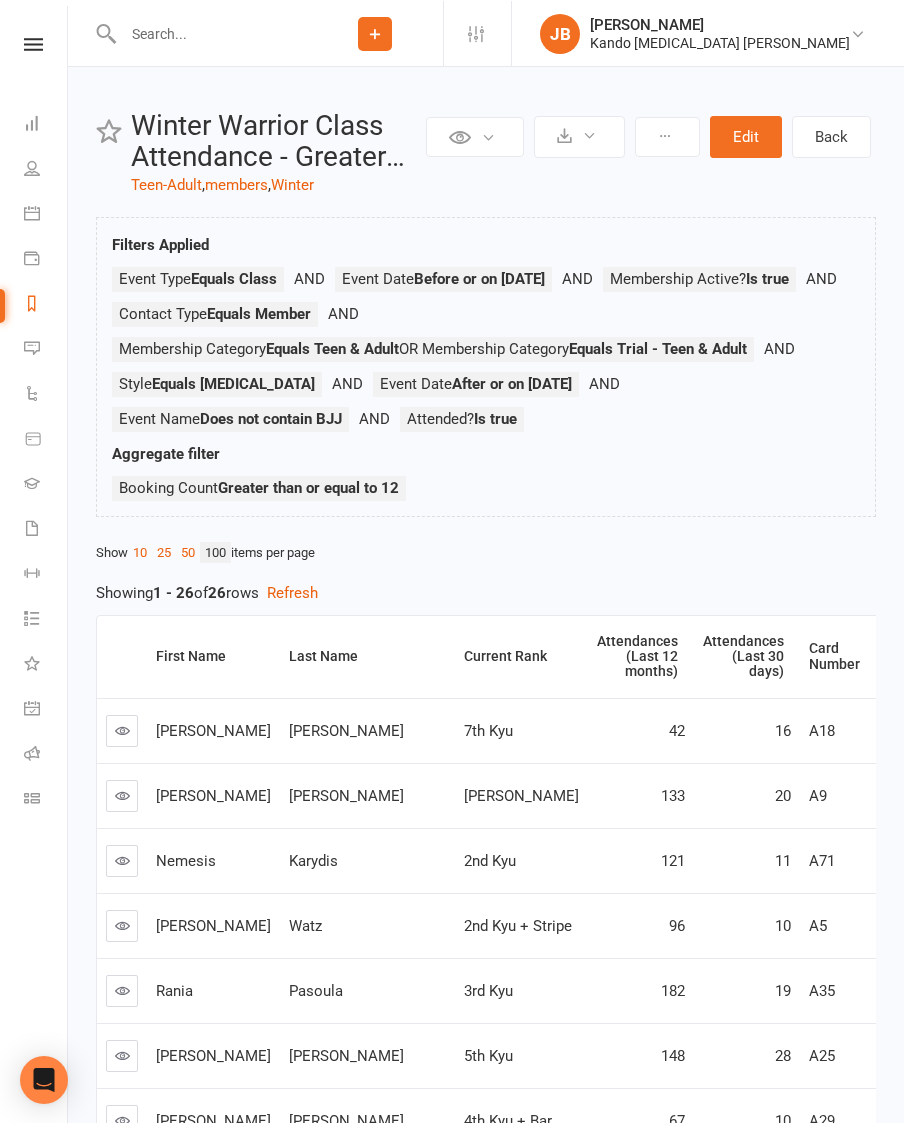 click on "Winter" at bounding box center (292, 184) 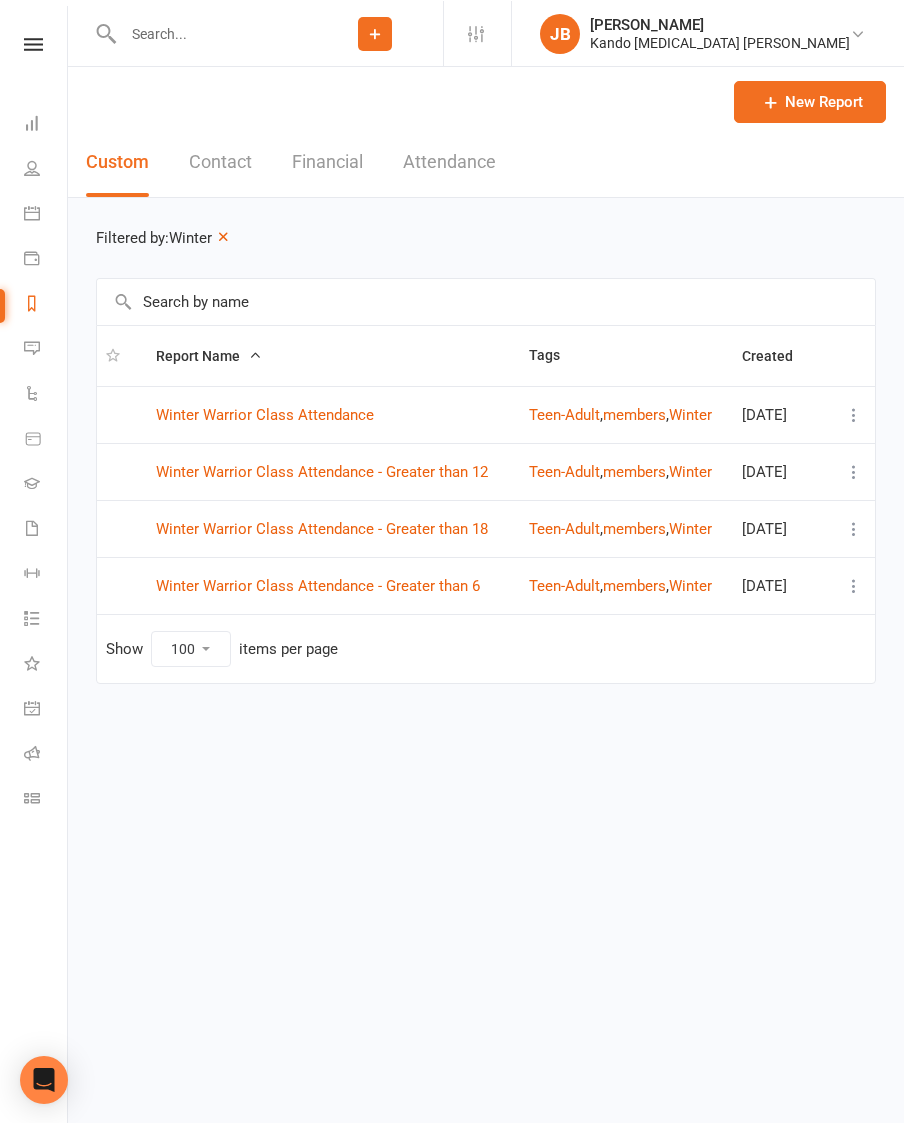 click on "Clubworx" at bounding box center (33, 69) 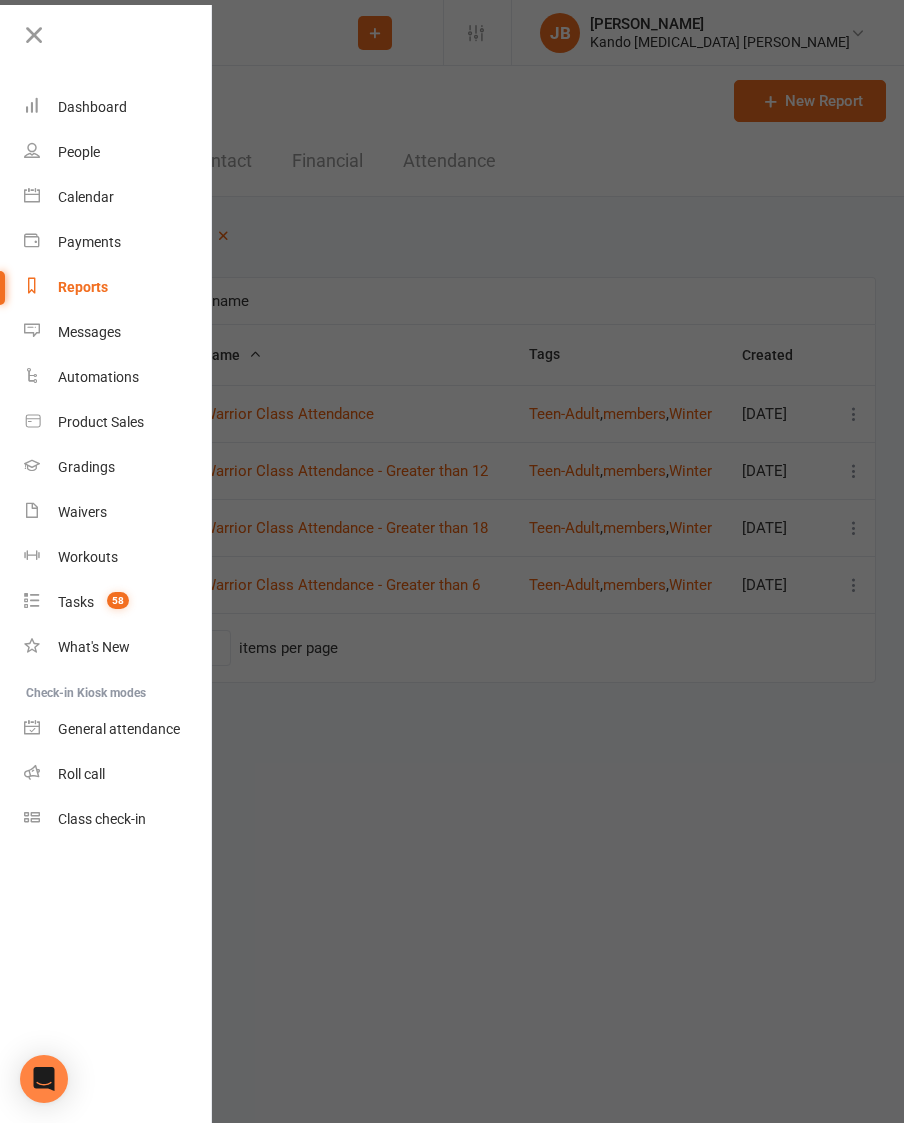 click at bounding box center [105, 42] 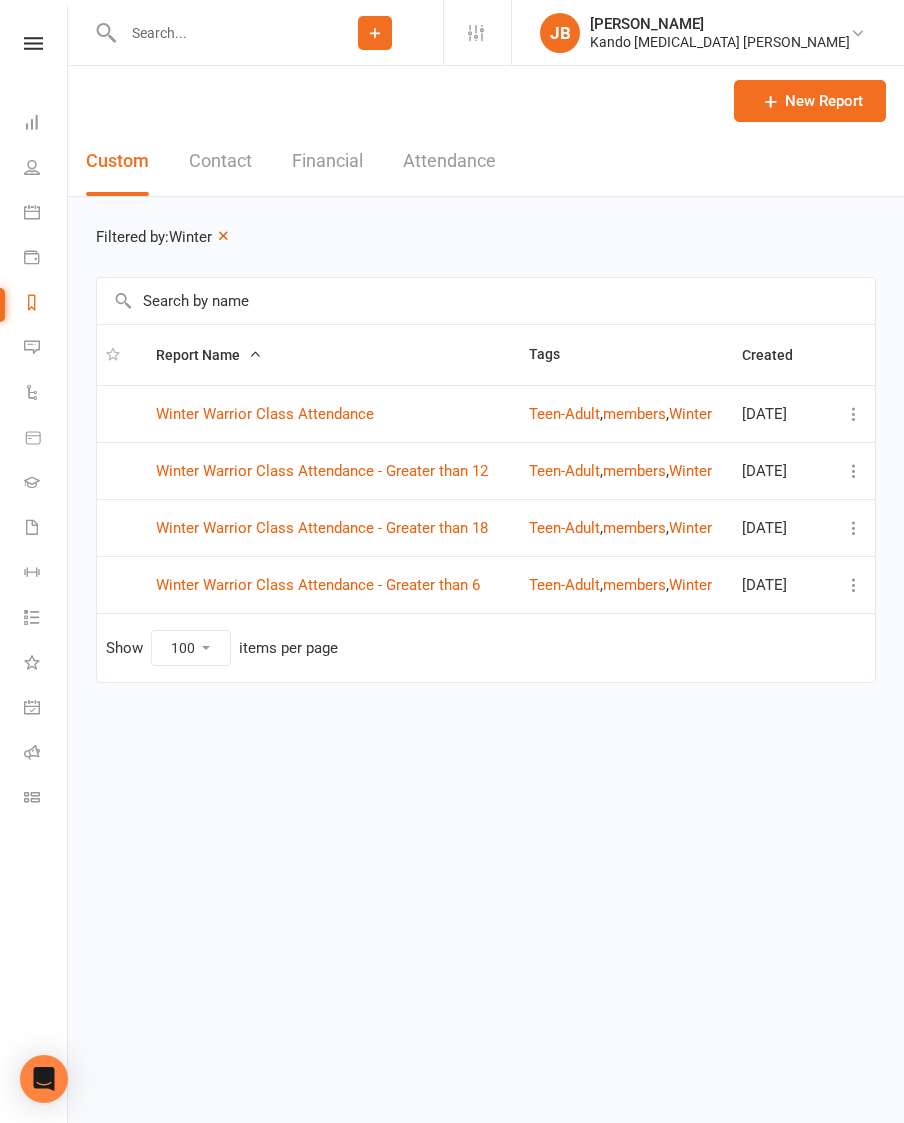 click on "Filtered by:  Winter   Report Name Tags Created Winter Warrior Class Attendance   Teen-Adult ,  members ,  Winter [DATE] Winter Warrior Class Attendance - Greater than 12   Teen-Adult ,  members ,  Winter [DATE] Winter Warrior Class Attendance - Greater than 18   Teen-Adult ,  members ,  Winter [DATE] Winter Warrior Class Attendance - Greater than 6   Teen-Adult ,  members ,  Winter [DATE] Show 10 25 50 100 items per page" at bounding box center (486, 468) 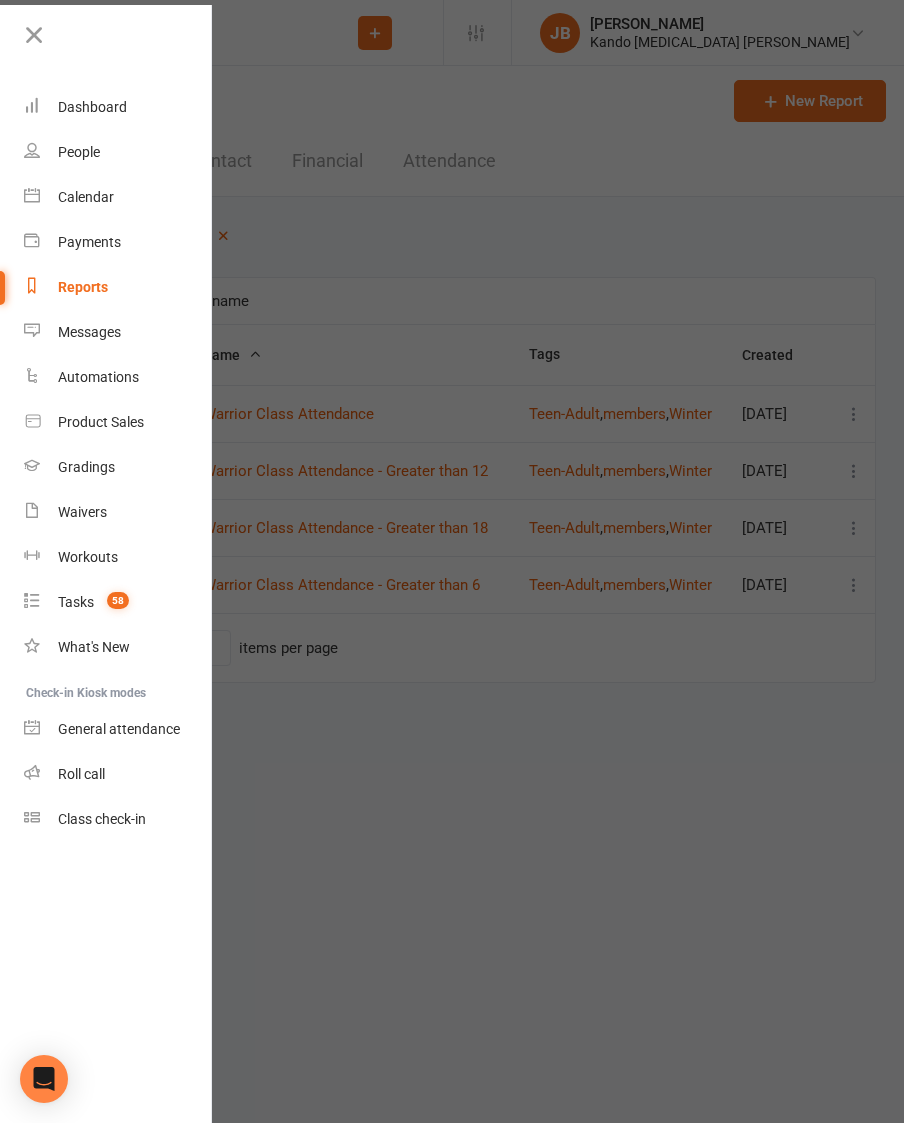 click on "Calendar" at bounding box center (118, 197) 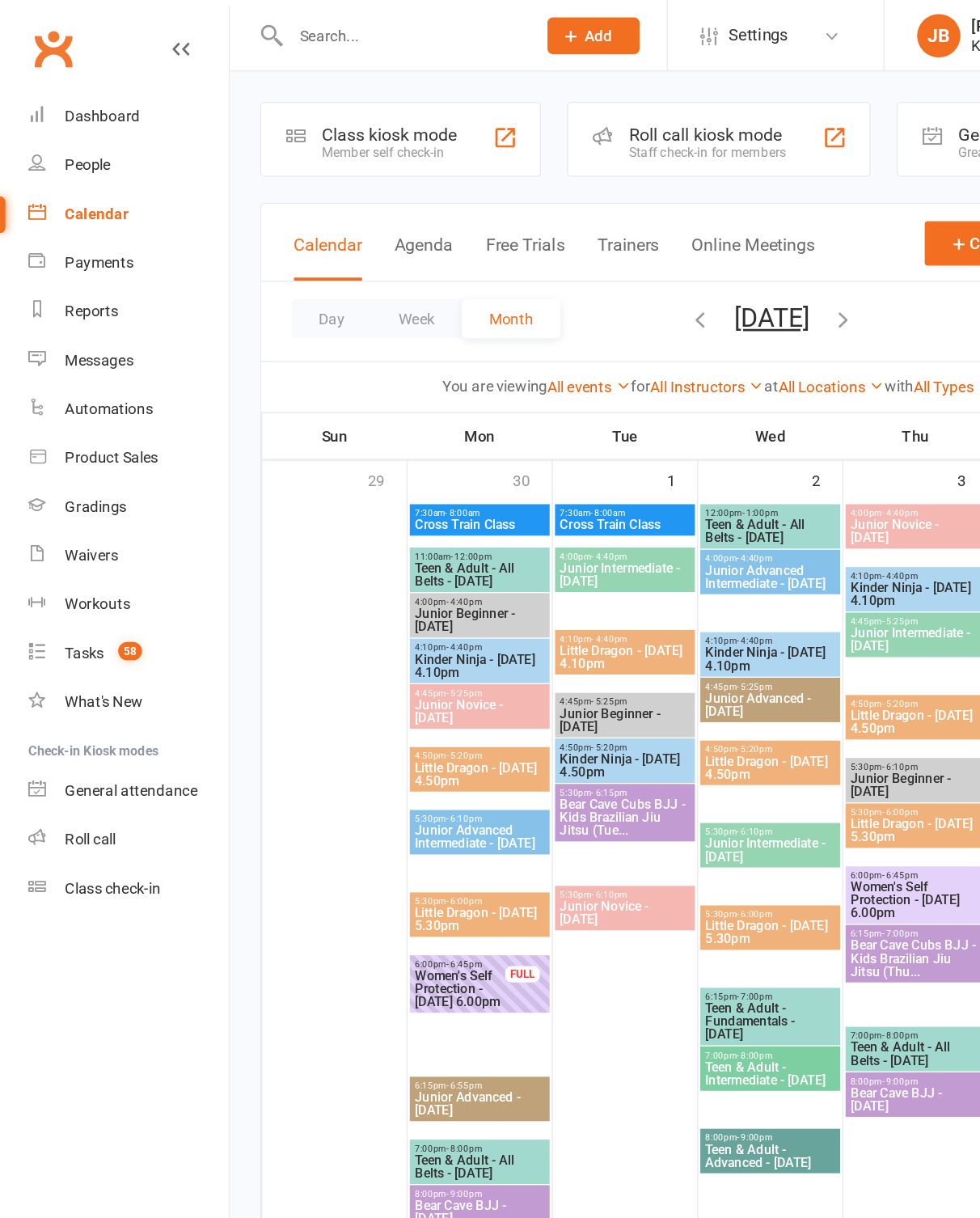 click on "Agenda" at bounding box center [316, 192] 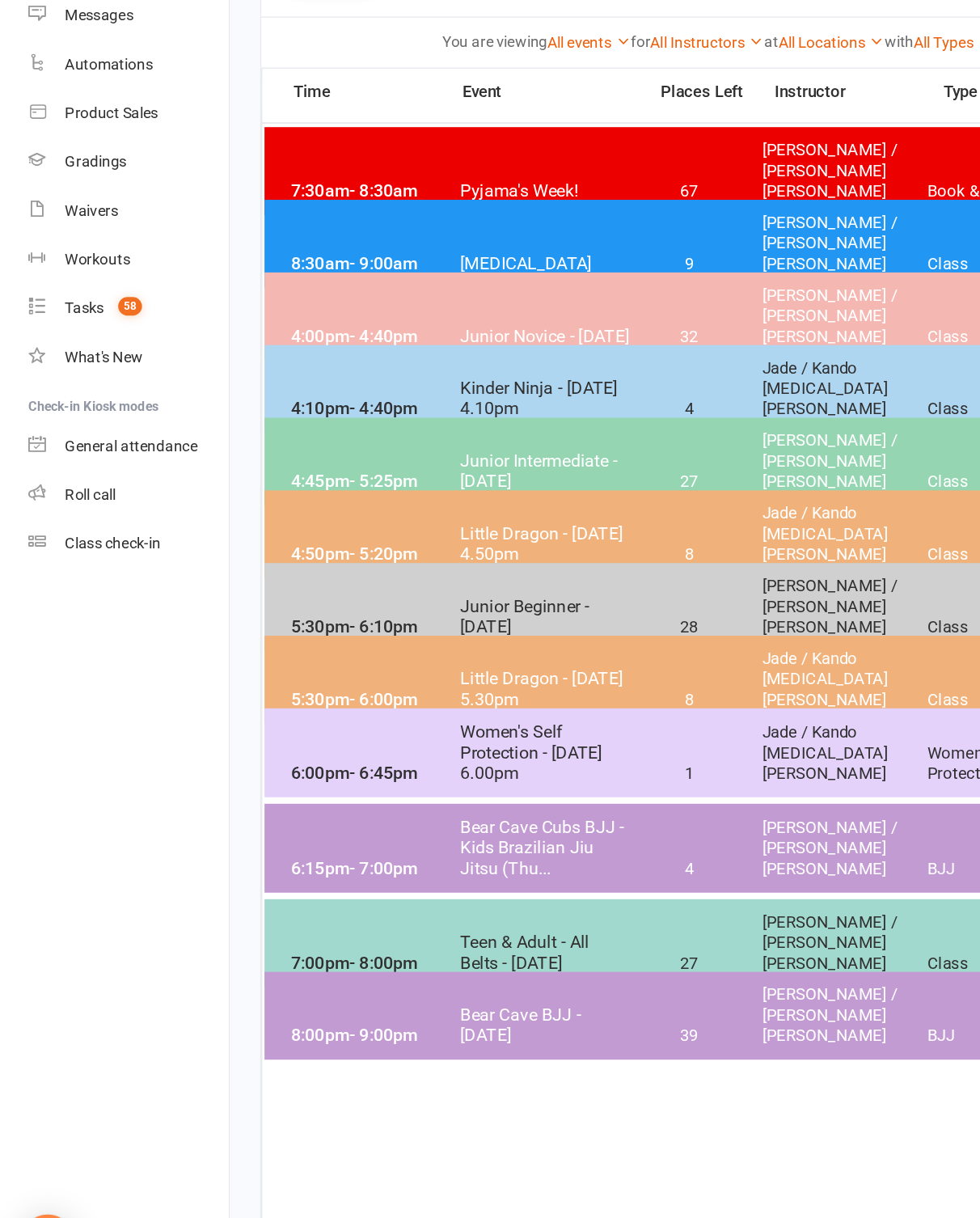 click on "8:00pm  - 9:00pm [GEOGRAPHIC_DATA] BJJ - [DATE] 39 [PERSON_NAME] / [PERSON_NAME] [PERSON_NAME] BJJ Big Mats" at bounding box center (576, 1014) 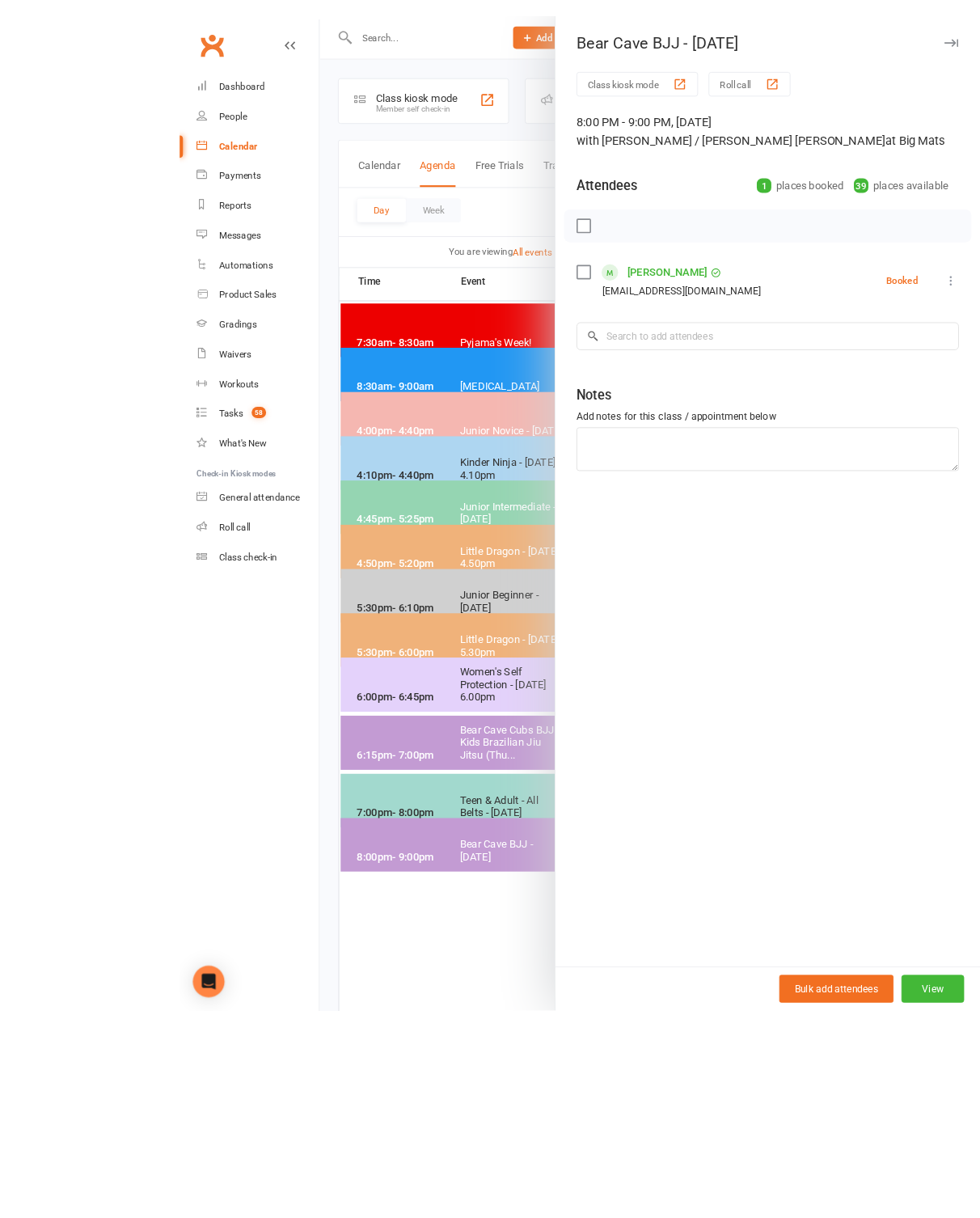 scroll, scrollTop: 75, scrollLeft: 0, axis: vertical 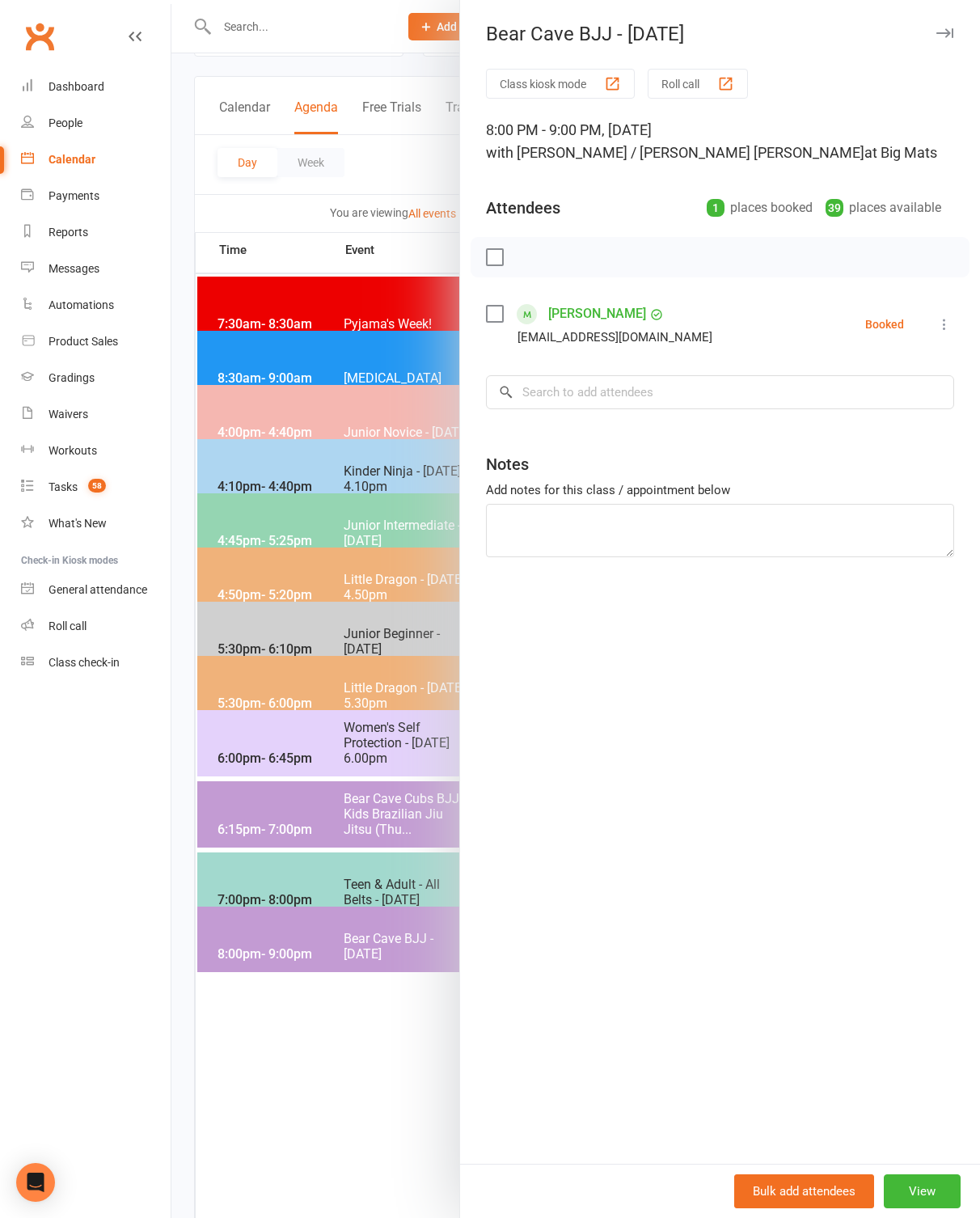 click on "Class kiosk mode  Roll call  8:00 PM - 9:00 PM, [DATE] with [PERSON_NAME] / [PERSON_NAME] [PERSON_NAME]  at  Big Mats  Attendees  1  places booked 39  places available   [PERSON_NAME]  [EMAIL_ADDRESS][DOMAIN_NAME] Booked More info  Remove  Check in  Mark absent  Send message  All bookings for series  × No results
Notes  Add notes for this class / appointment below" at bounding box center (720, 616) 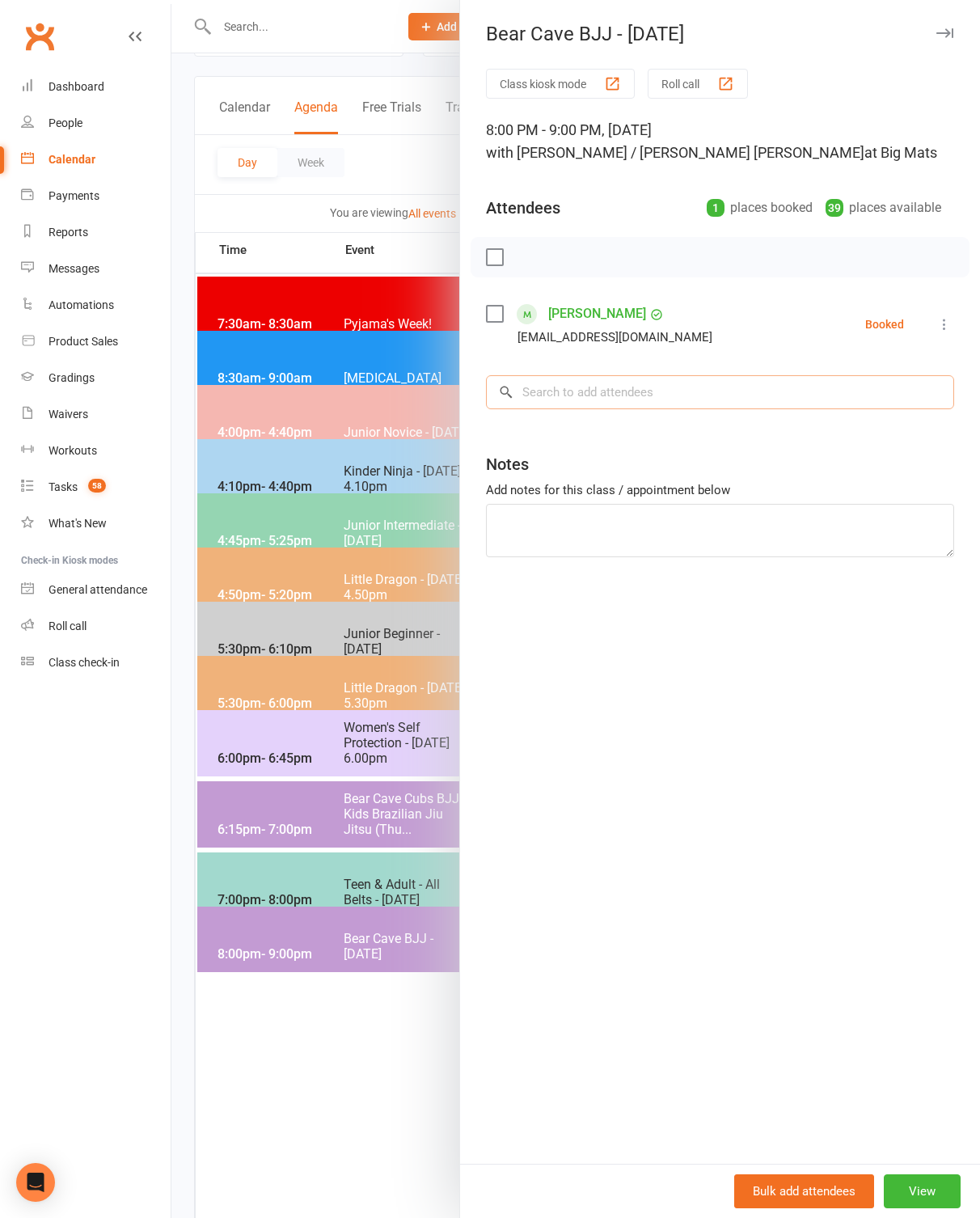 click at bounding box center [720, 392] 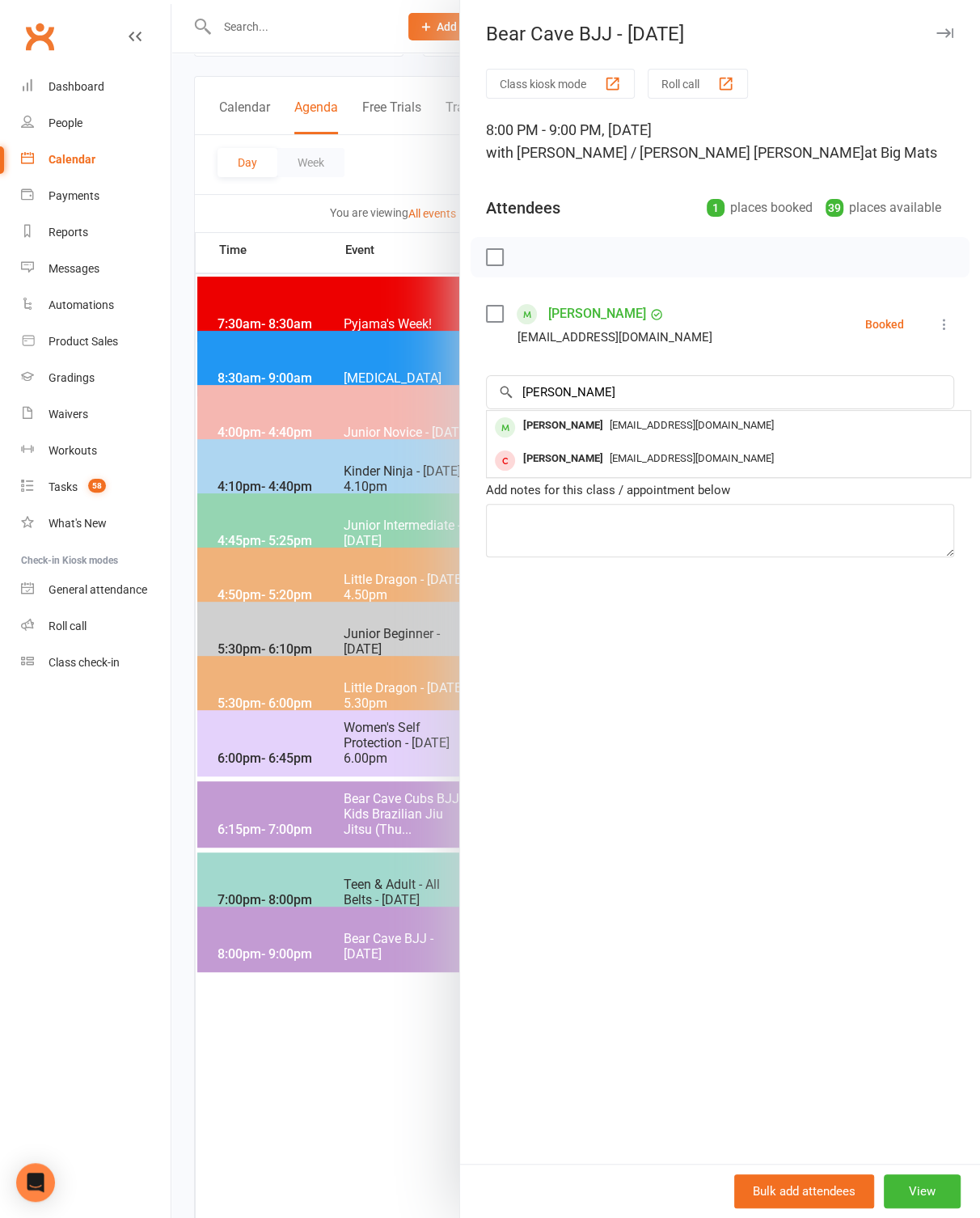 click on "[EMAIL_ADDRESS][DOMAIN_NAME]" at bounding box center [691, 425] 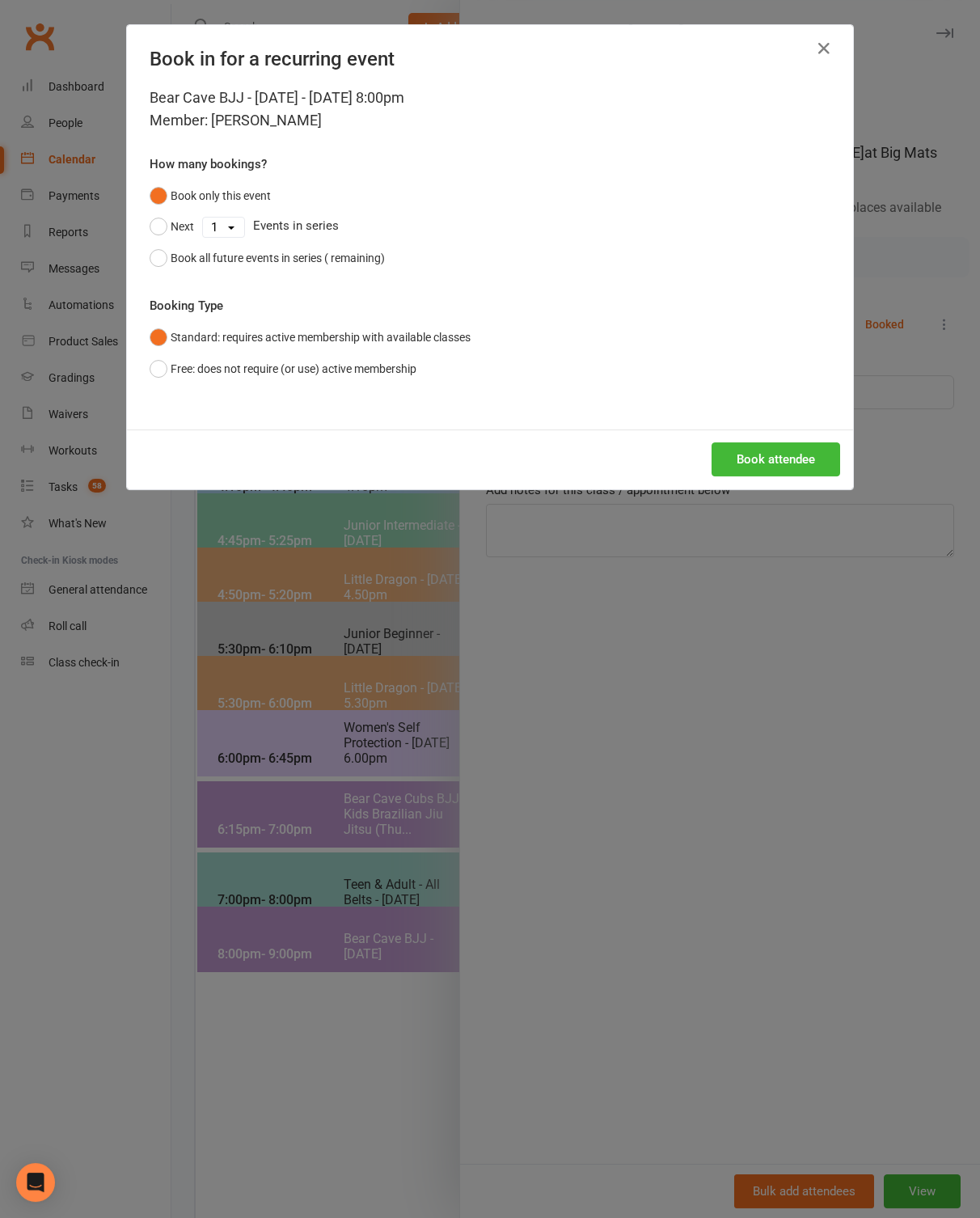 scroll, scrollTop: 75, scrollLeft: 0, axis: vertical 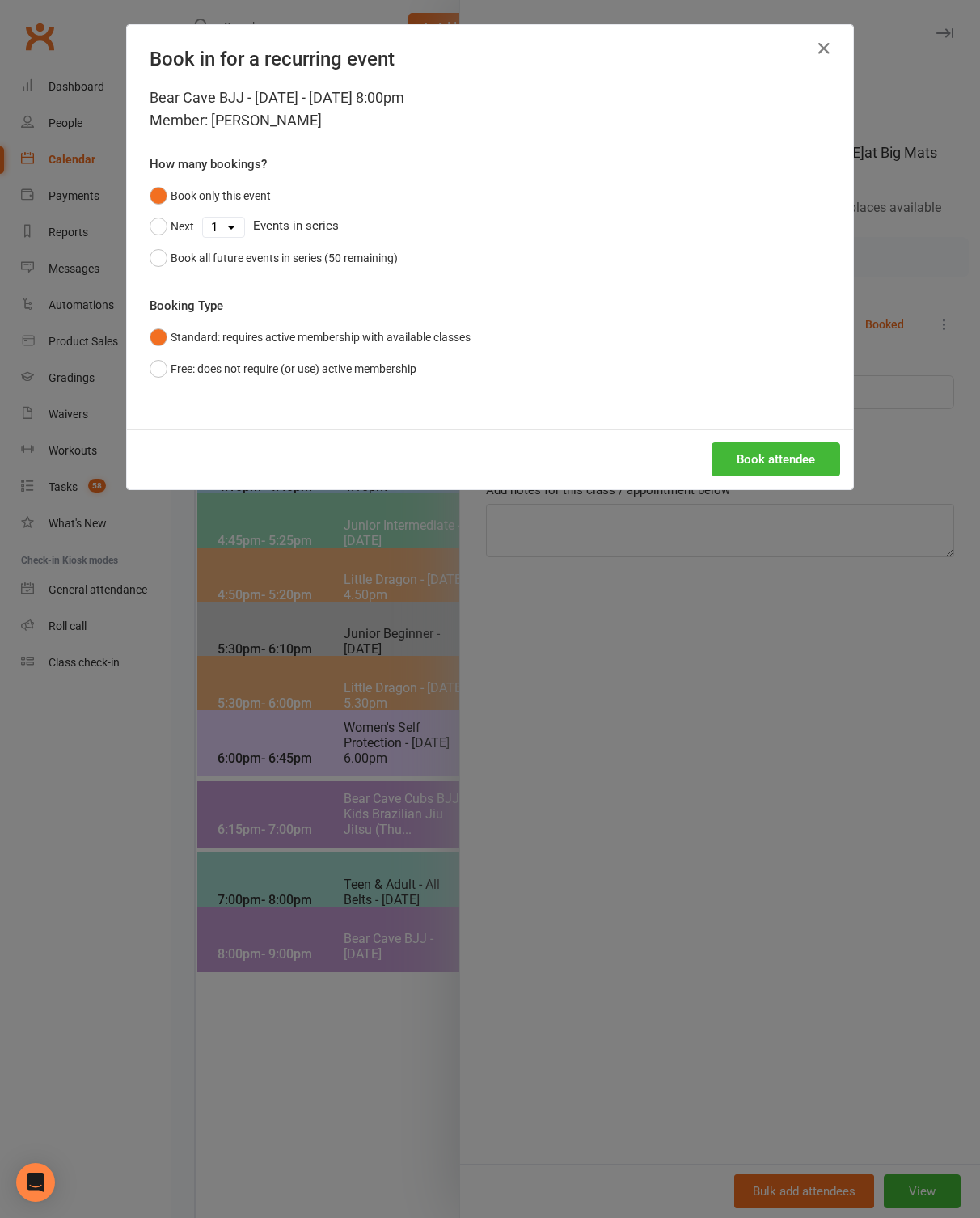 click on "Book attendee" at bounding box center (775, 459) 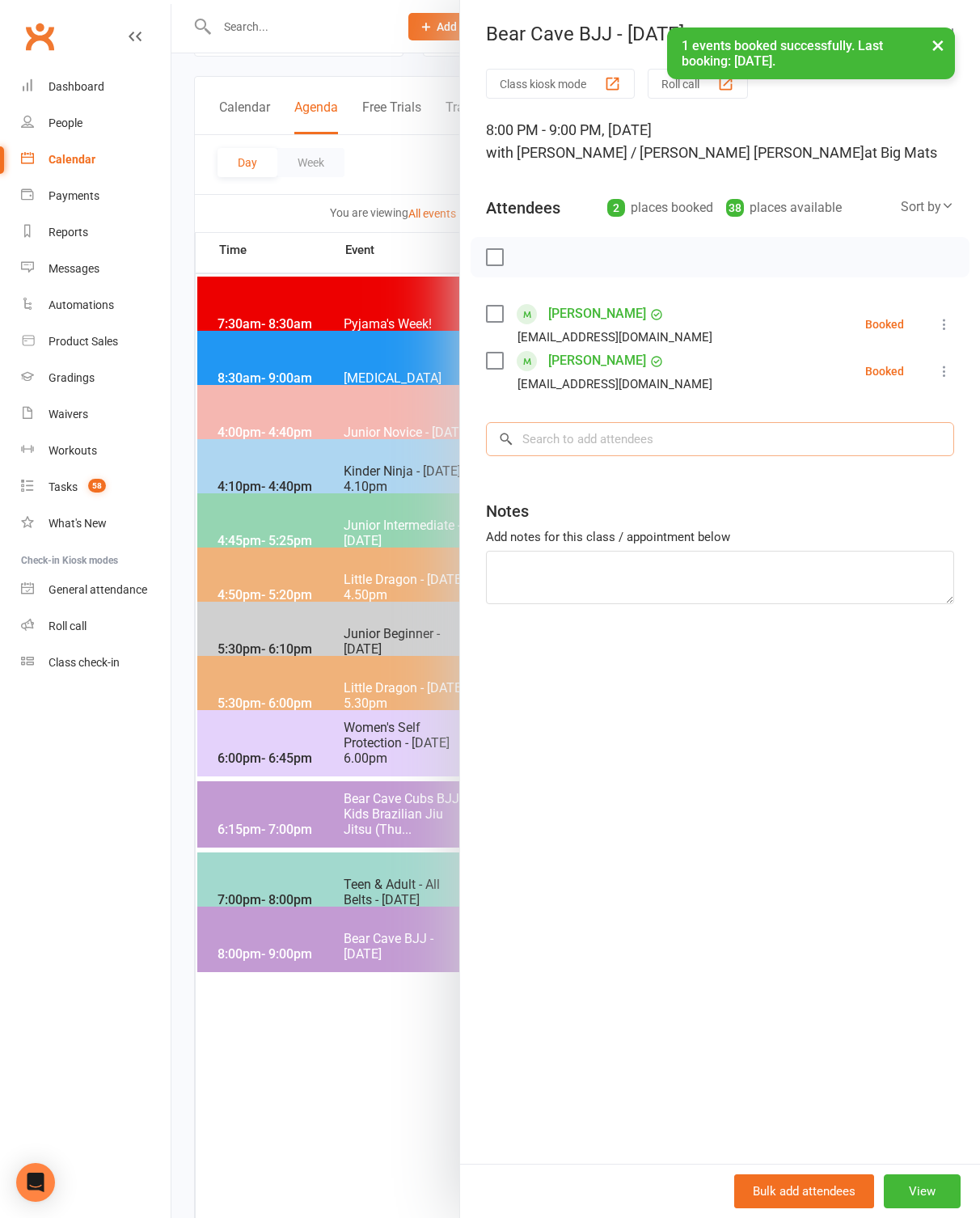 click at bounding box center (720, 439) 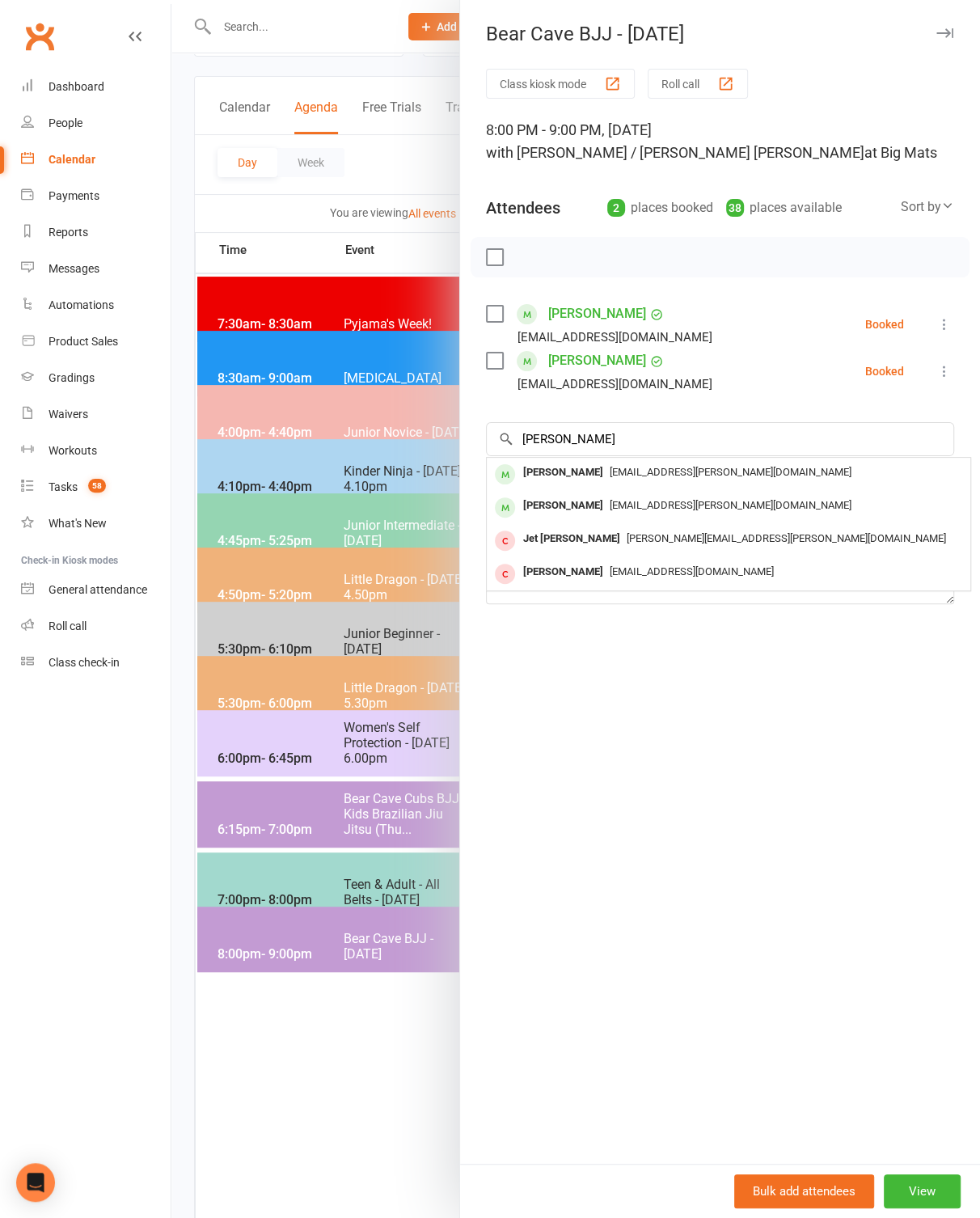 click on "[EMAIL_ADDRESS][PERSON_NAME][DOMAIN_NAME]" at bounding box center [730, 472] 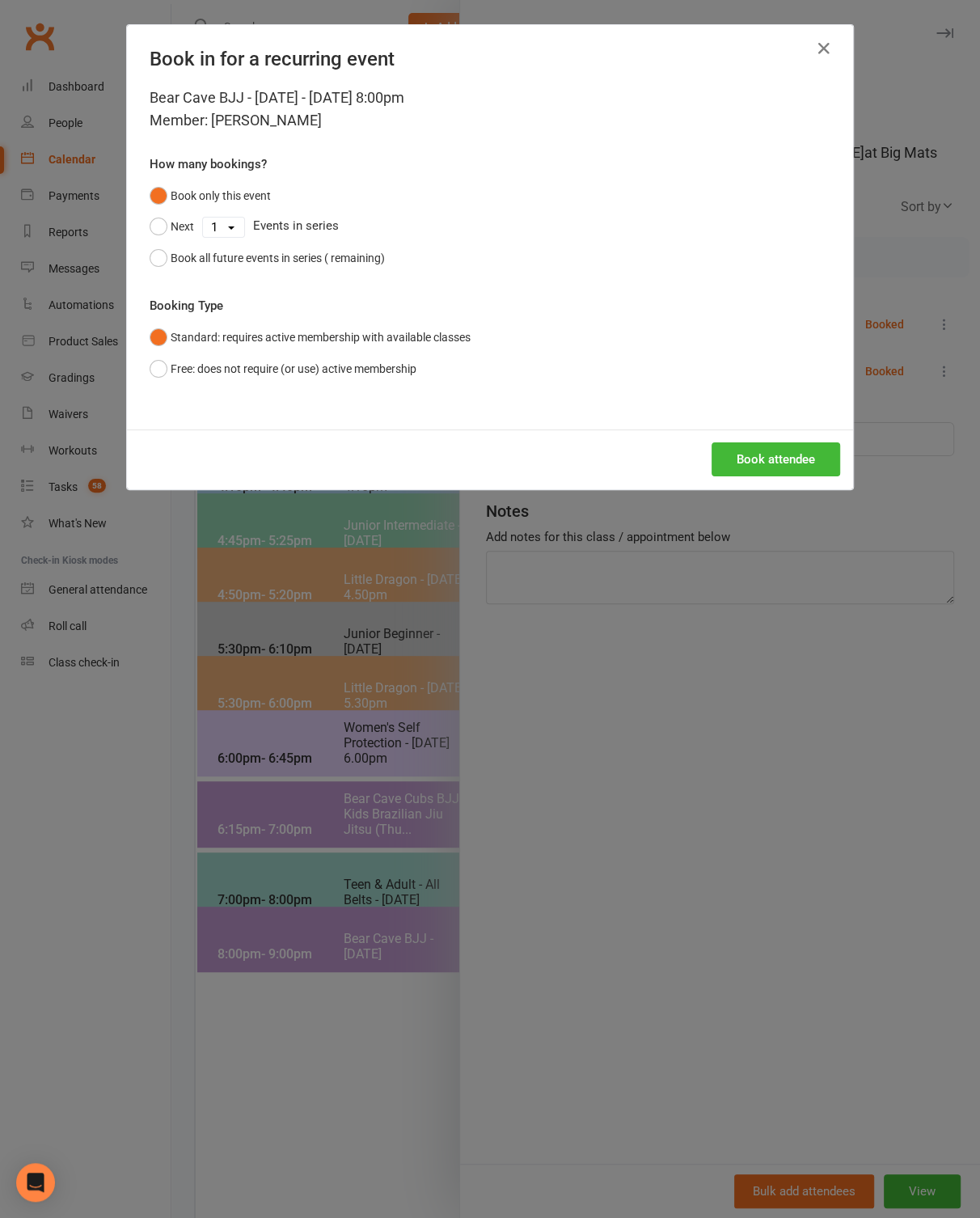 scroll, scrollTop: 75, scrollLeft: 0, axis: vertical 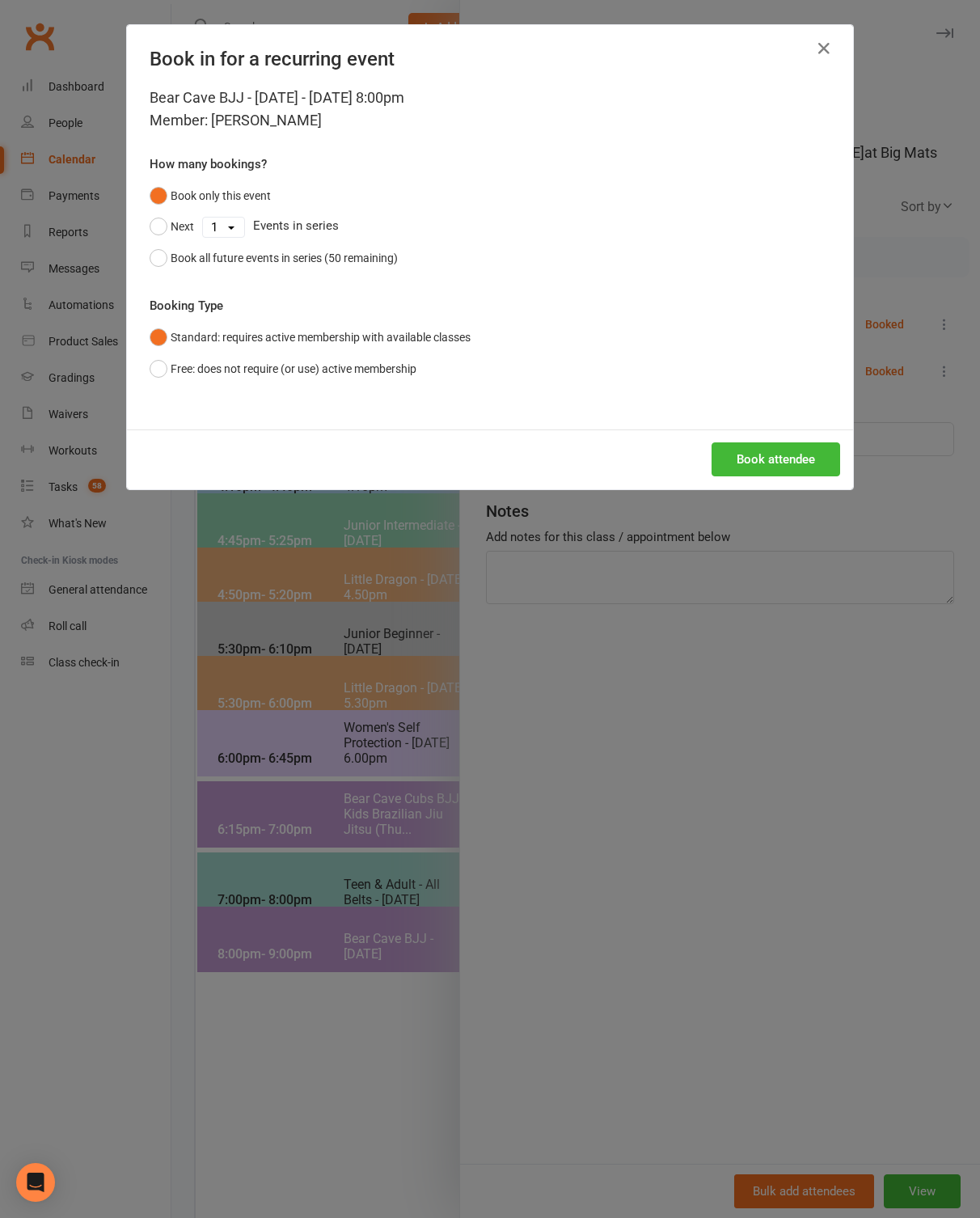 click on "Book attendee" at bounding box center [775, 459] 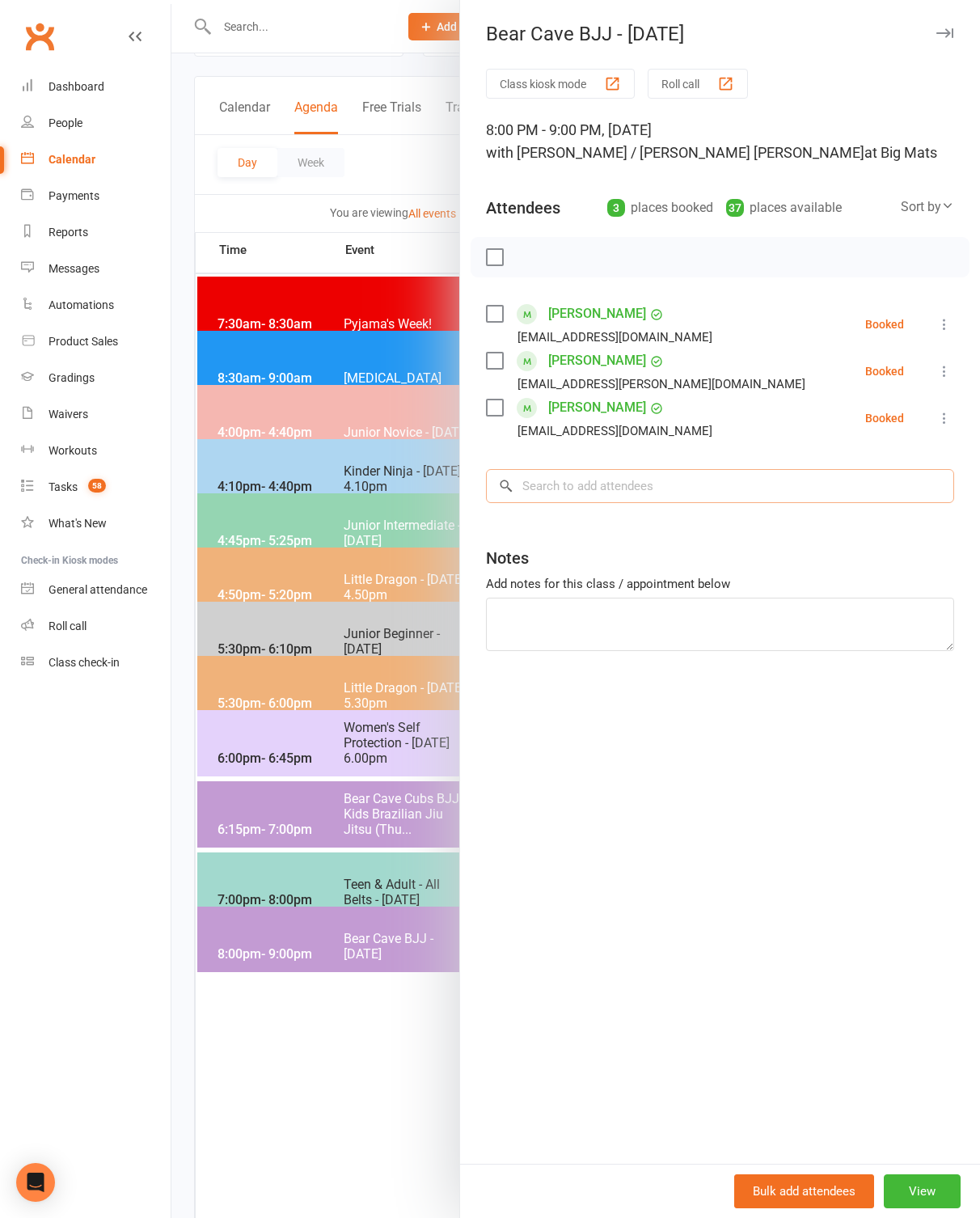 click at bounding box center [720, 486] 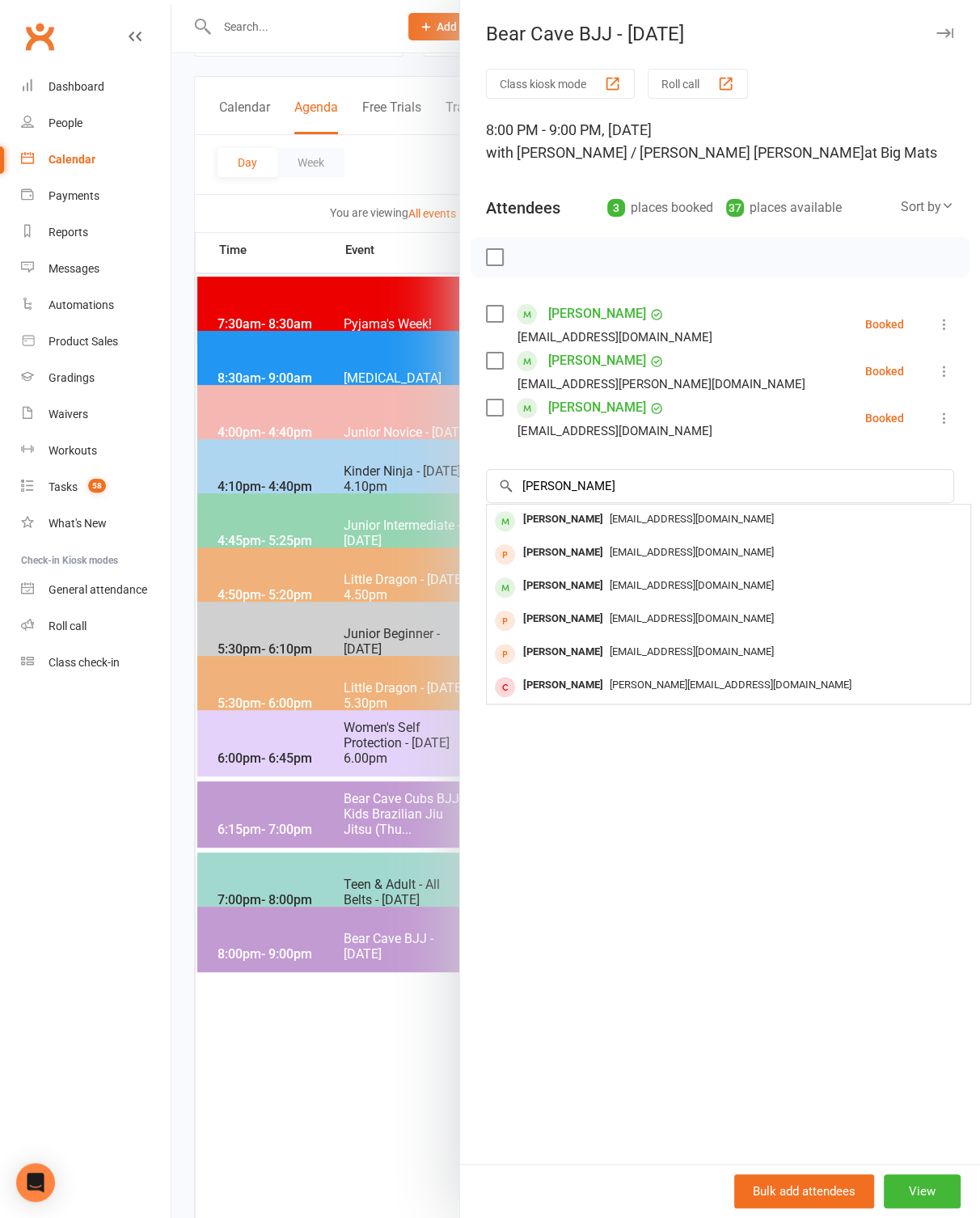 click on "[EMAIL_ADDRESS][DOMAIN_NAME]" at bounding box center [691, 518] 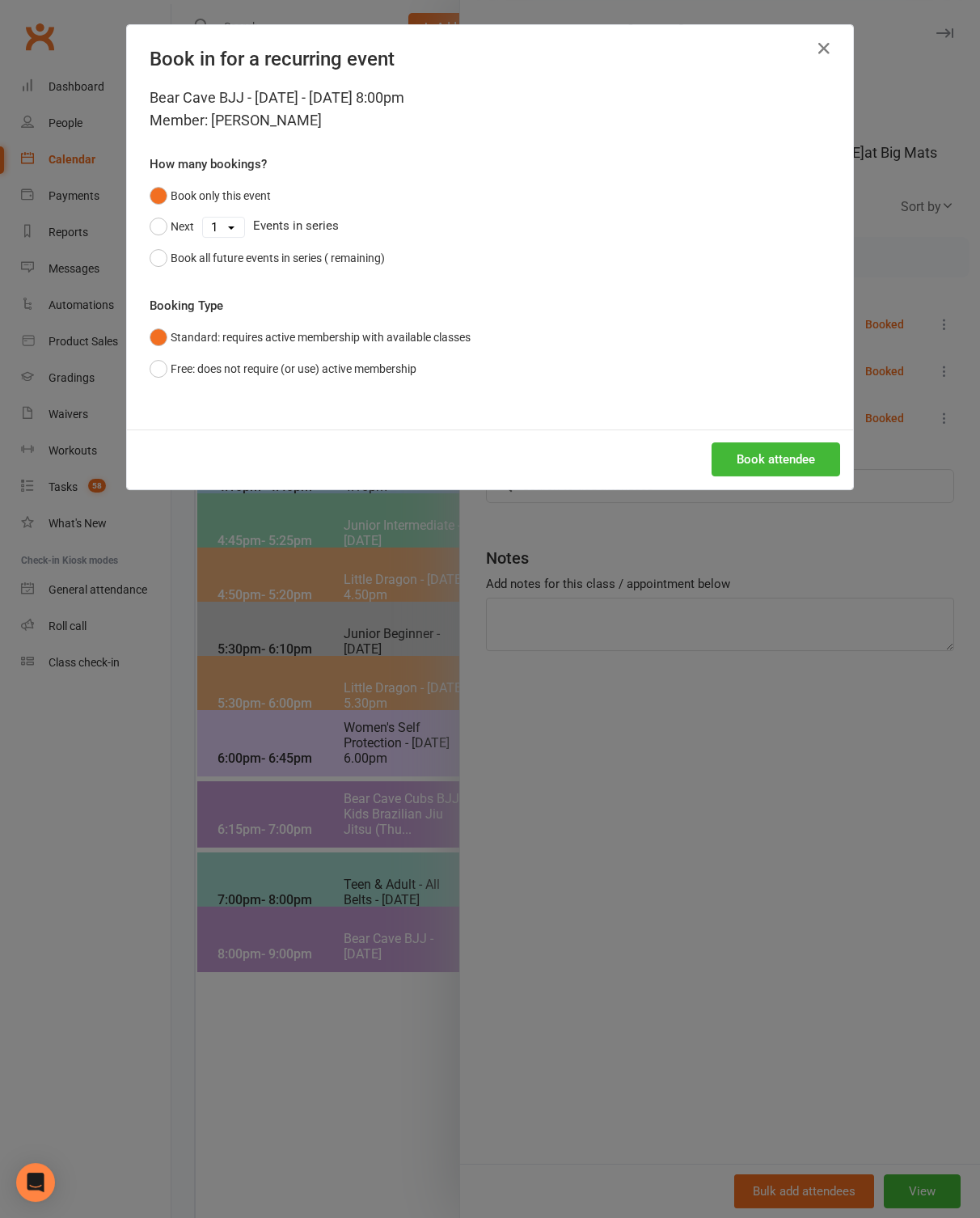 scroll, scrollTop: 75, scrollLeft: 0, axis: vertical 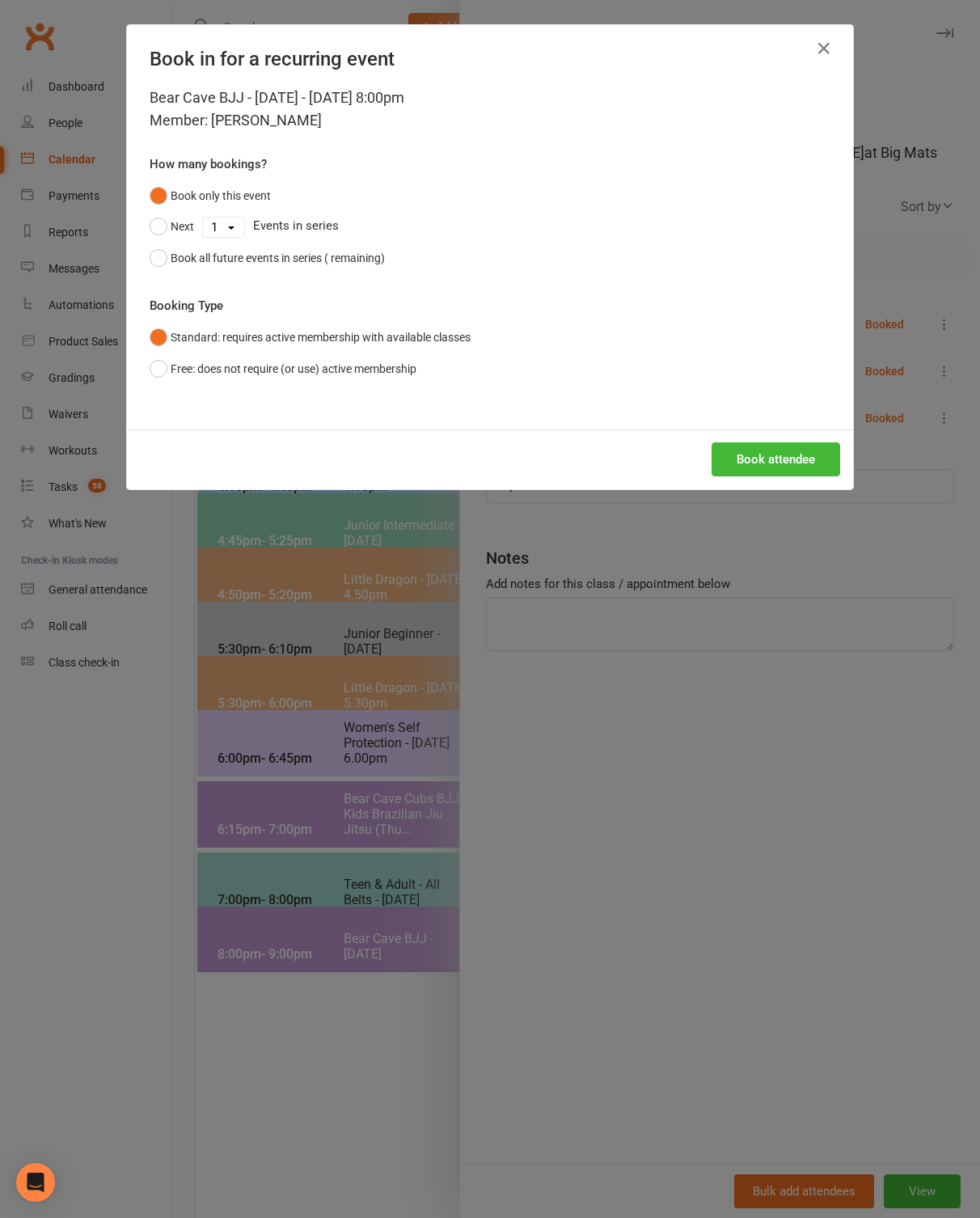 click on "Book attendee" at bounding box center [775, 459] 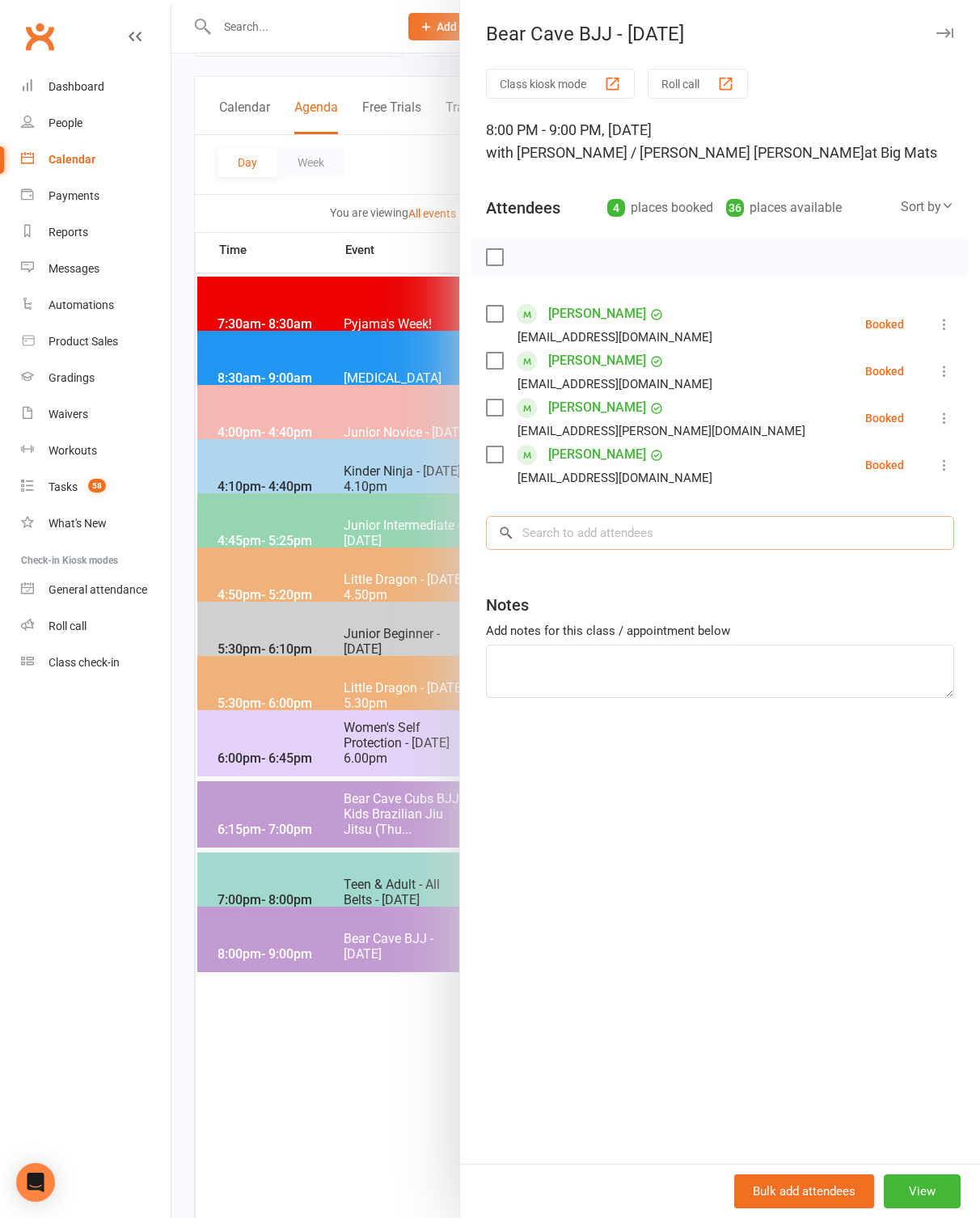 click at bounding box center [720, 533] 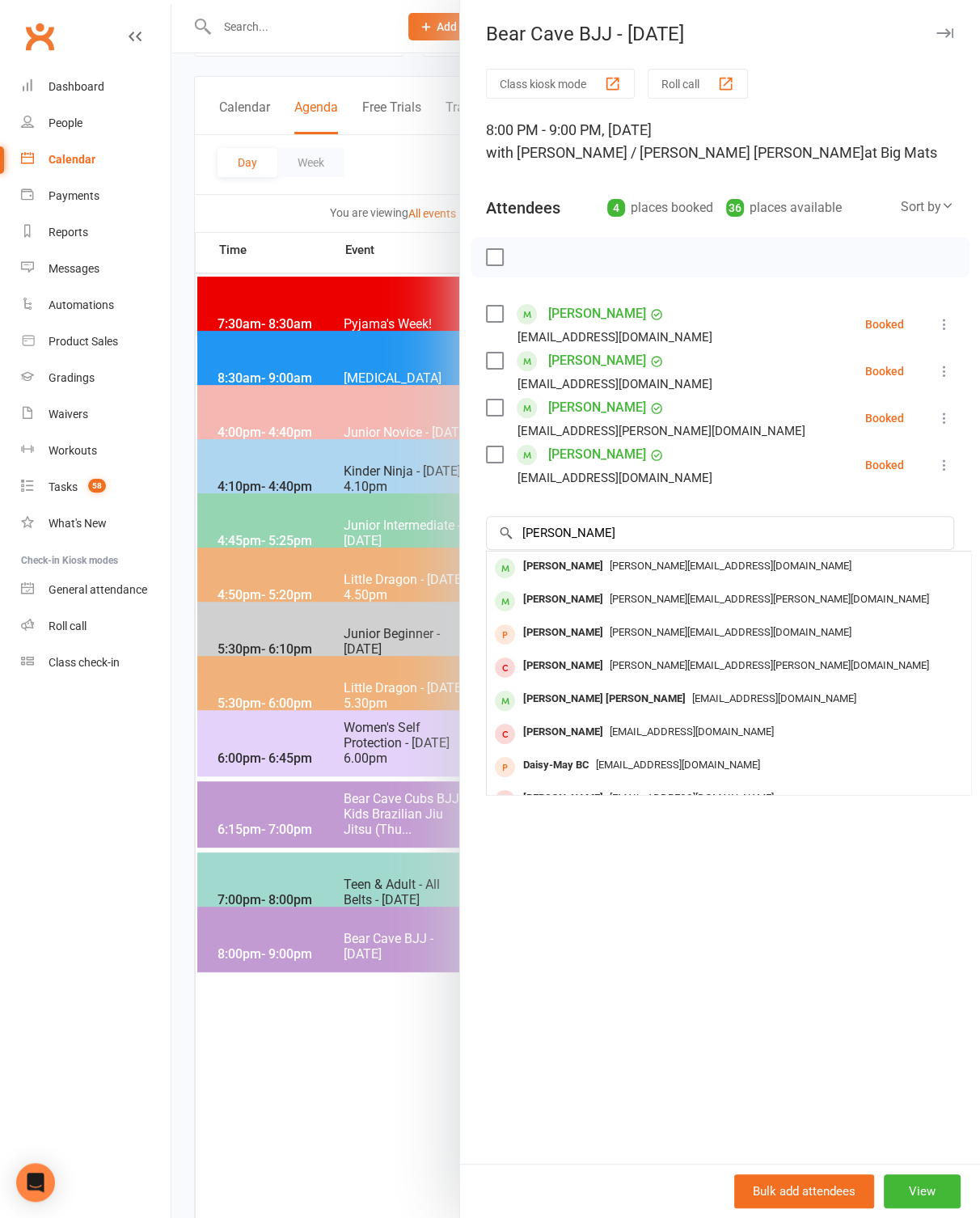 click on "[PERSON_NAME][EMAIL_ADDRESS][DOMAIN_NAME]" at bounding box center [730, 565] 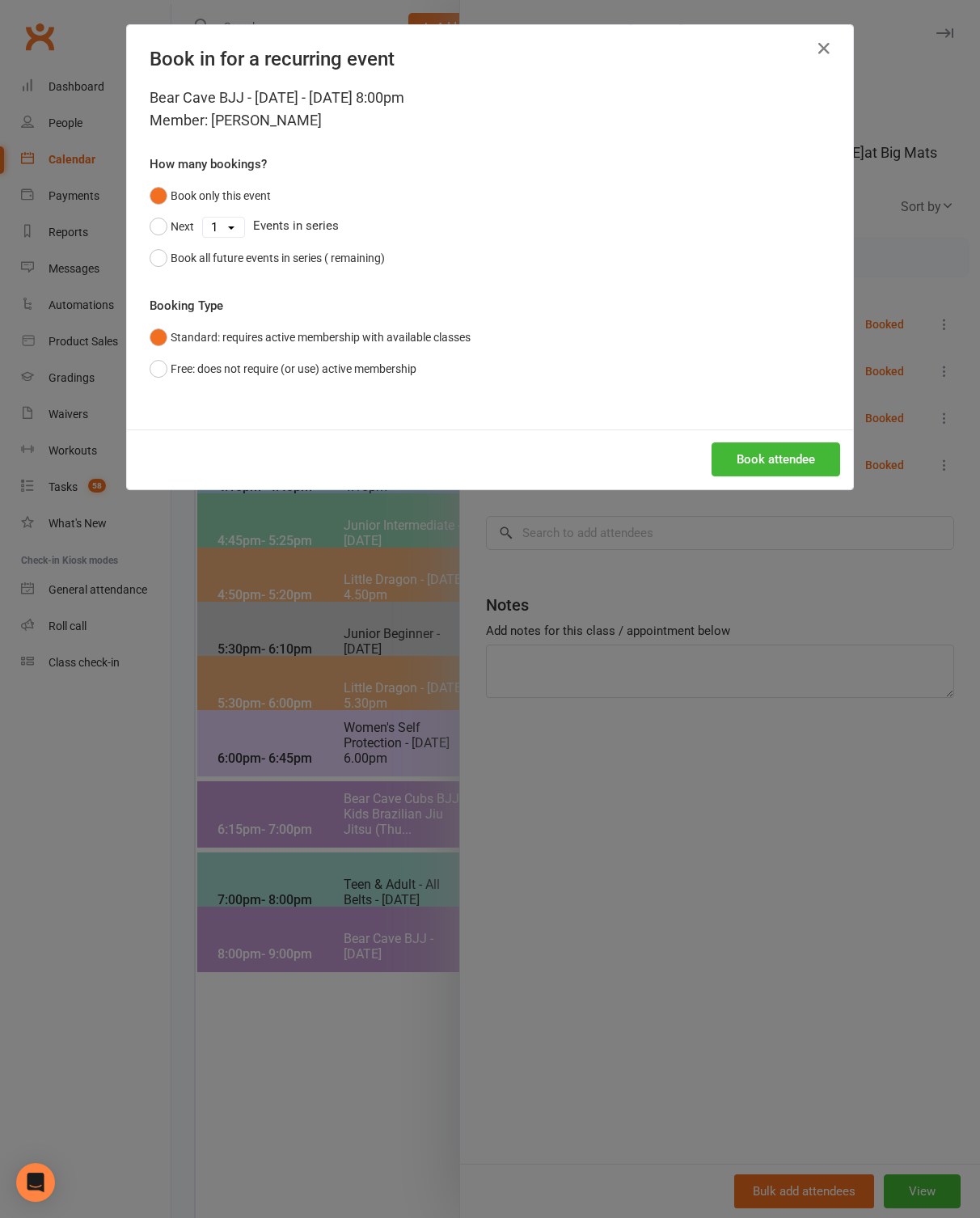 scroll, scrollTop: 75, scrollLeft: 0, axis: vertical 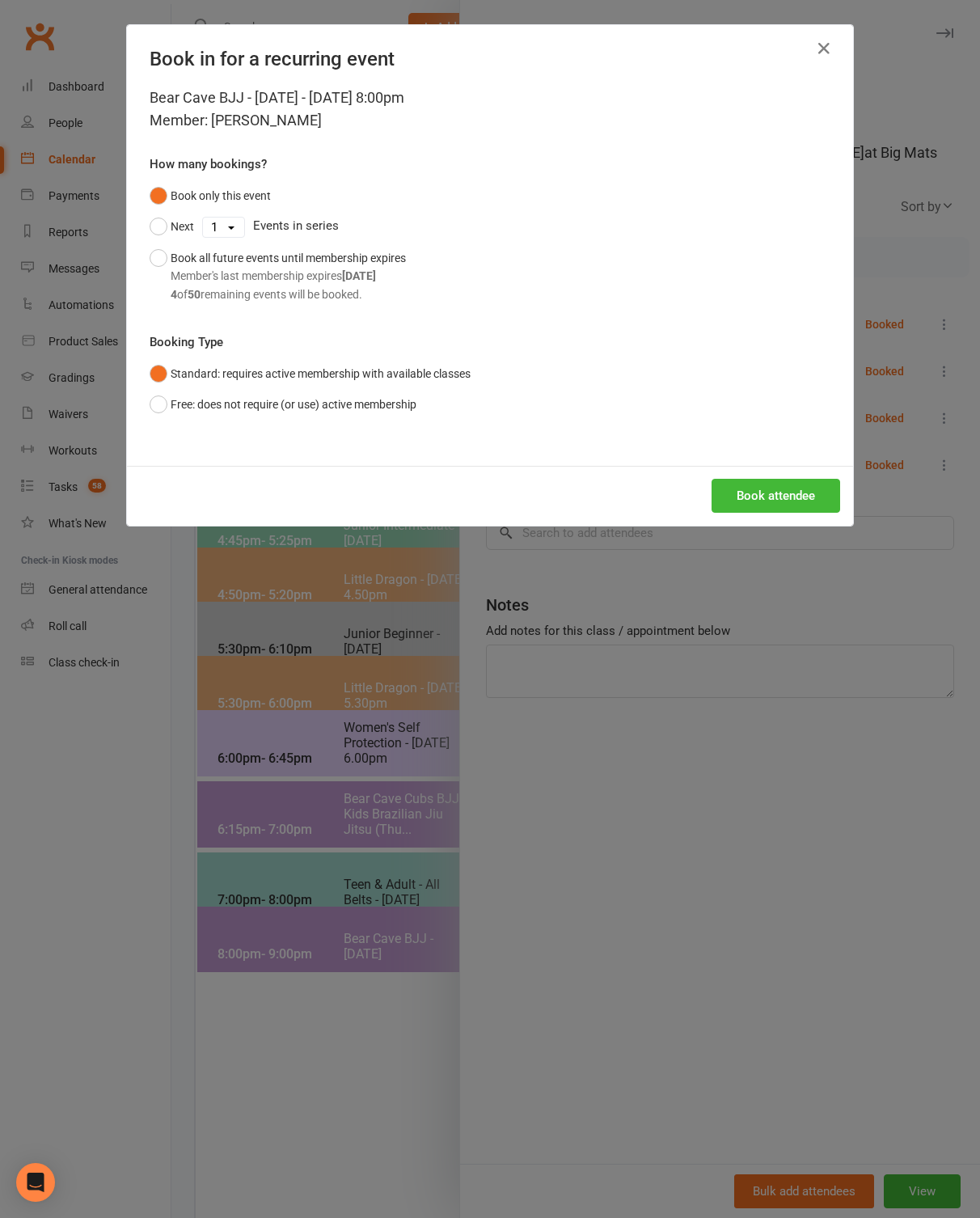 click on "Bear Cave BJJ - [DATE] - [DATE] 8:00pm Member: [PERSON_NAME] How many bookings? Book only this event Next 1 2 3 4 5 6 7 8 9 10 11 12 13 14 15 16 17 18 19 20 21 22 23 24 25 26 27 28 29 30 31 32 33 34 35 36 37 38 39 40 41 42 43 44 45 46 47 48 49 50 Events in series Book all future events until membership expires Member's last membership expires  [DATE] 4  of  50  remaining events will be booked. Booking Type Standard: requires active membership with available classes Free: does not require (or use) active membership" at bounding box center (490, 276) 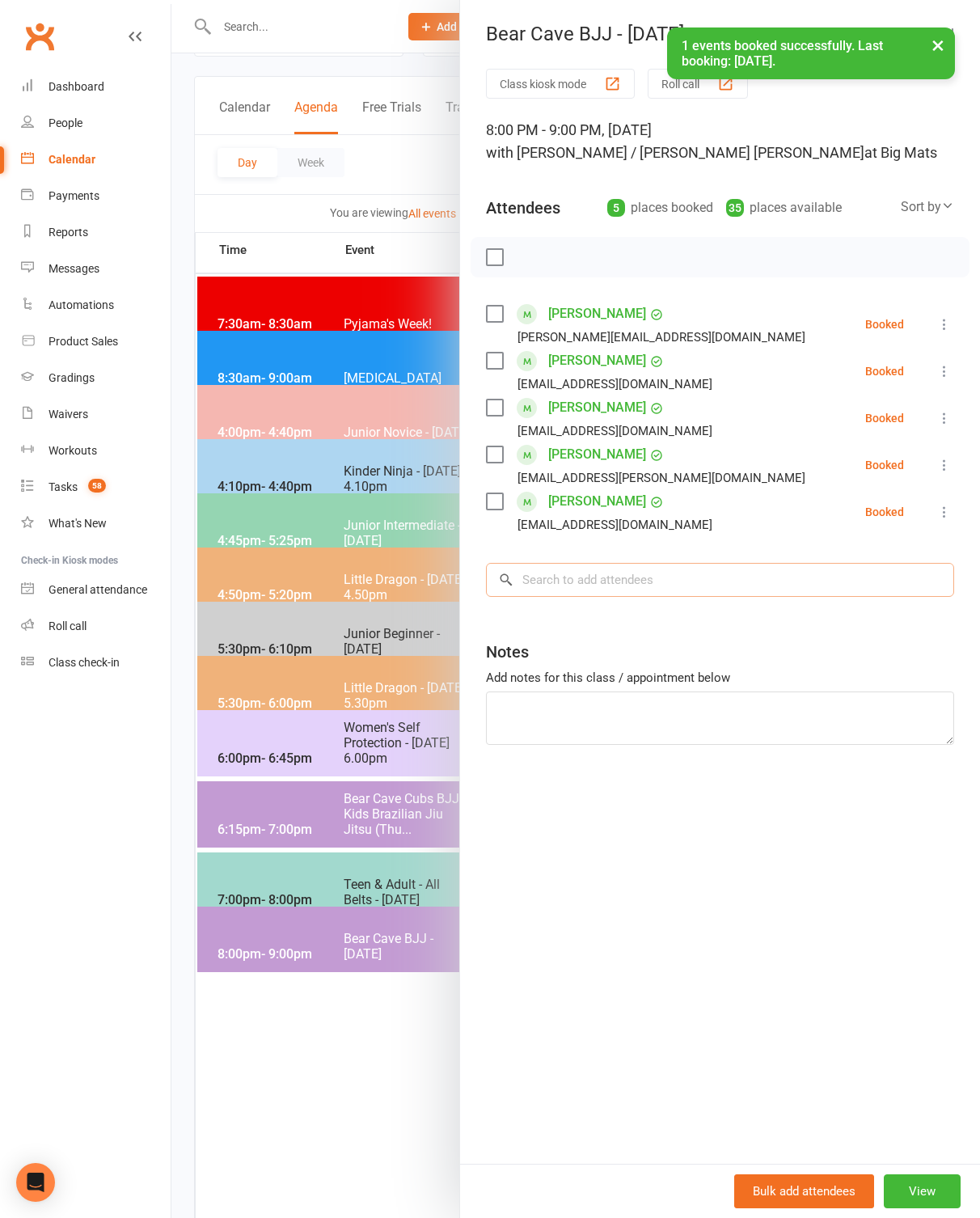 click at bounding box center [720, 580] 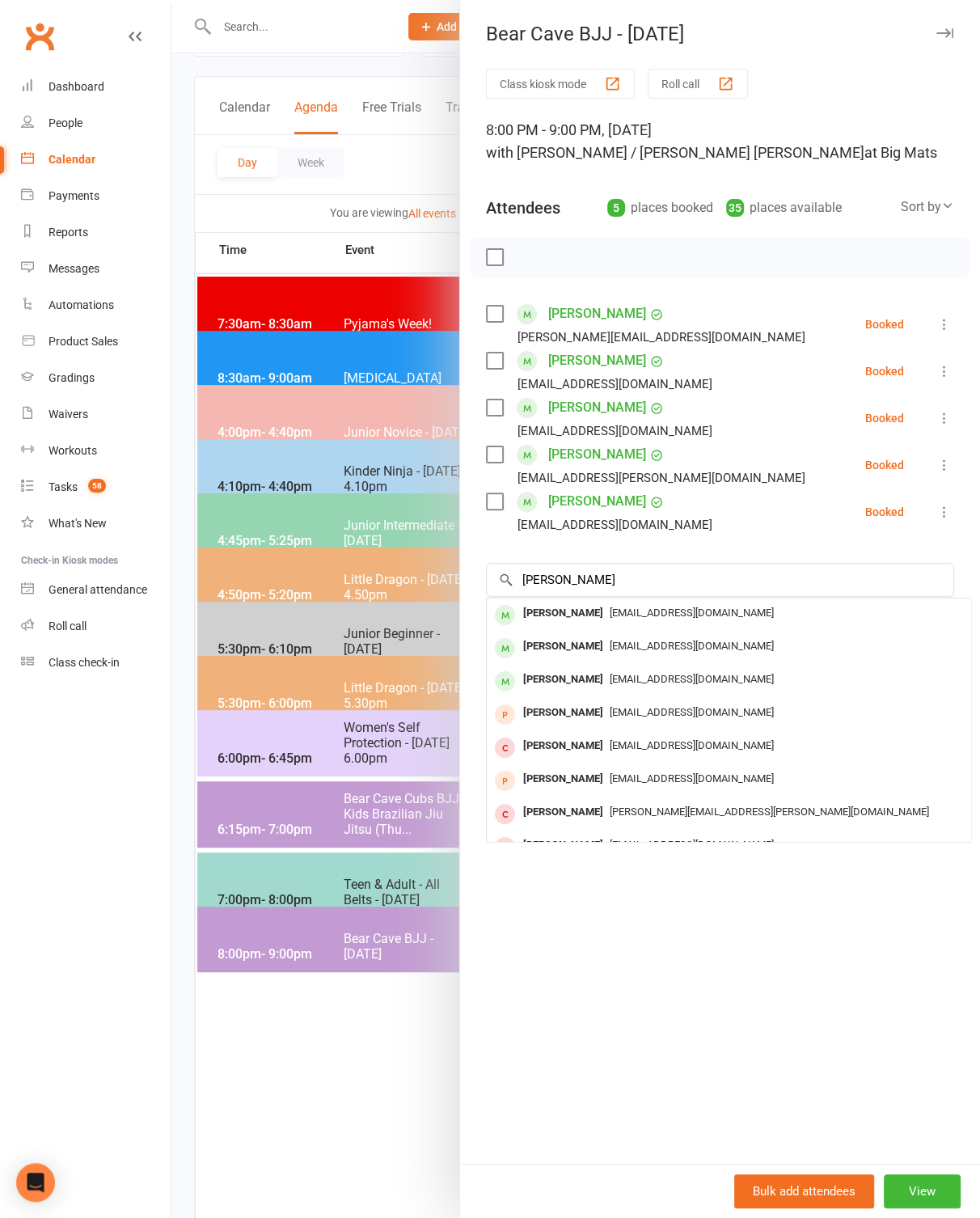 click on "[EMAIL_ADDRESS][DOMAIN_NAME]" at bounding box center (691, 712) 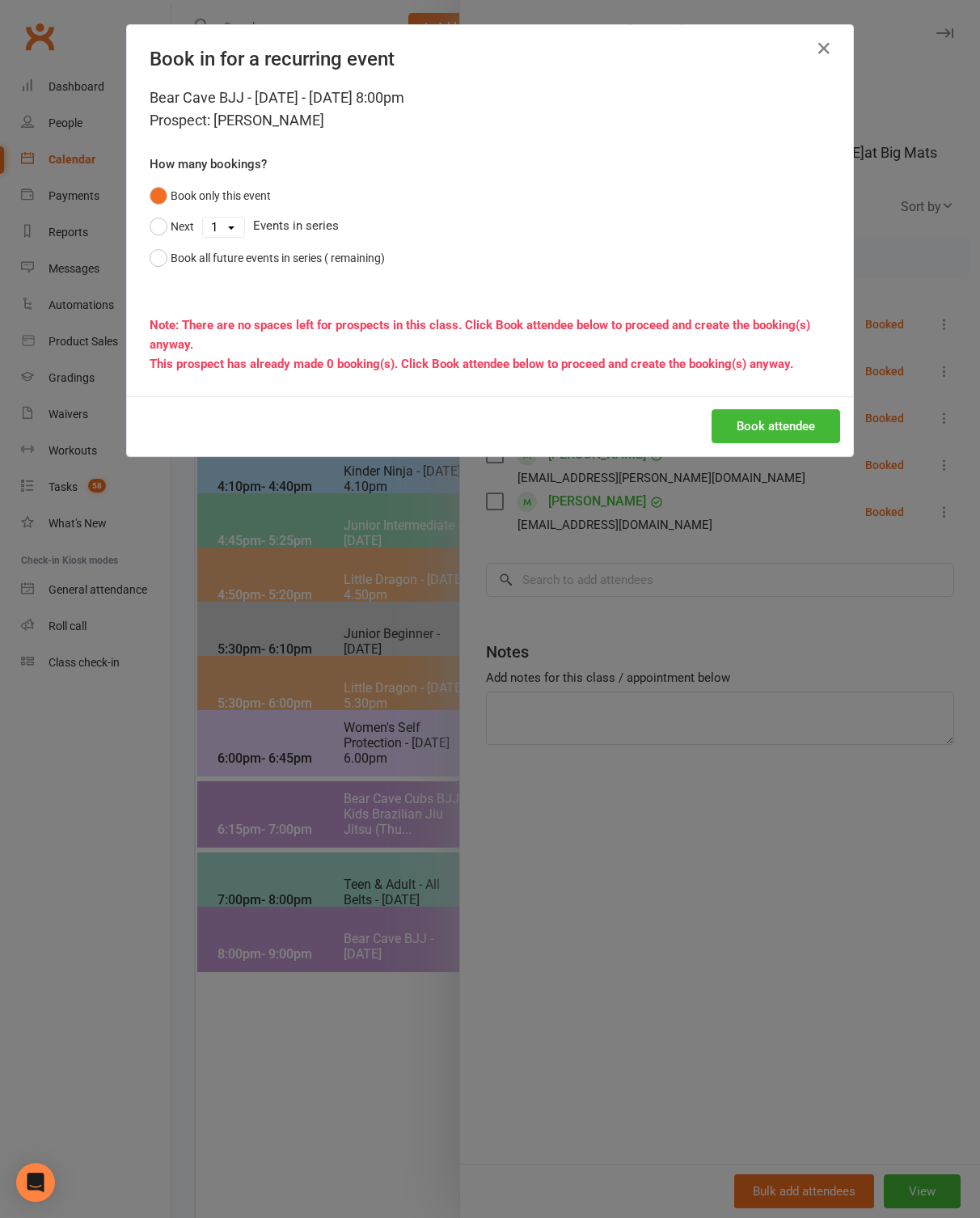 scroll, scrollTop: 75, scrollLeft: 0, axis: vertical 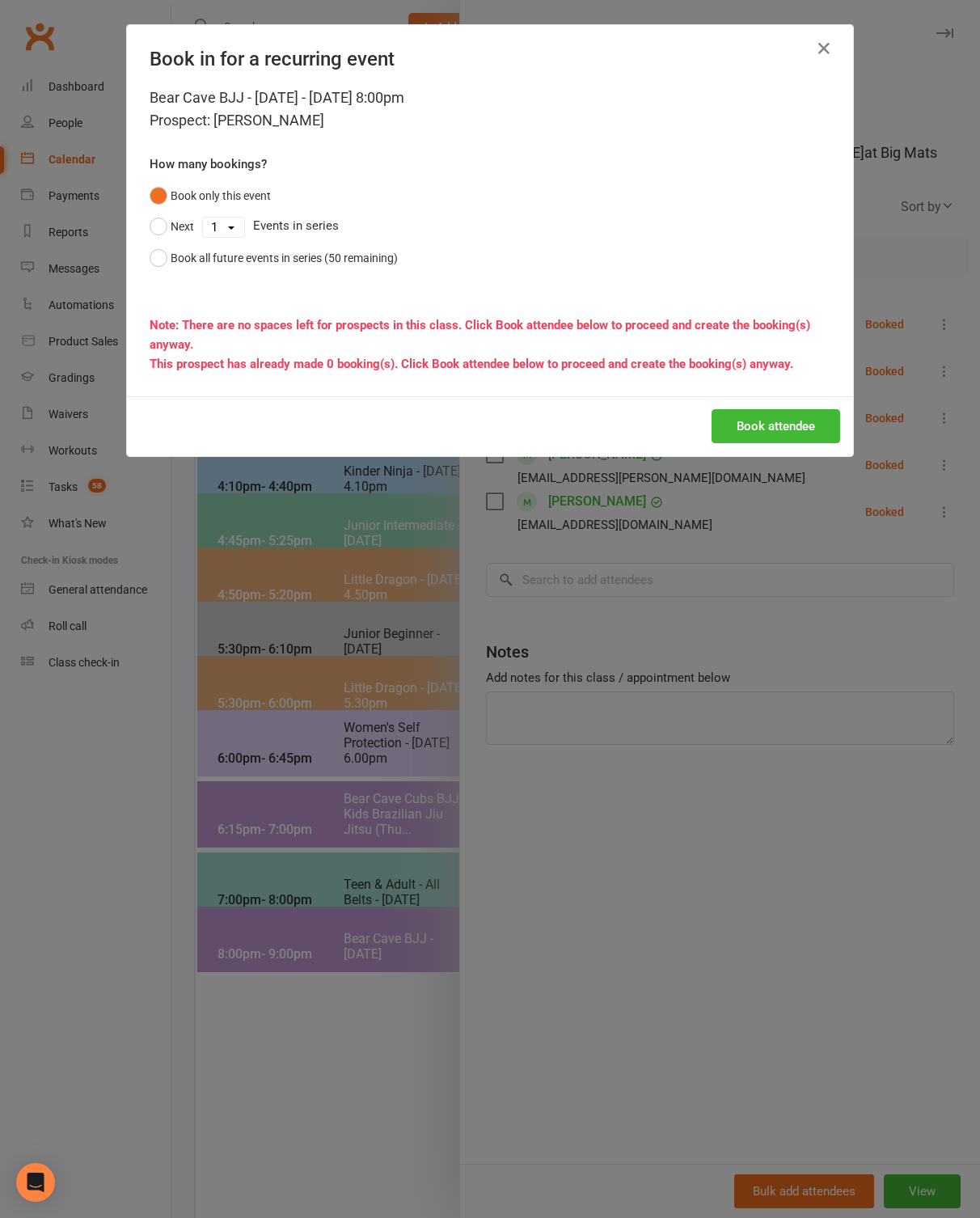click at bounding box center [824, 49] 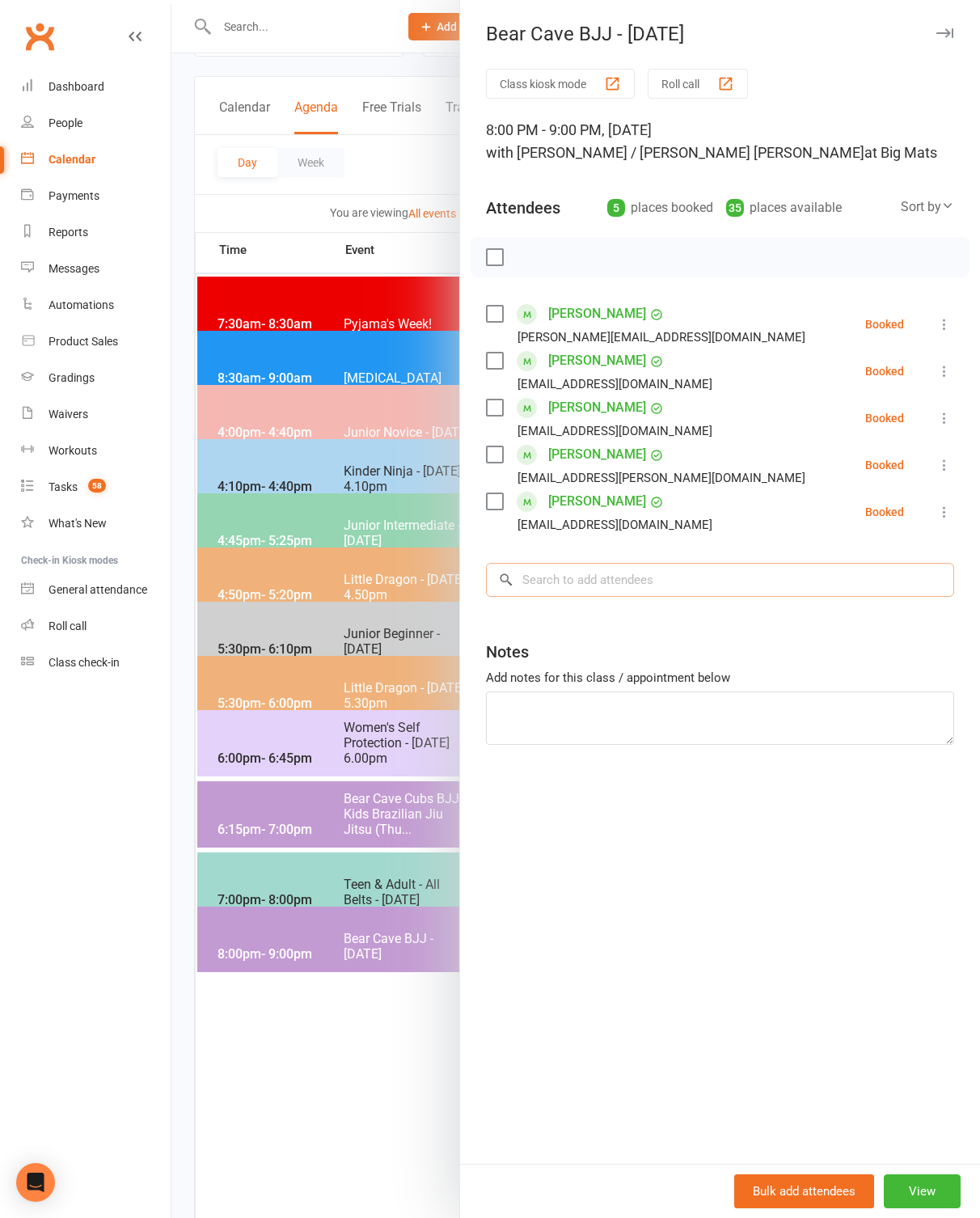 click at bounding box center [720, 580] 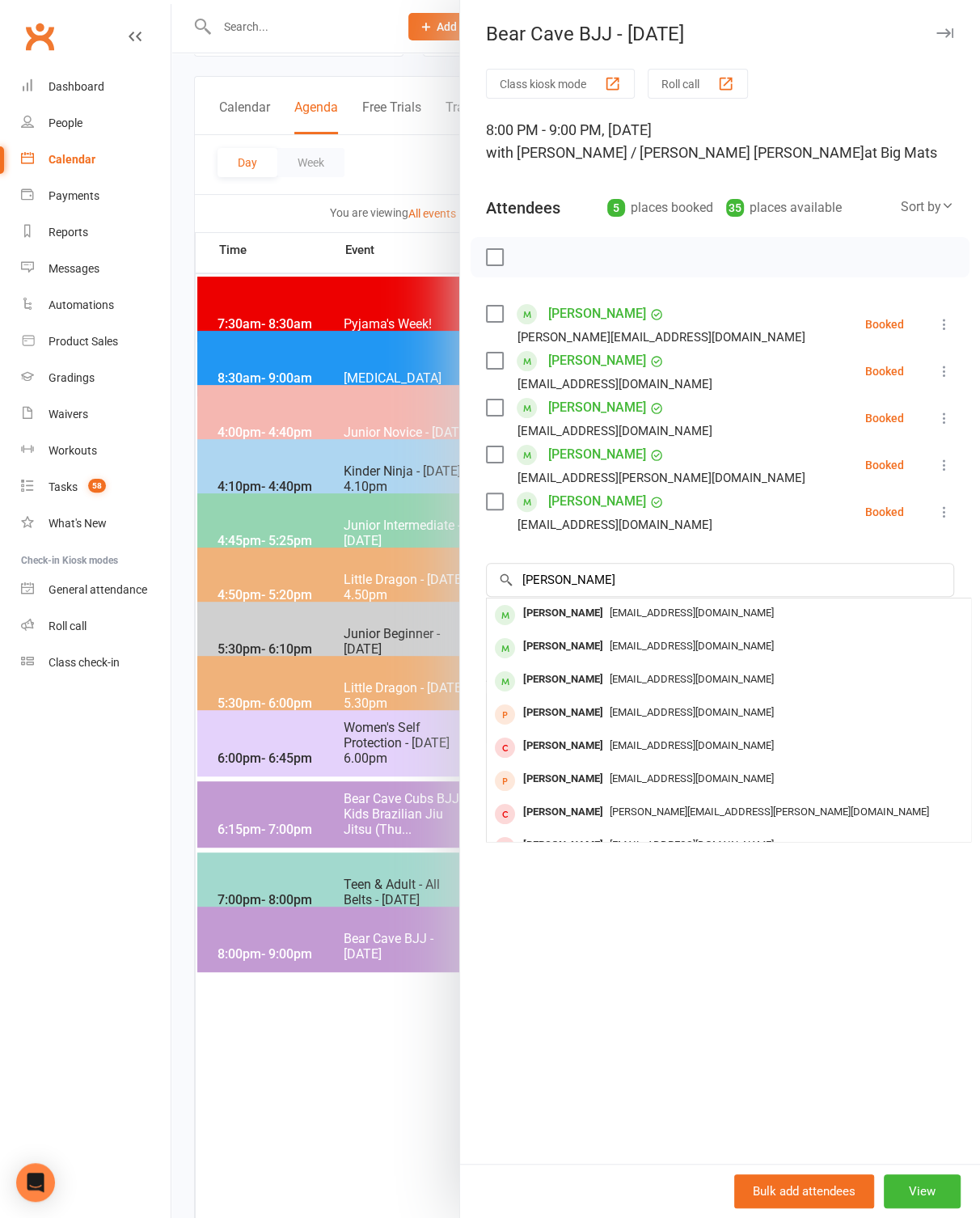 click on "[EMAIL_ADDRESS][DOMAIN_NAME]" at bounding box center (729, 613) 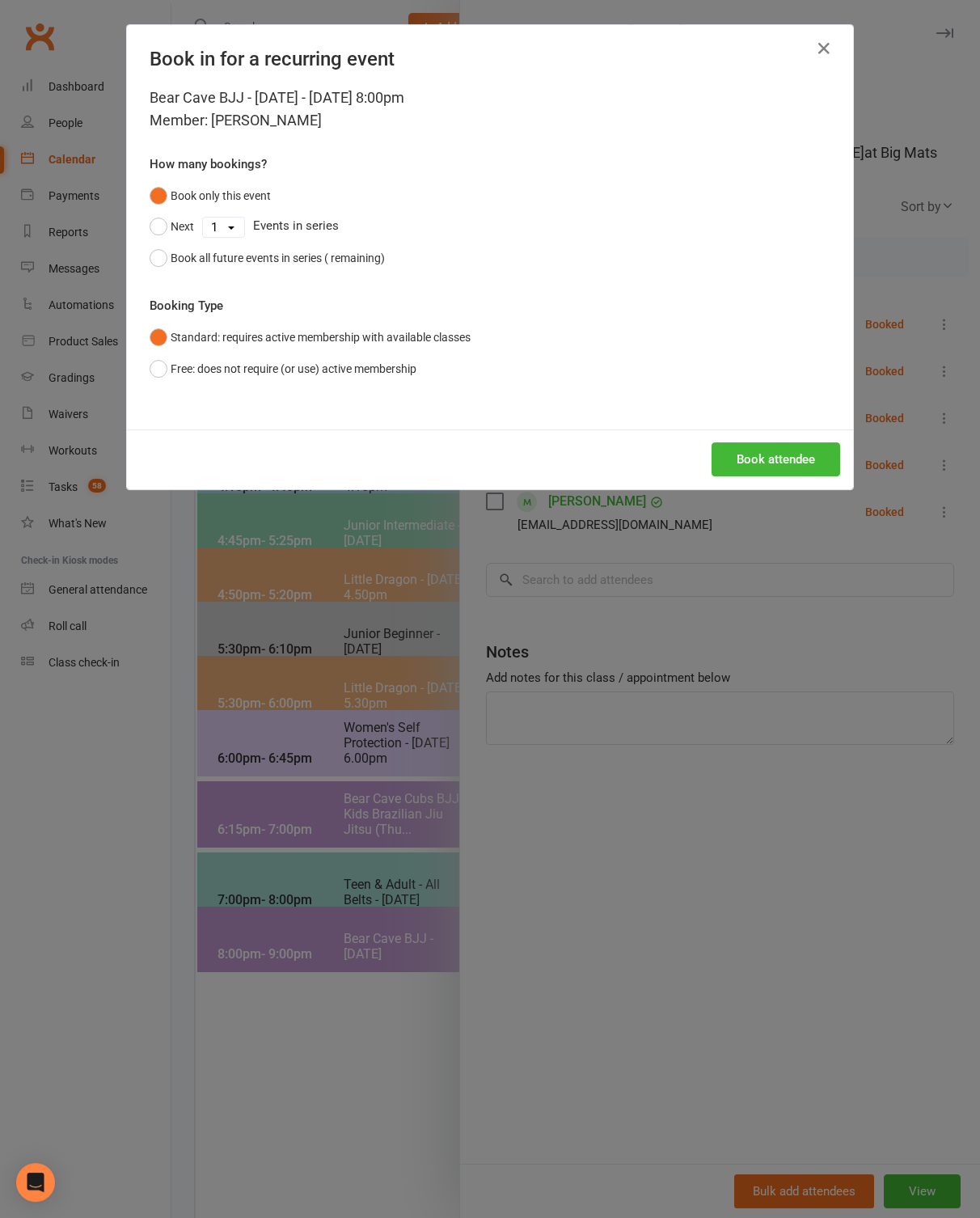 scroll, scrollTop: 75, scrollLeft: 0, axis: vertical 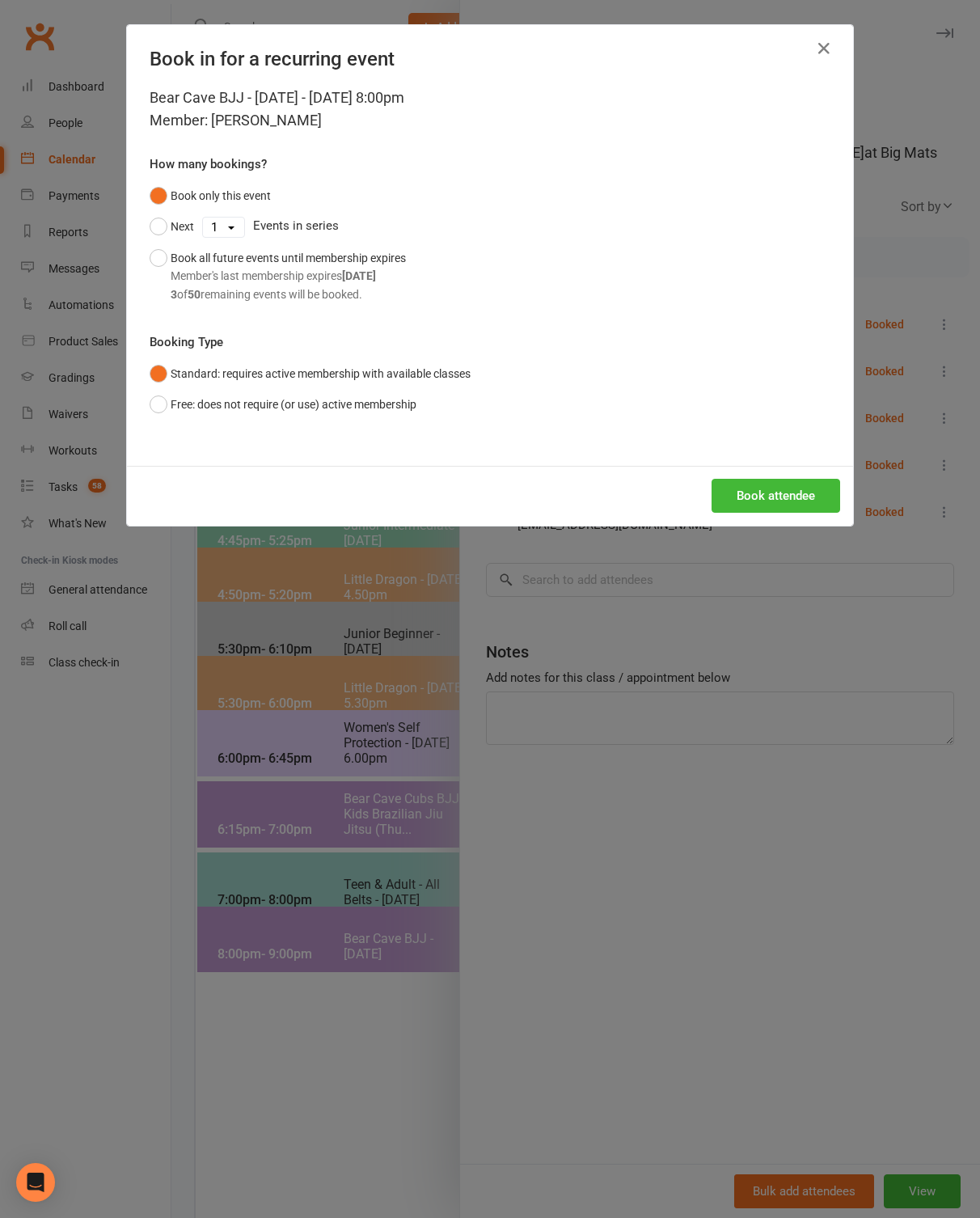 click on "Bear Cave BJJ - [DATE] - [DATE] 8:00pm Member: [PERSON_NAME] How many bookings? Book only this event Next 1 2 3 4 5 6 7 8 9 10 11 12 13 14 15 16 17 18 19 20 21 22 23 24 25 26 27 28 29 30 31 32 33 34 35 36 37 38 39 40 41 42 43 44 45 46 47 48 49 50 Events in series Book all future events until membership expires Member's last membership expires  [DATE] 3  of  50  remaining events will be booked. Booking Type Standard: requires active membership with available classes Free: does not require (or use) active membership" at bounding box center [490, 276] 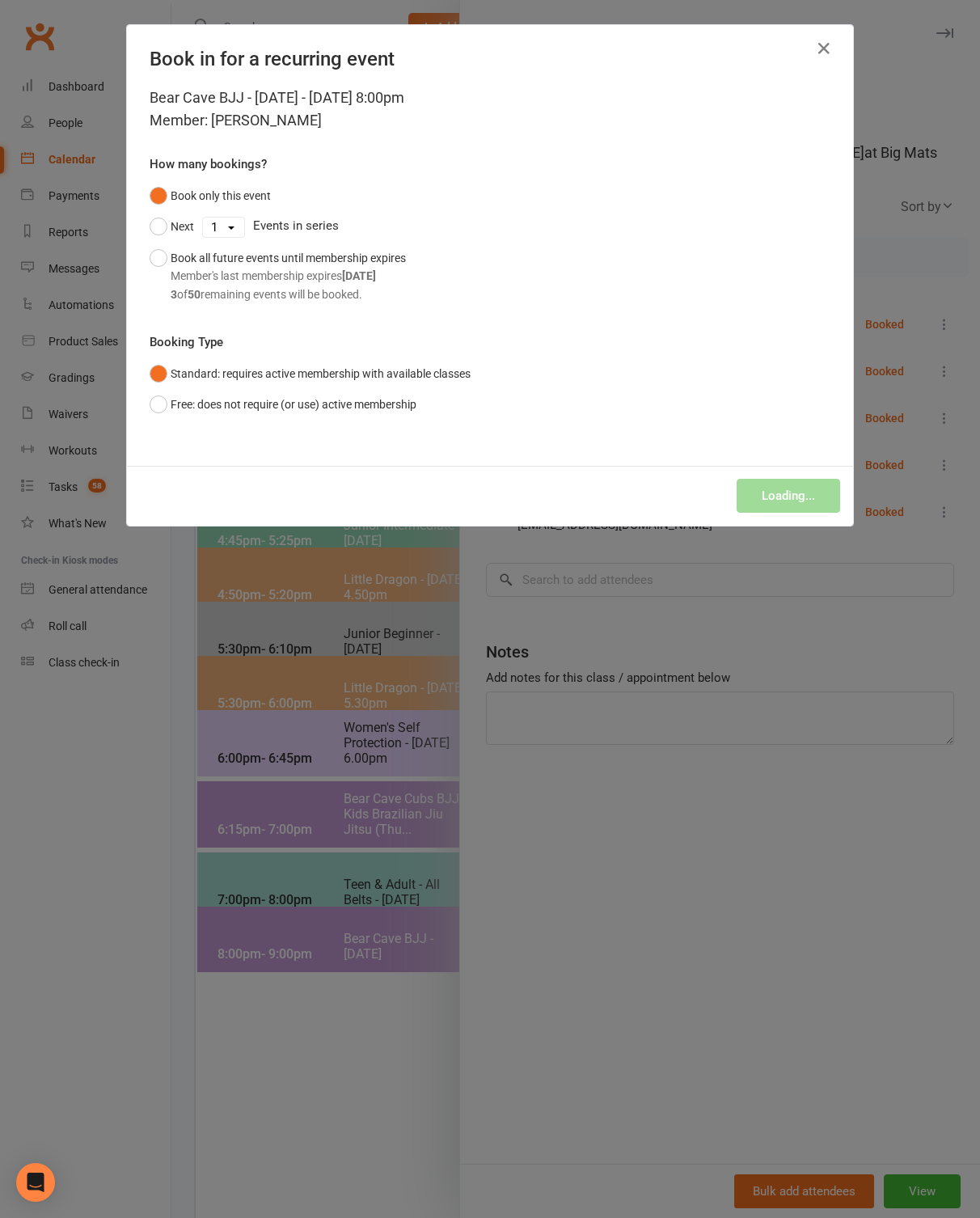 scroll, scrollTop: 0, scrollLeft: 0, axis: both 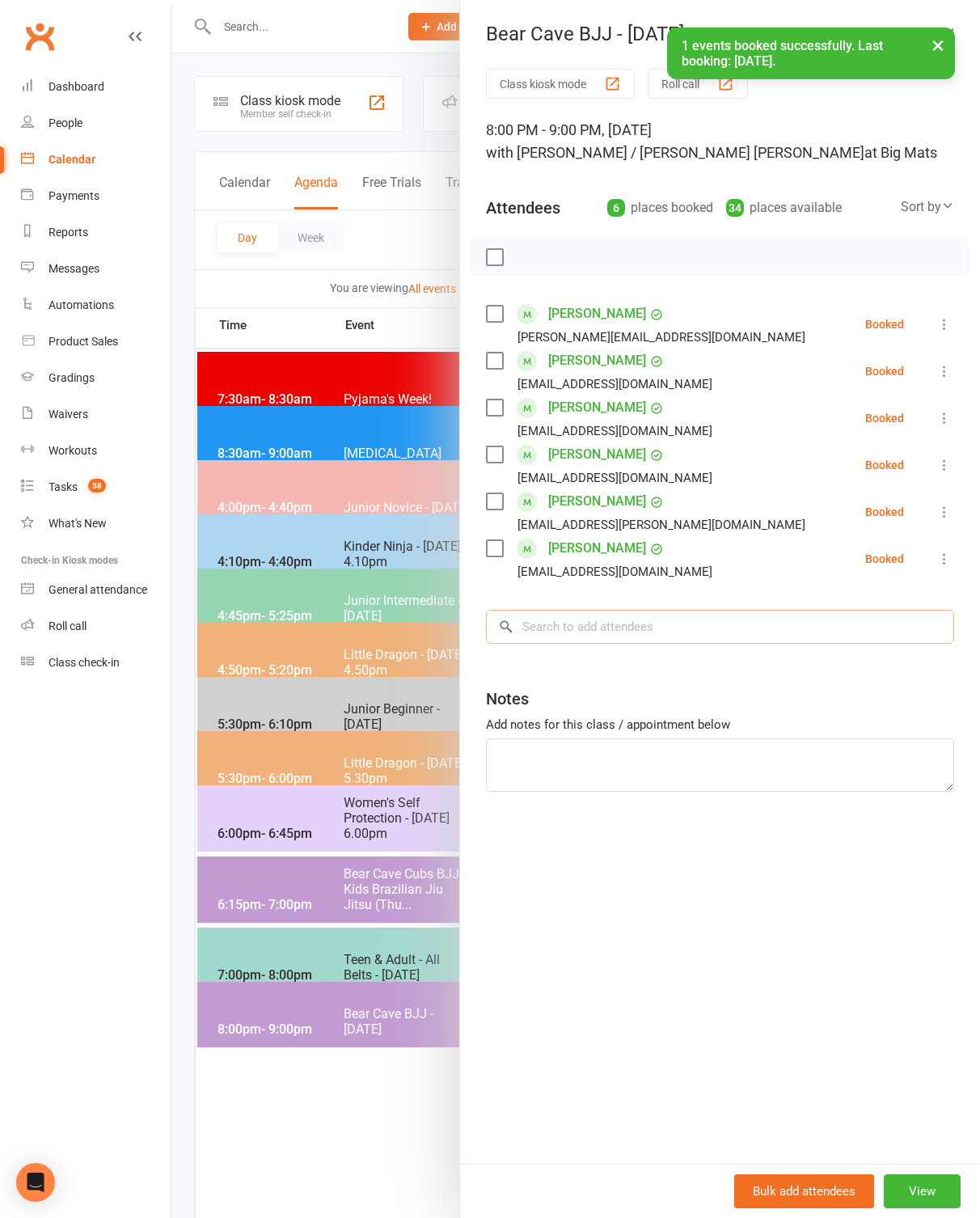 click at bounding box center (720, 627) 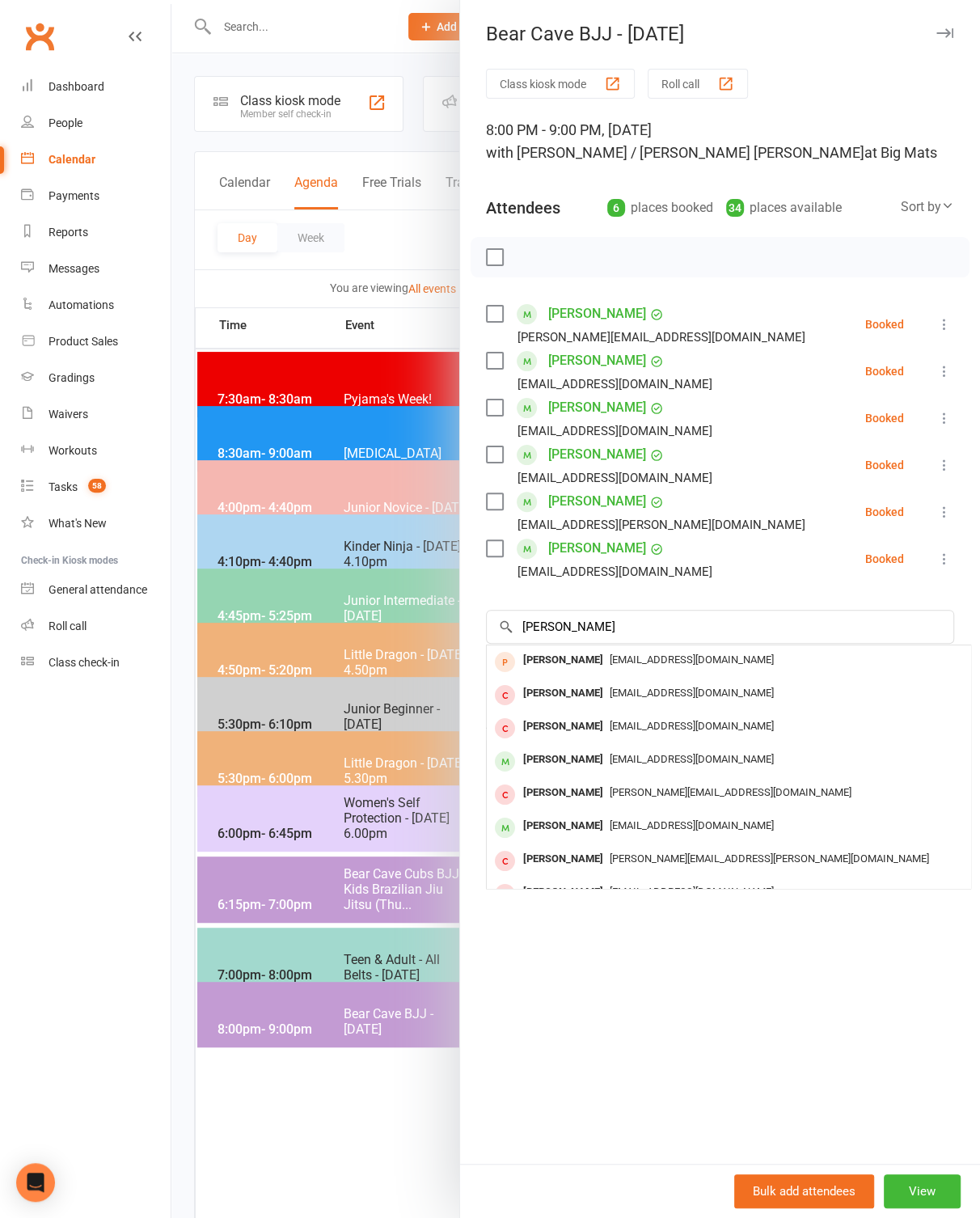 click on "[EMAIL_ADDRESS][DOMAIN_NAME]" at bounding box center [691, 759] 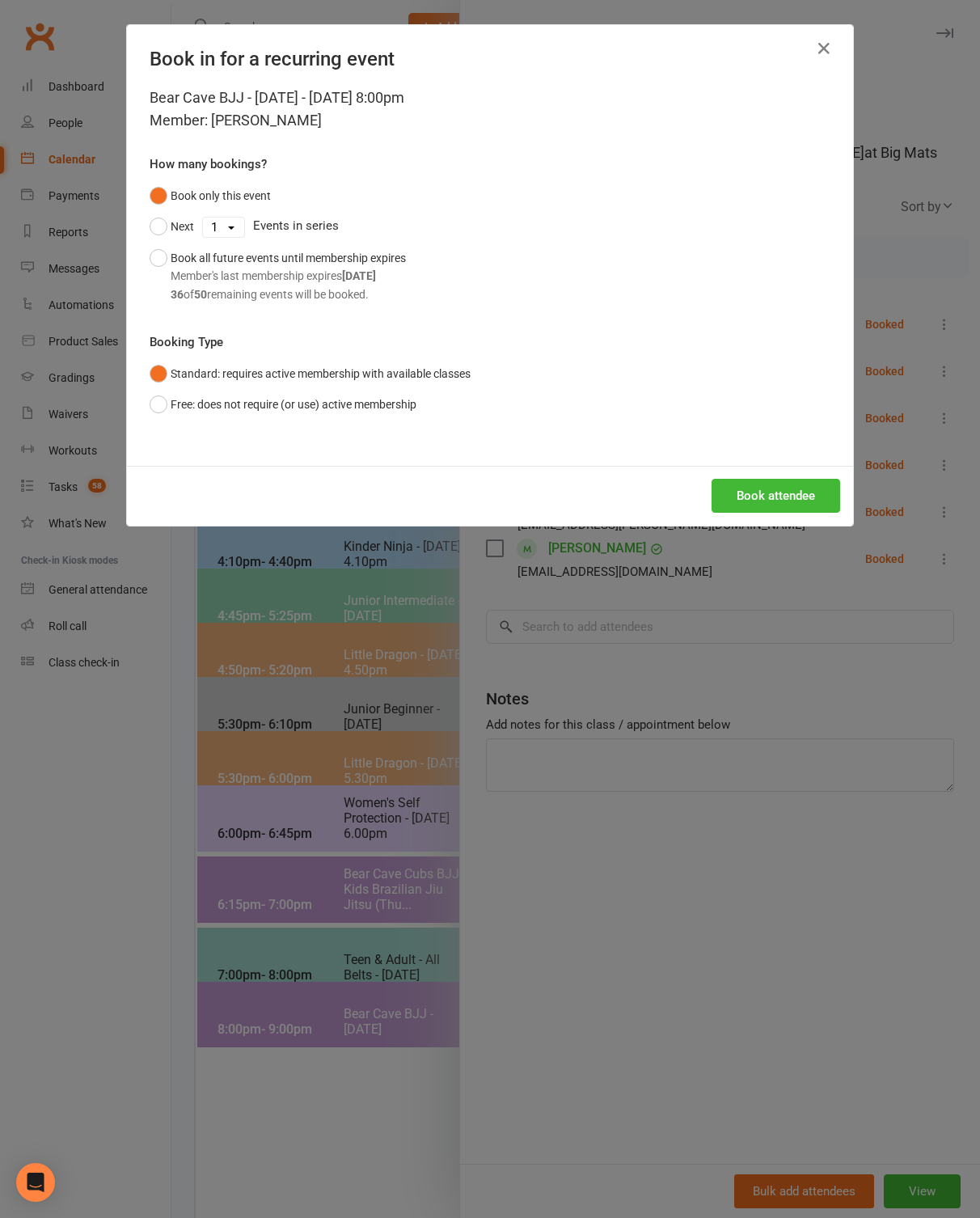 click on "Bear Cave BJJ - [DATE] - [DATE] 8:00pm Member: [PERSON_NAME] How many bookings? Book only this event Next 1 2 3 4 5 6 7 8 9 10 11 12 13 14 15 16 17 18 19 20 21 22 23 24 25 26 27 28 29 30 31 32 33 34 35 36 37 38 39 40 41 42 43 44 45 46 47 48 49 50 Events in series Book all future events until membership expires Member's last membership expires  [DATE] 36  of  50  remaining events will be booked. Booking Type Standard: requires active membership with available classes Free: does not require (or use) active membership" at bounding box center (490, 276) 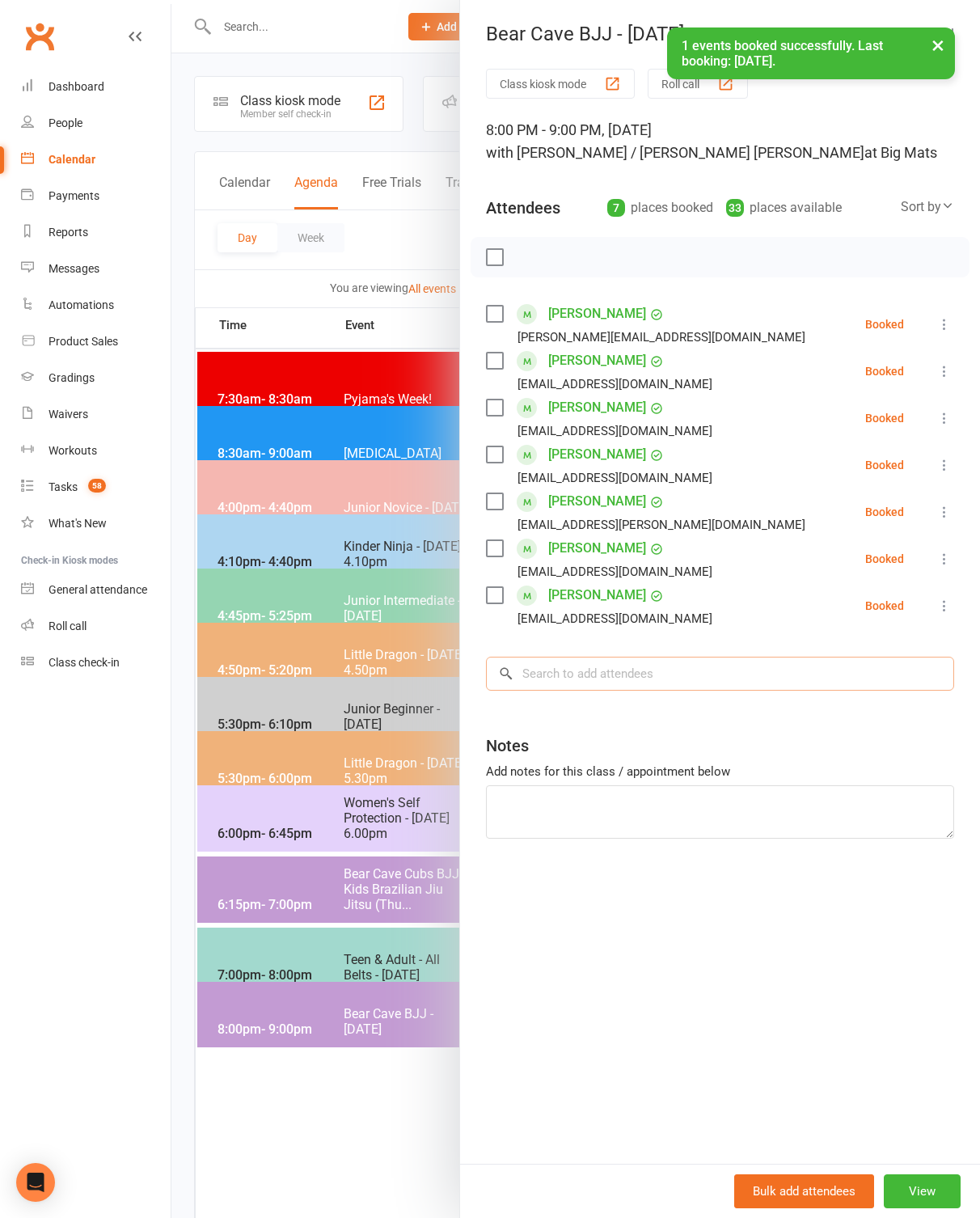 click at bounding box center (720, 674) 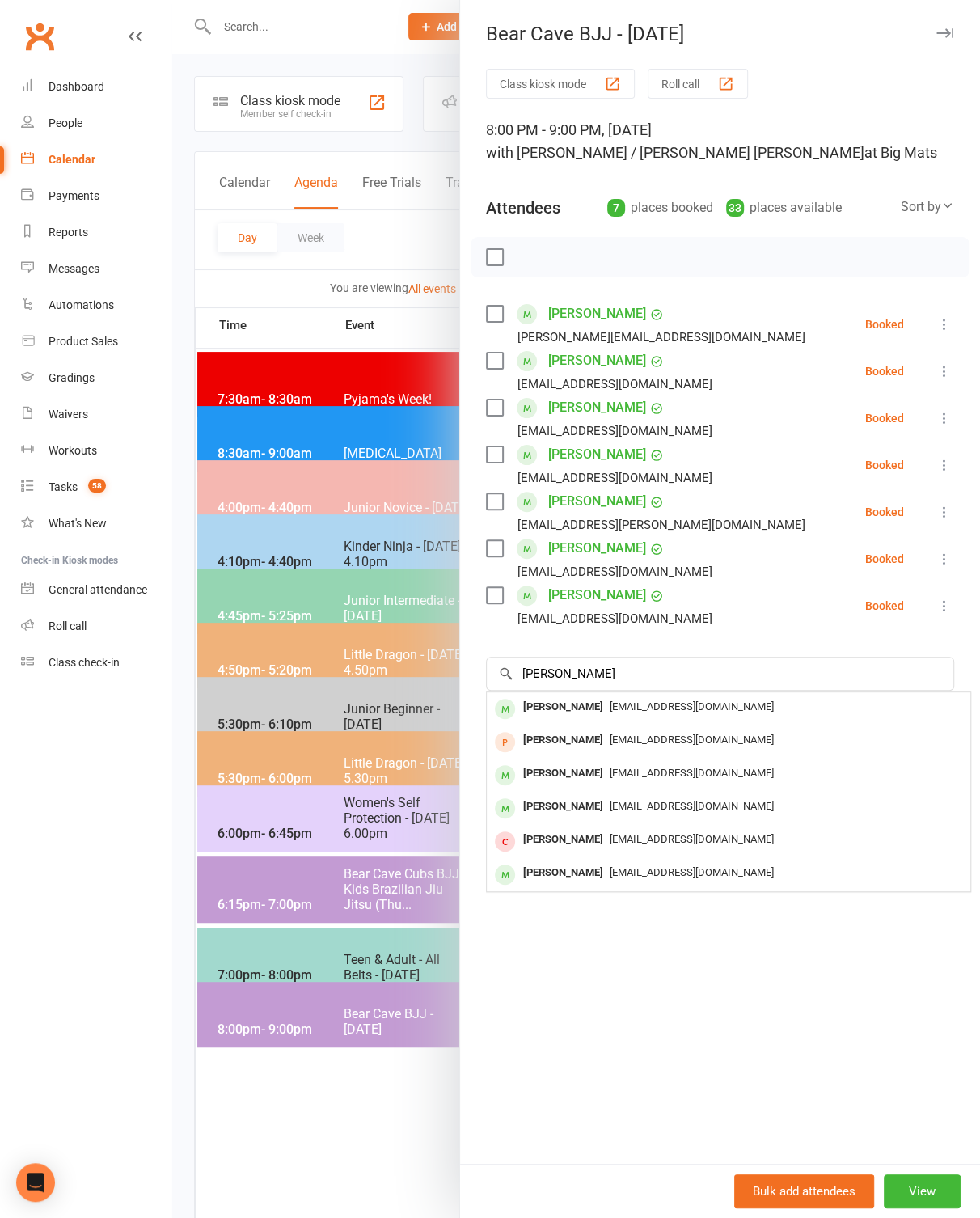 click on "[EMAIL_ADDRESS][DOMAIN_NAME]" at bounding box center (691, 706) 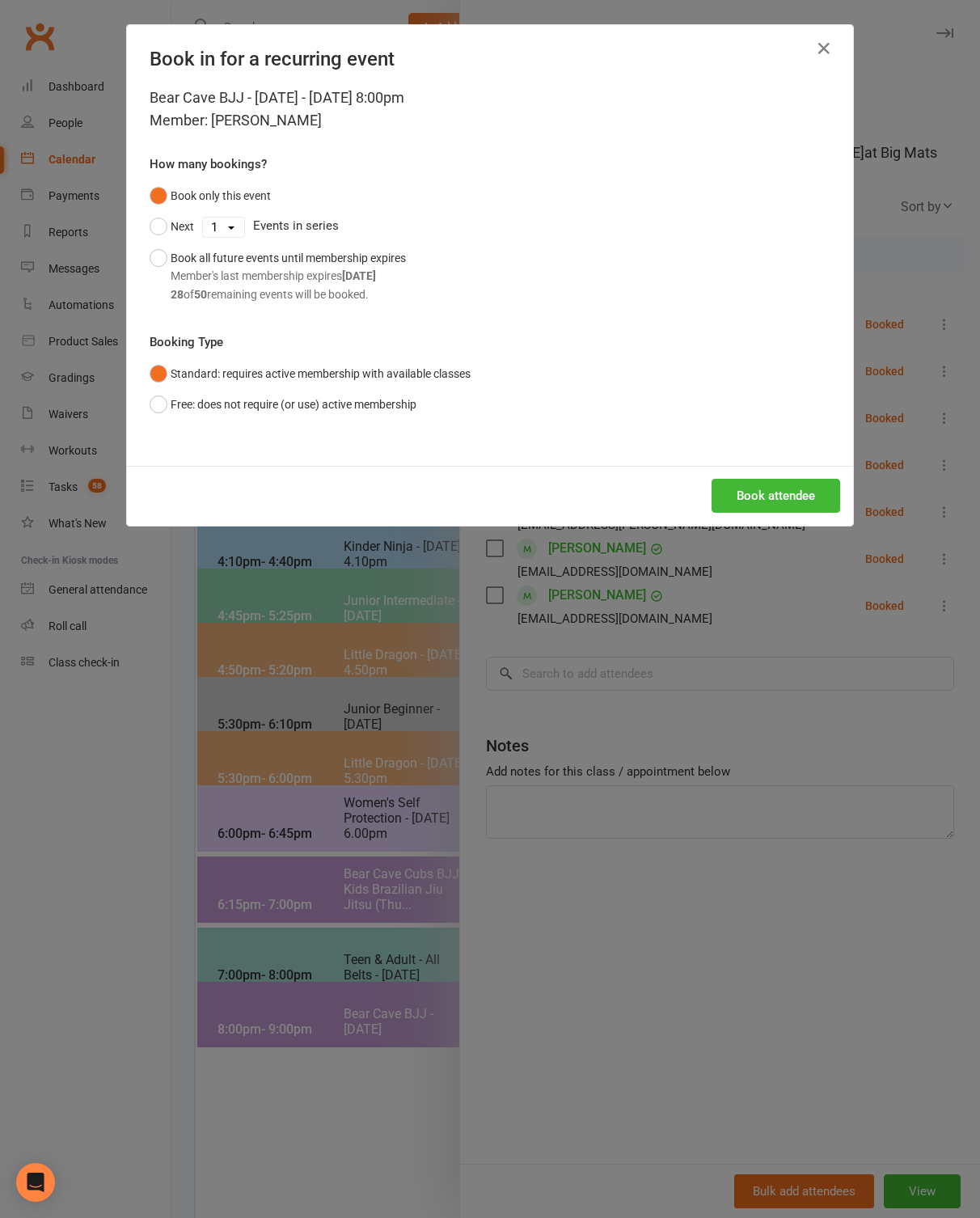 click on "Bear Cave BJJ - [DATE] - [DATE] 8:00pm Member: [PERSON_NAME] How many bookings? Book only this event Next 1 2 3 4 5 6 7 8 9 10 11 12 13 14 15 16 17 18 19 20 21 22 23 24 25 26 27 28 29 30 31 32 33 34 35 36 37 38 39 40 41 42 43 44 45 46 47 48 49 50 Events in series Book all future events until membership expires Member's last membership expires  [DATE] 28  of  50  remaining events will be booked. Booking Type Standard: requires active membership with available classes Free: does not require (or use) active membership" at bounding box center (490, 276) 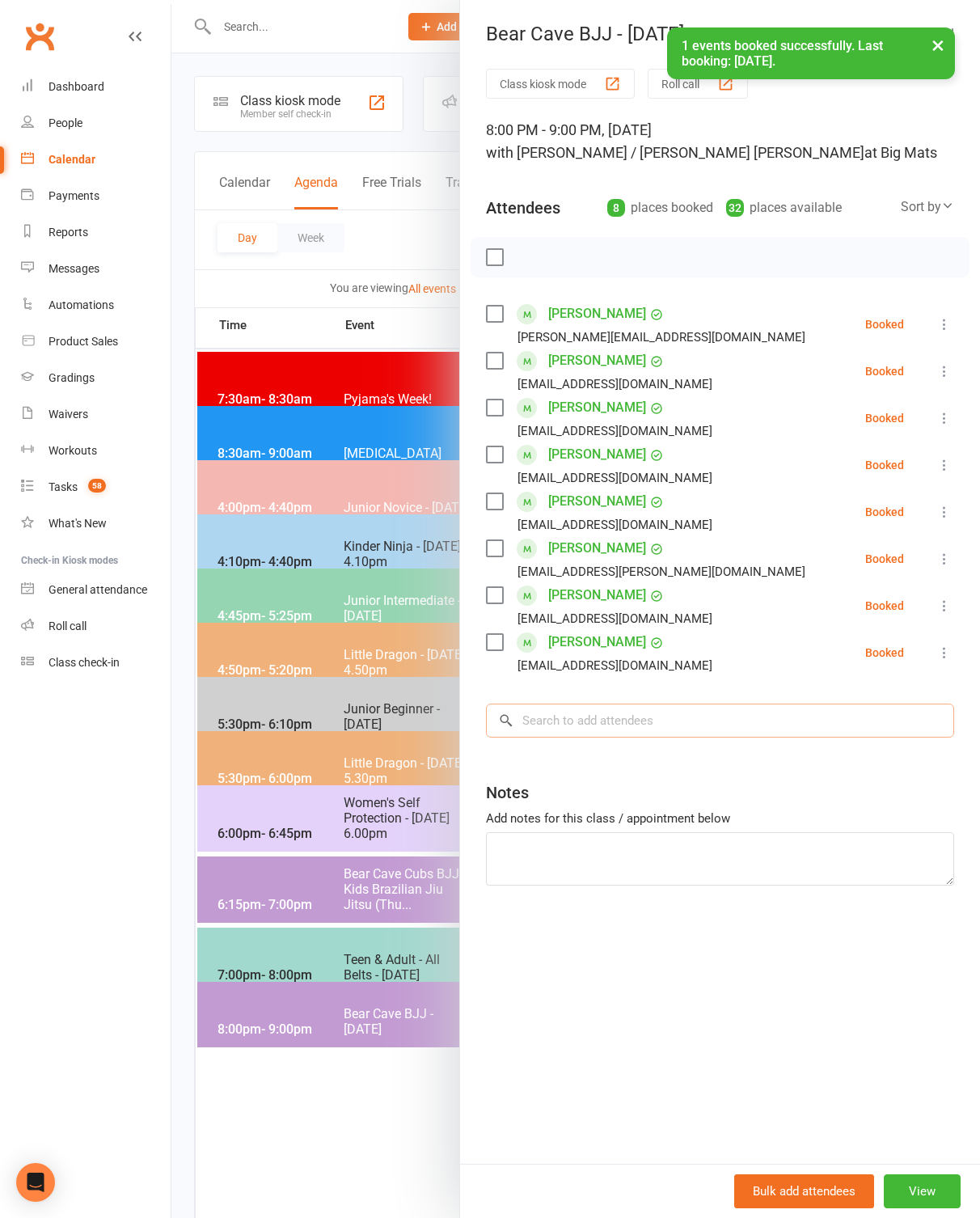 click at bounding box center (720, 721) 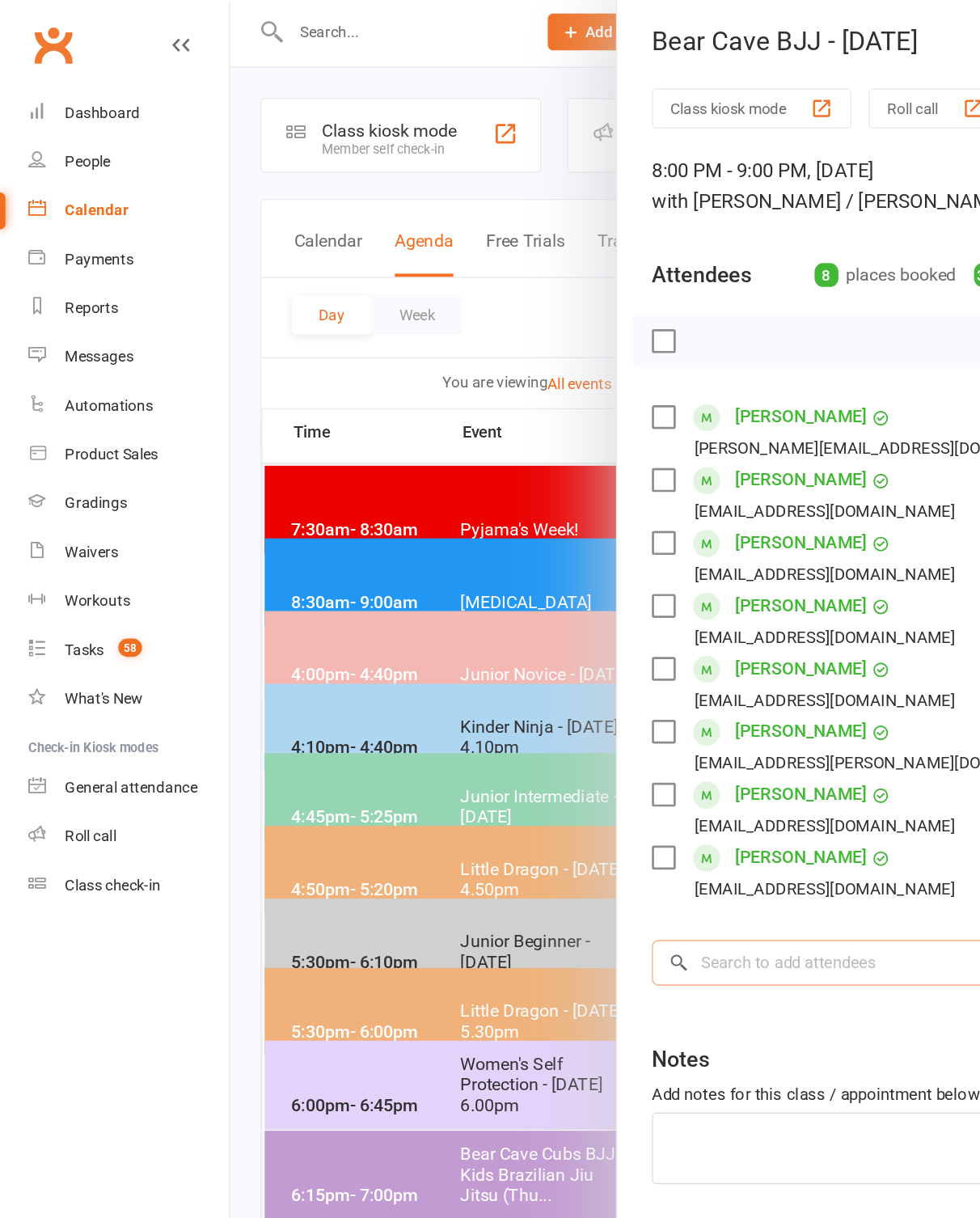 scroll, scrollTop: 0, scrollLeft: 0, axis: both 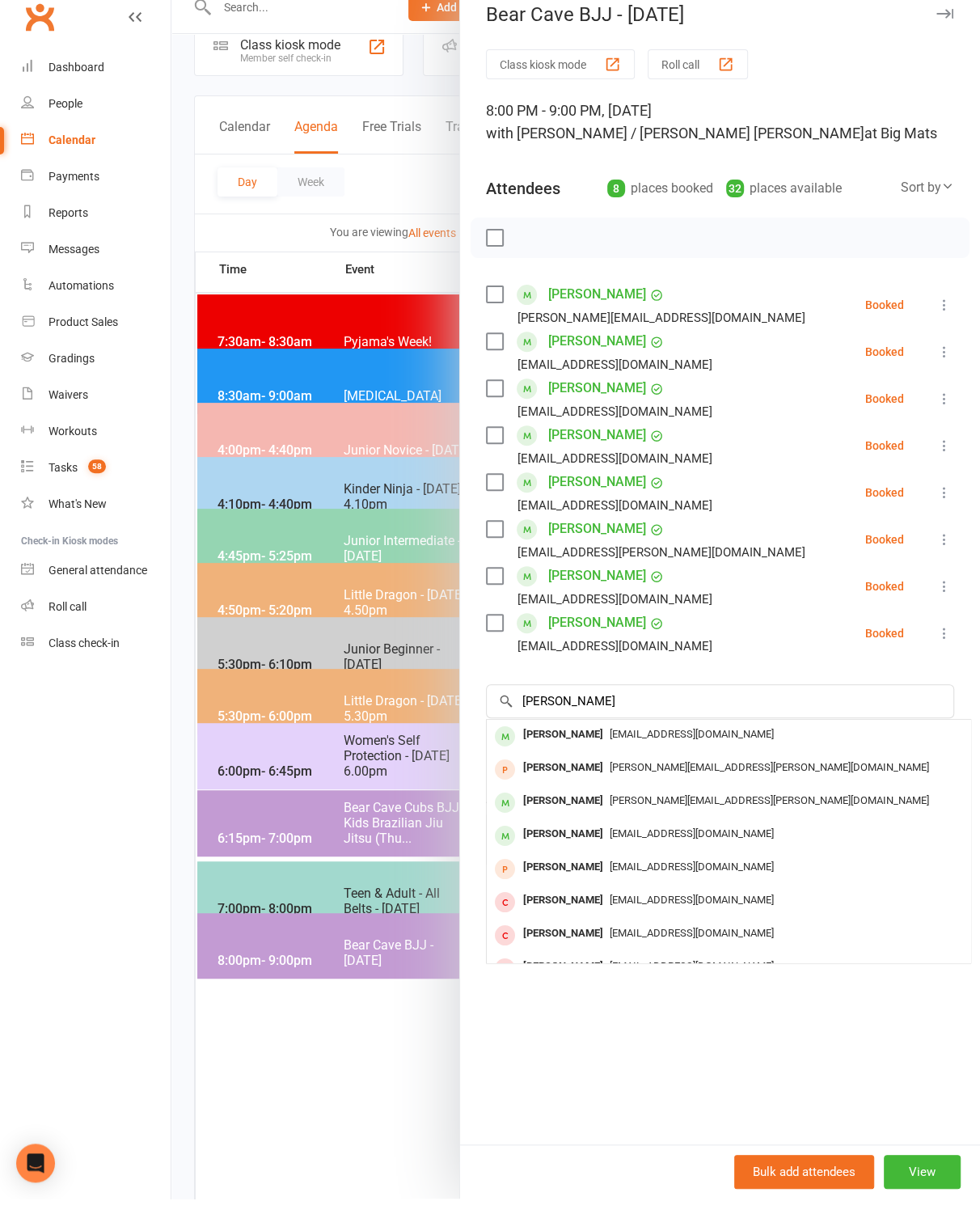 click on "[EMAIL_ADDRESS][DOMAIN_NAME]" at bounding box center (691, 753) 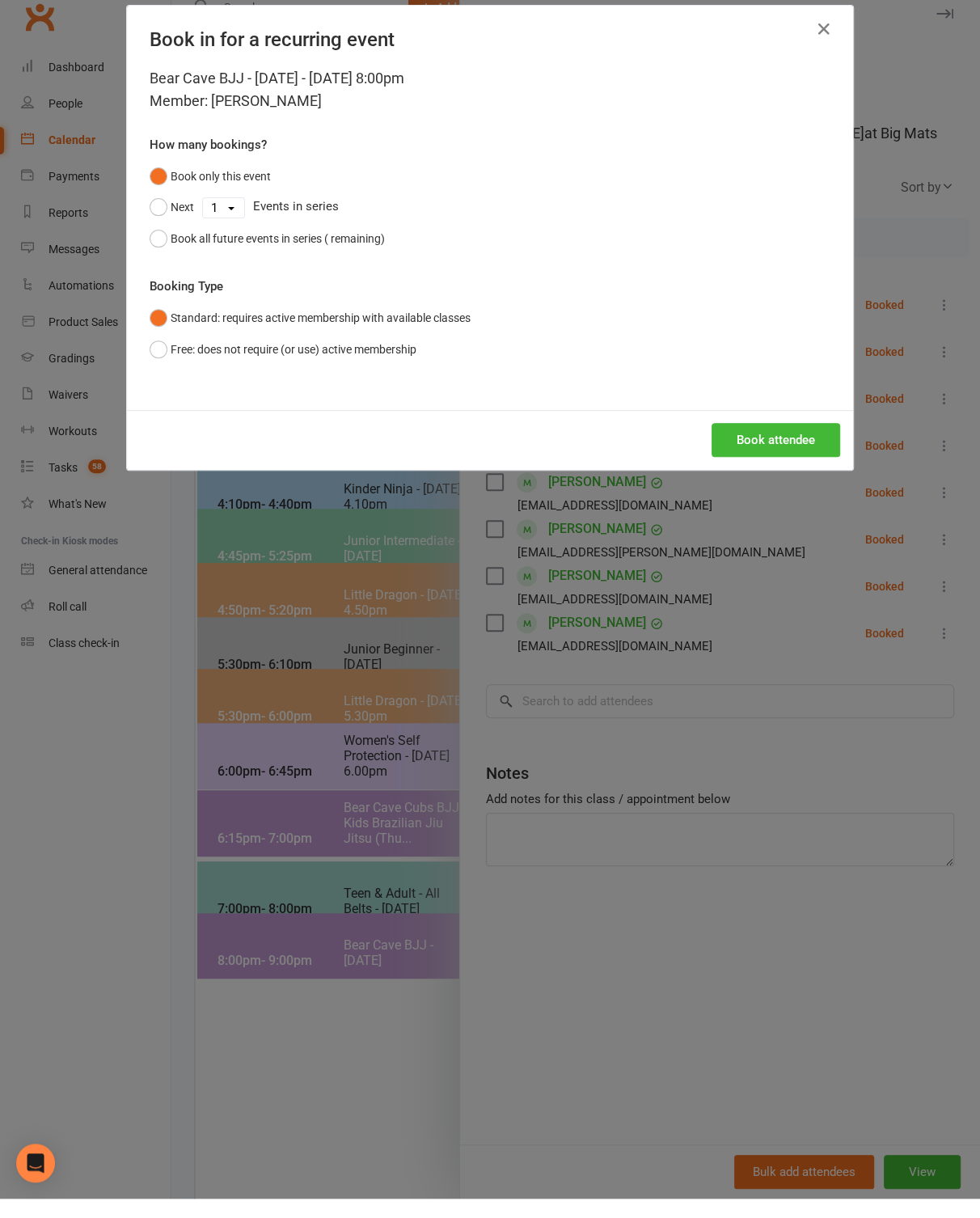 scroll, scrollTop: 56, scrollLeft: 0, axis: vertical 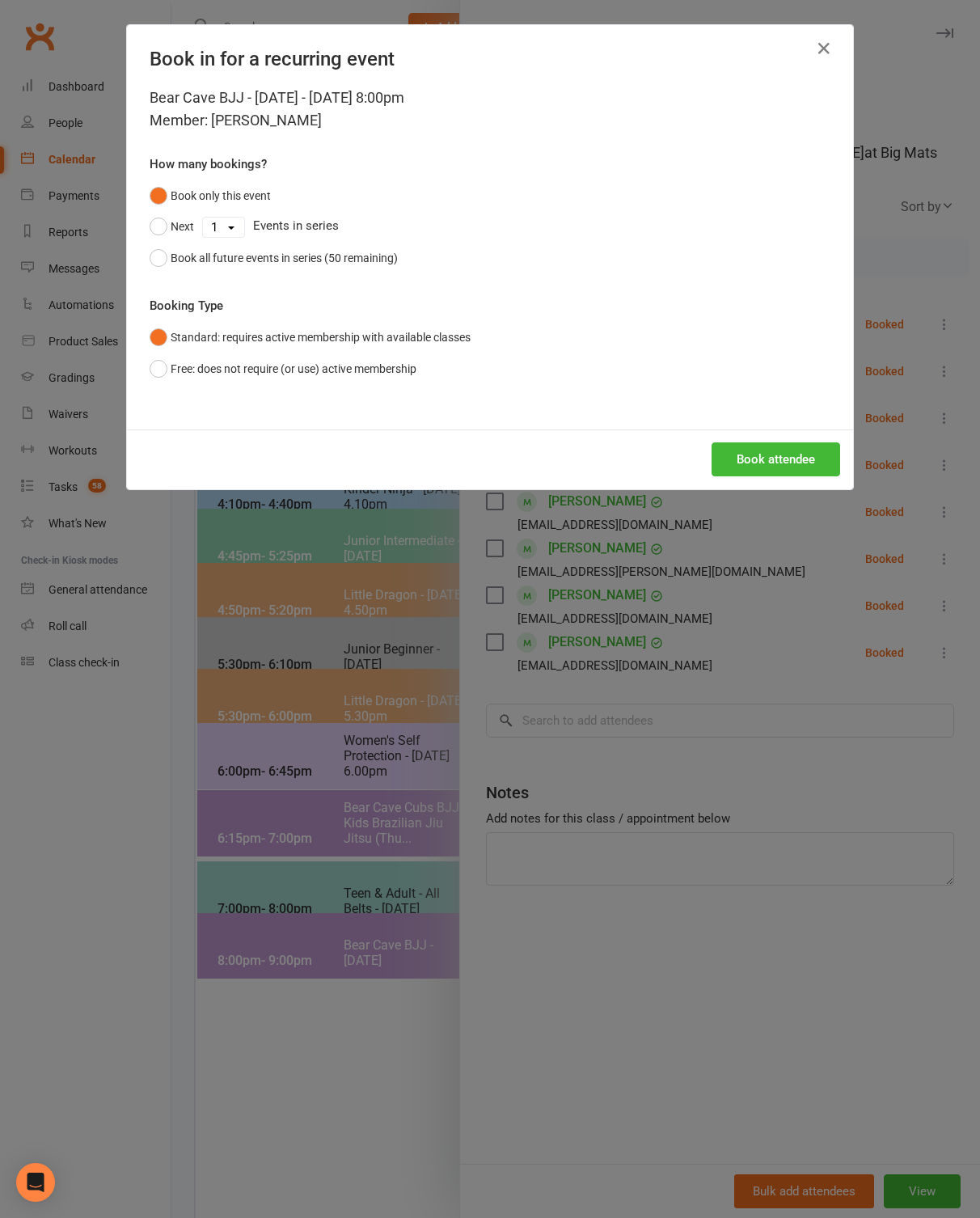 click on "Book attendee" at bounding box center (775, 459) 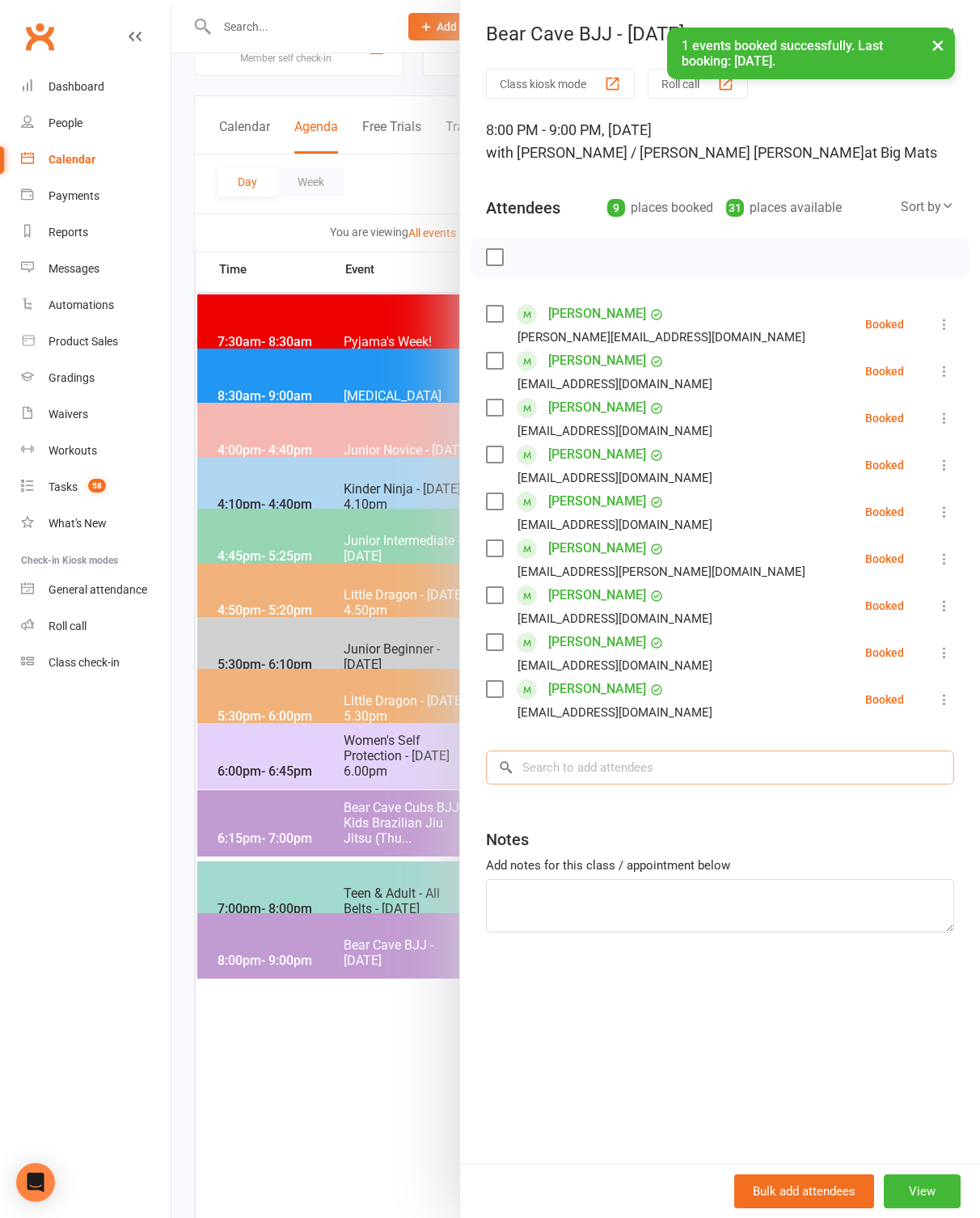 click at bounding box center [720, 768] 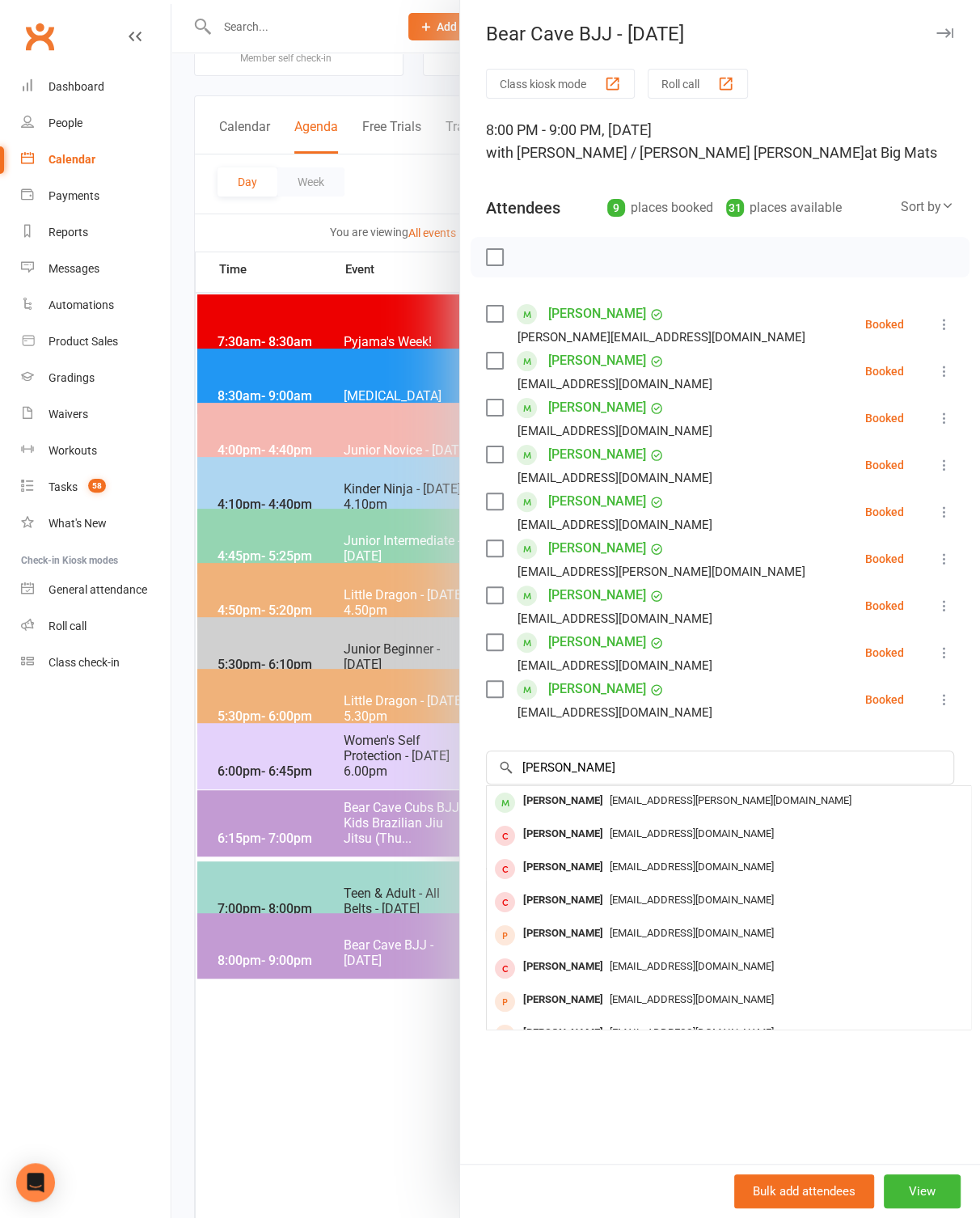 click on "[PERSON_NAME]" at bounding box center [563, 801] 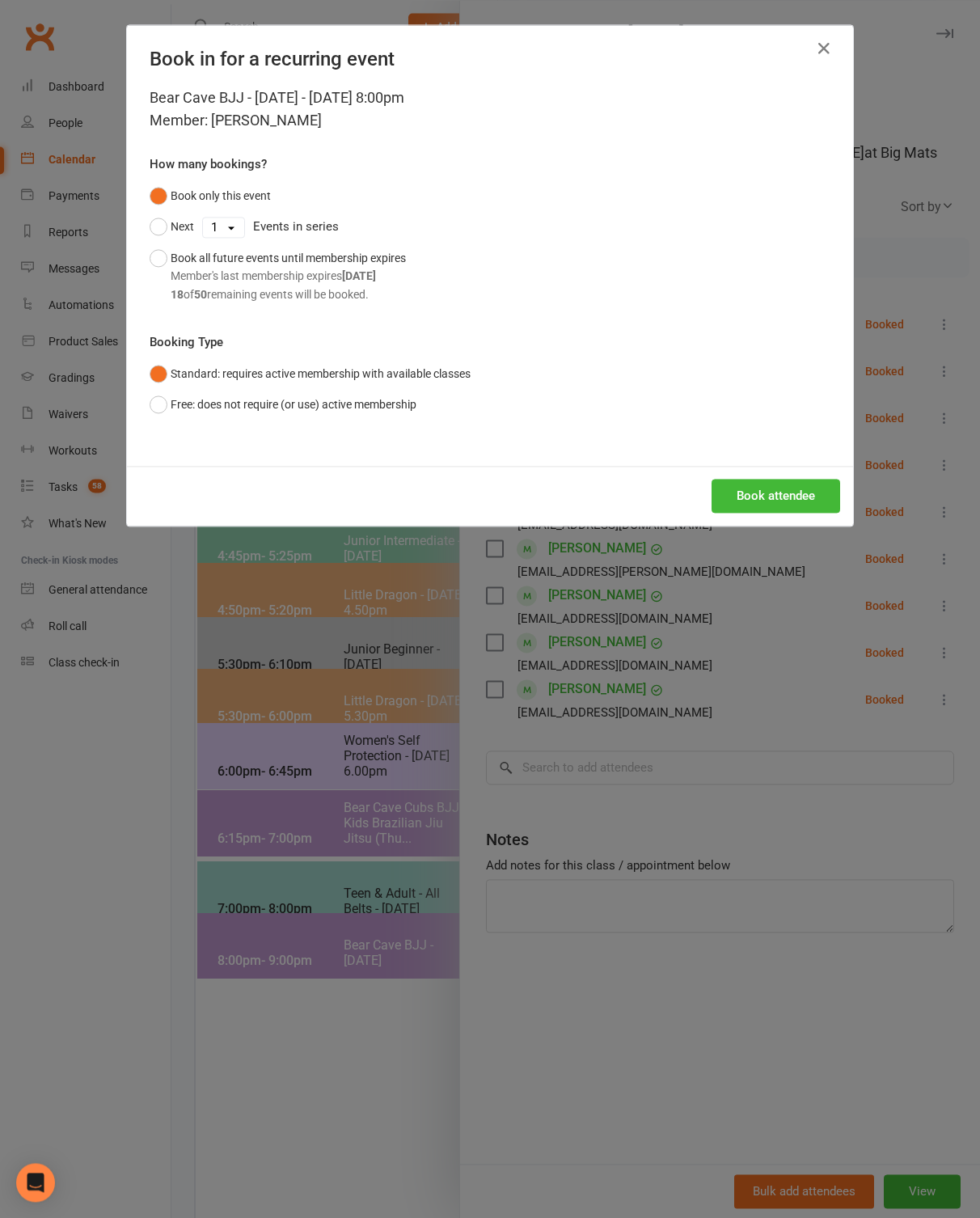 scroll, scrollTop: 56, scrollLeft: 0, axis: vertical 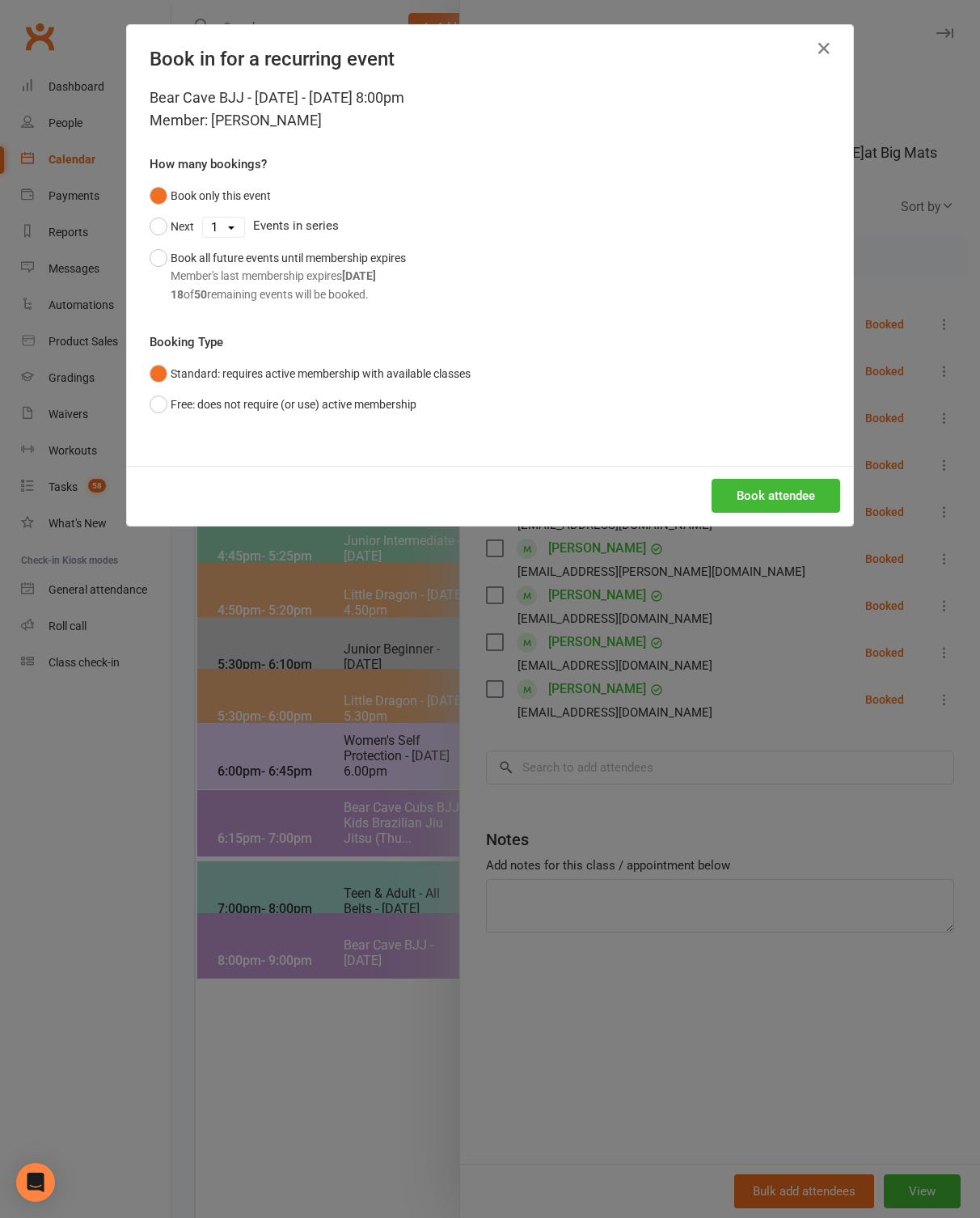 click on "Book attendee" at bounding box center [775, 496] 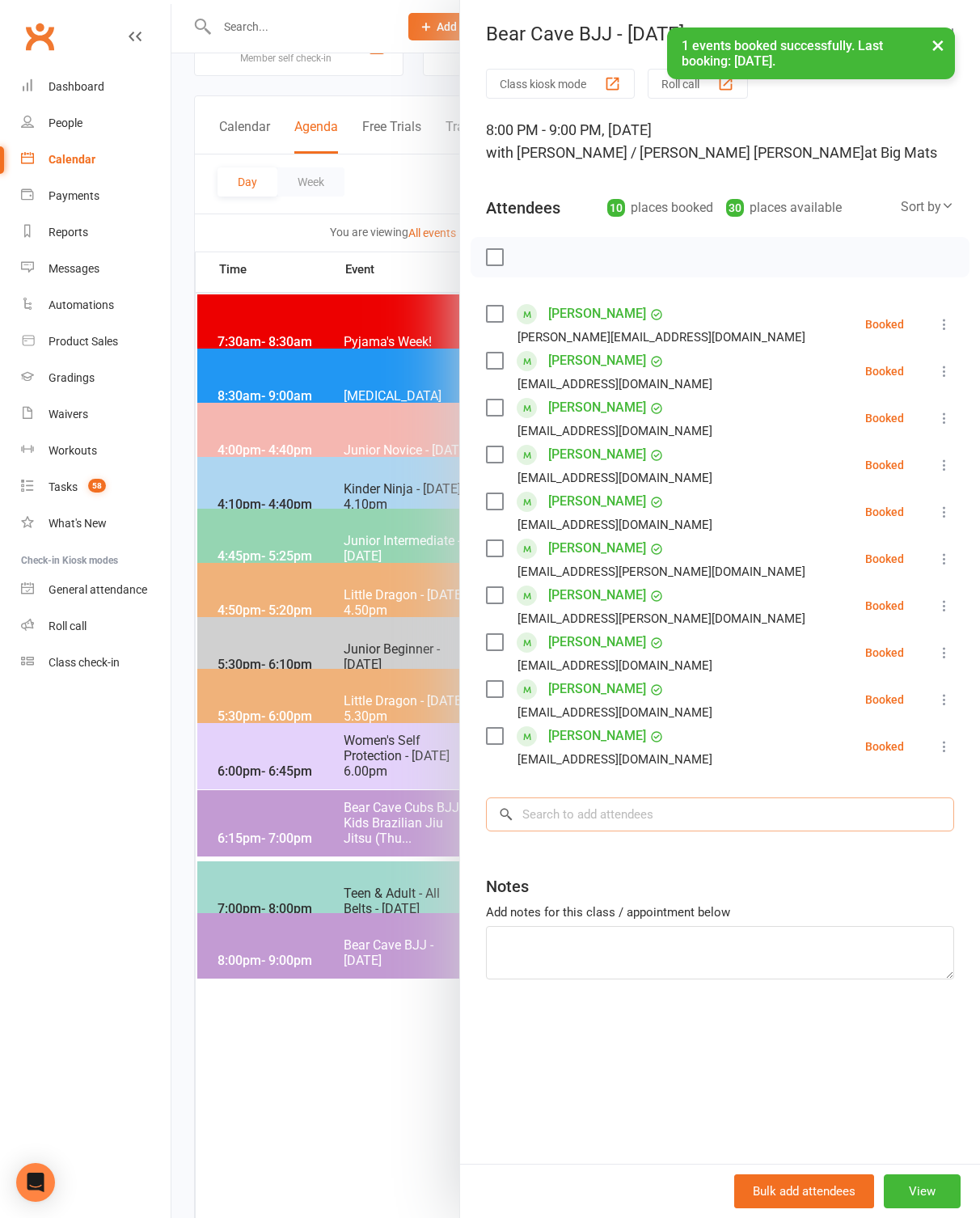click at bounding box center (720, 814) 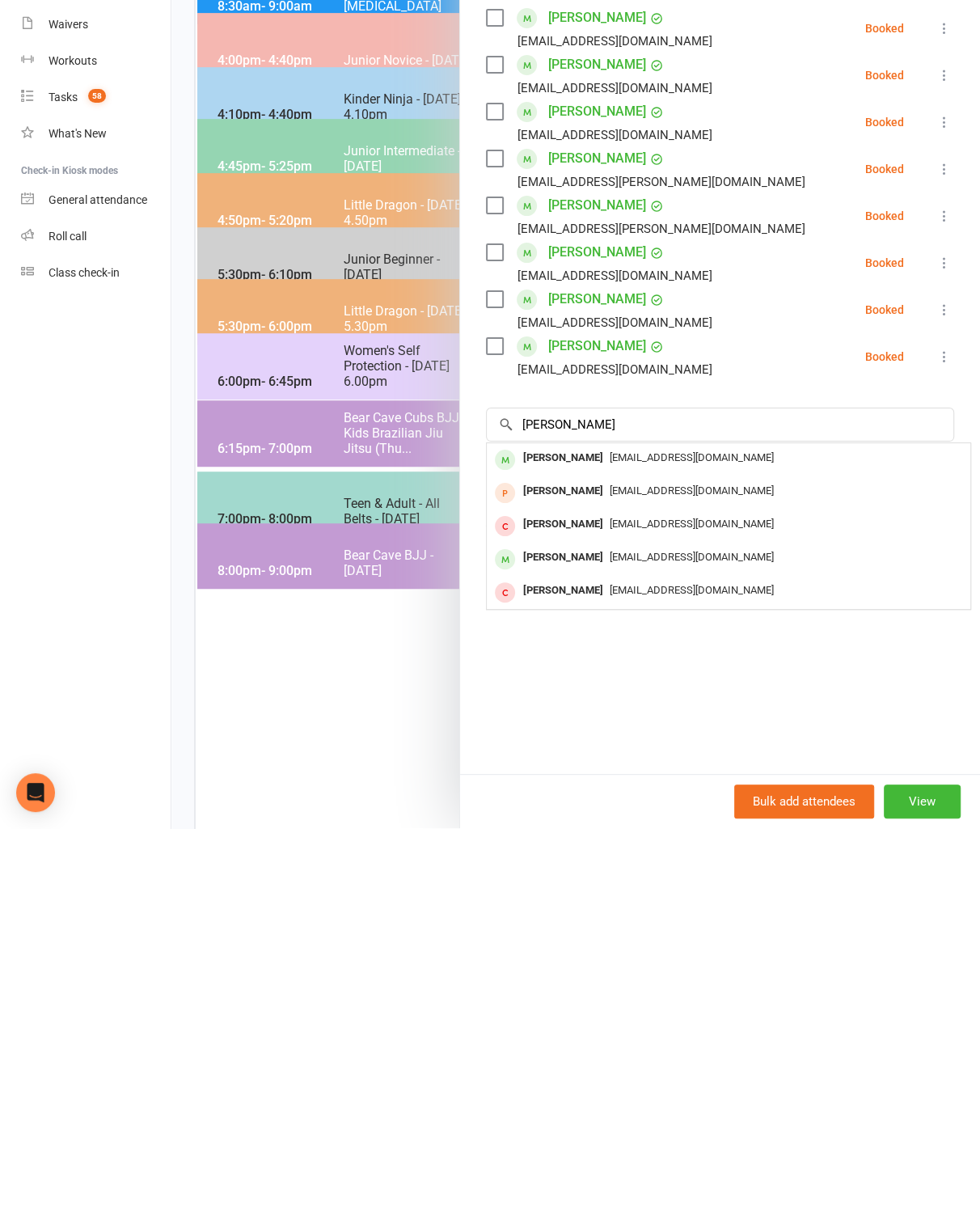 click on "[EMAIL_ADDRESS][DOMAIN_NAME]" at bounding box center (691, 847) 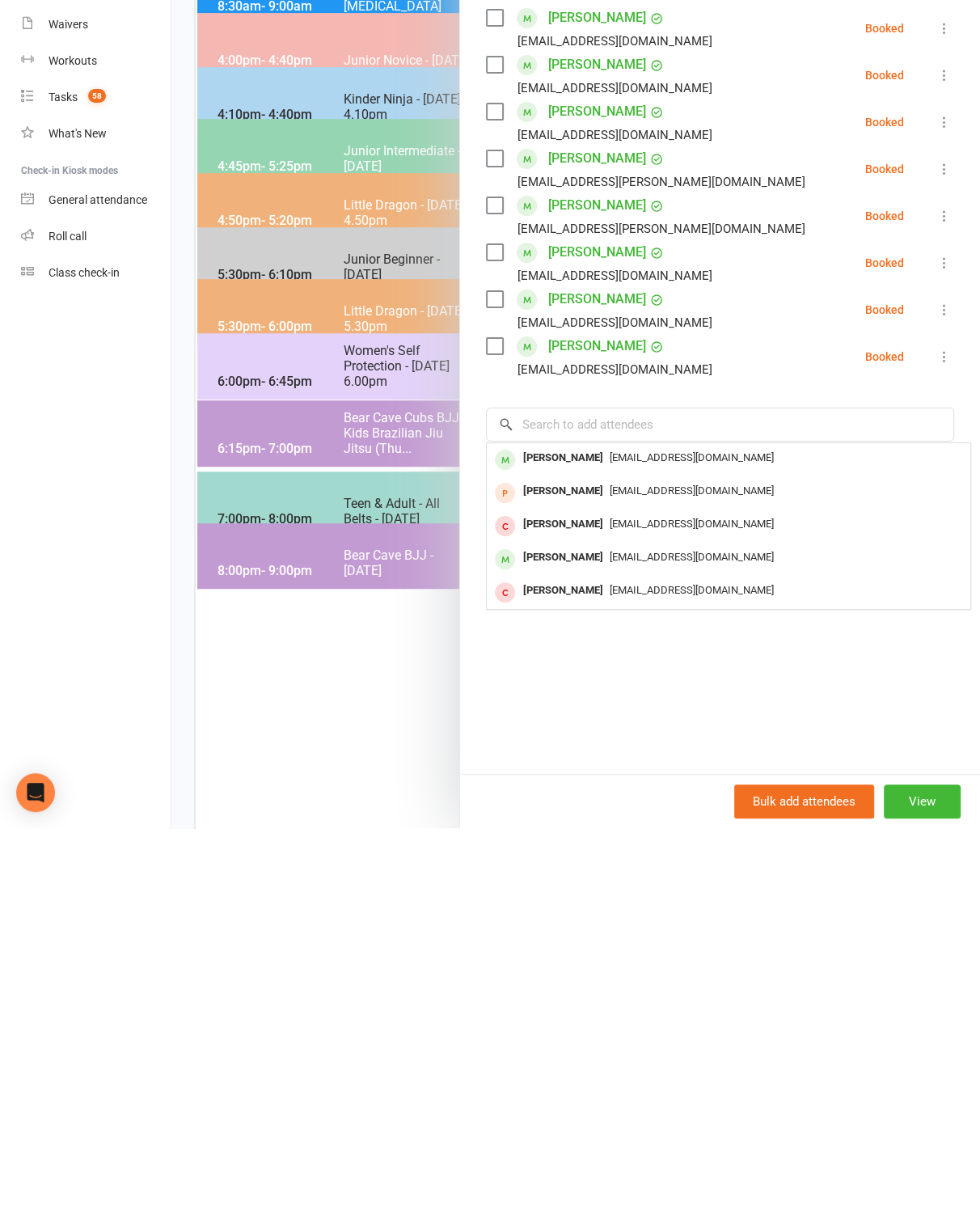scroll, scrollTop: 446, scrollLeft: 0, axis: vertical 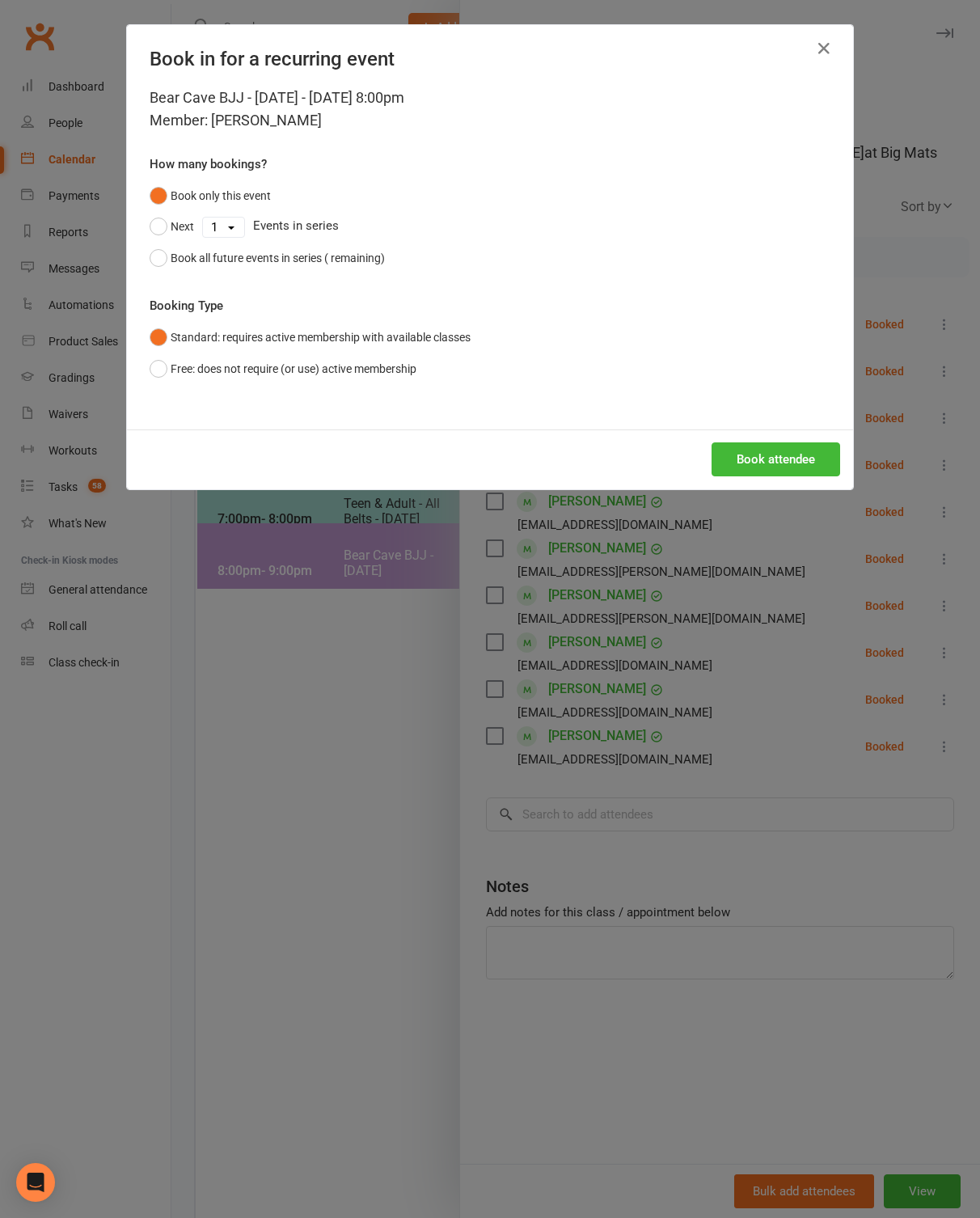 click on "Book attendee" at bounding box center [775, 459] 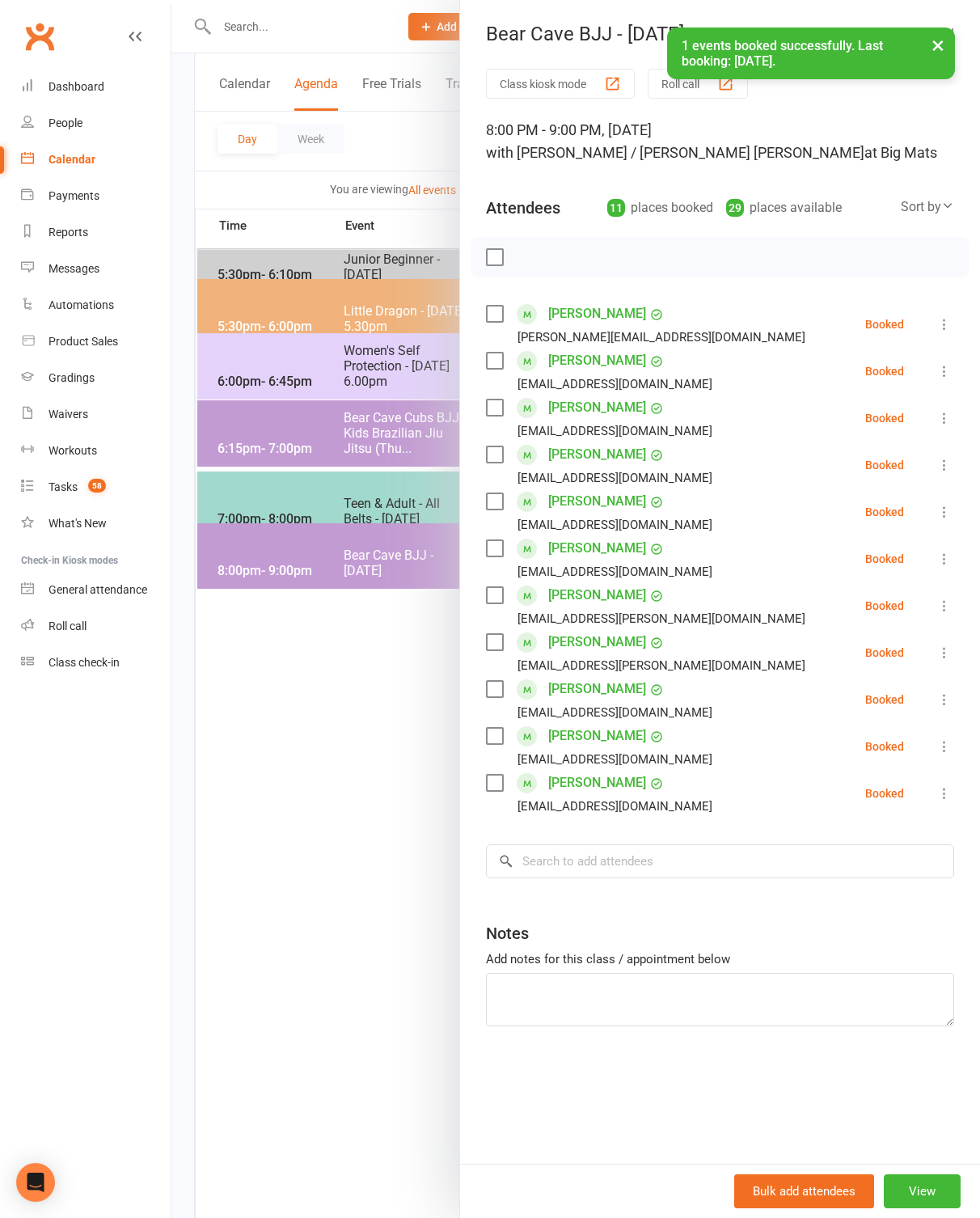 click at bounding box center [494, 257] 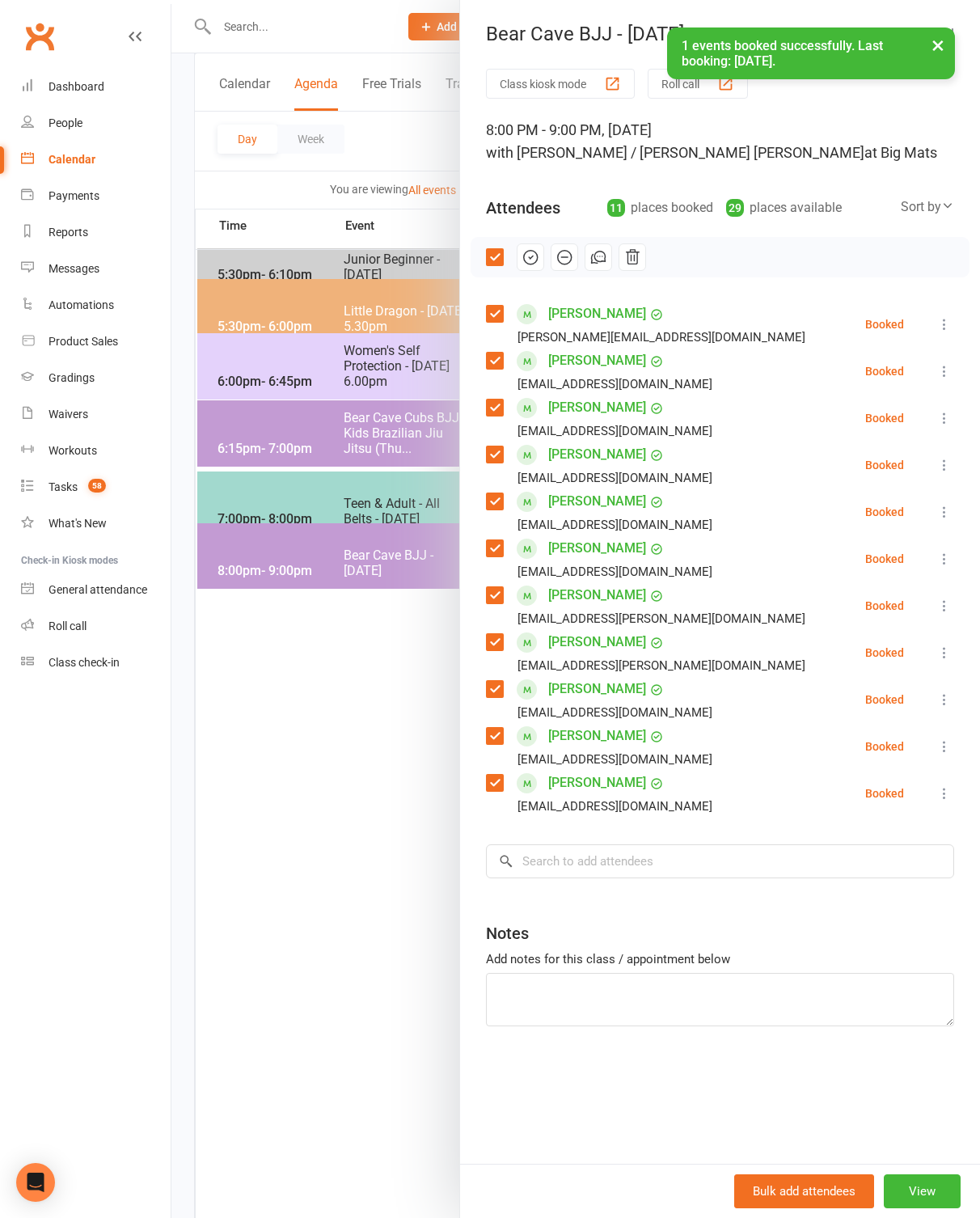 click 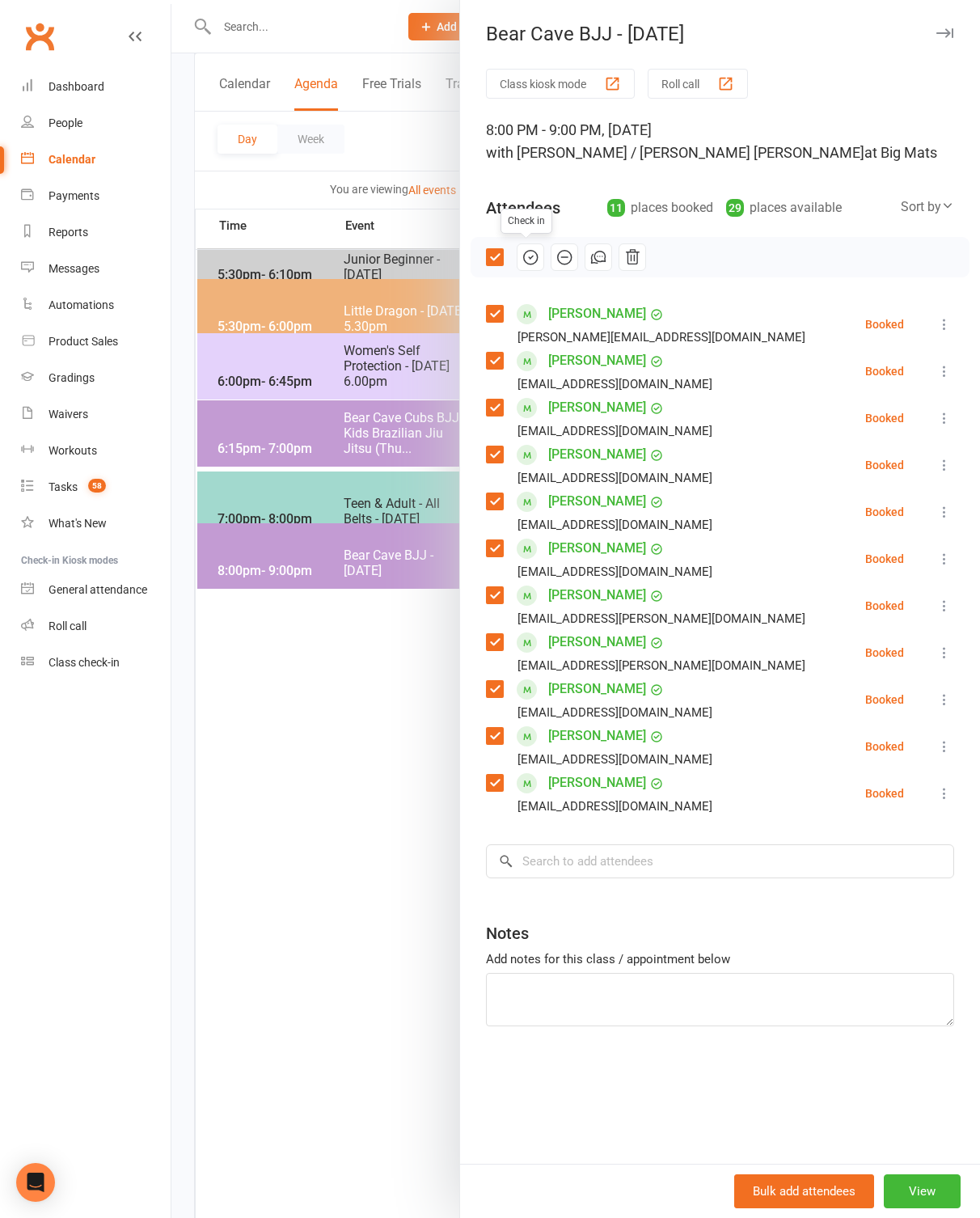 click 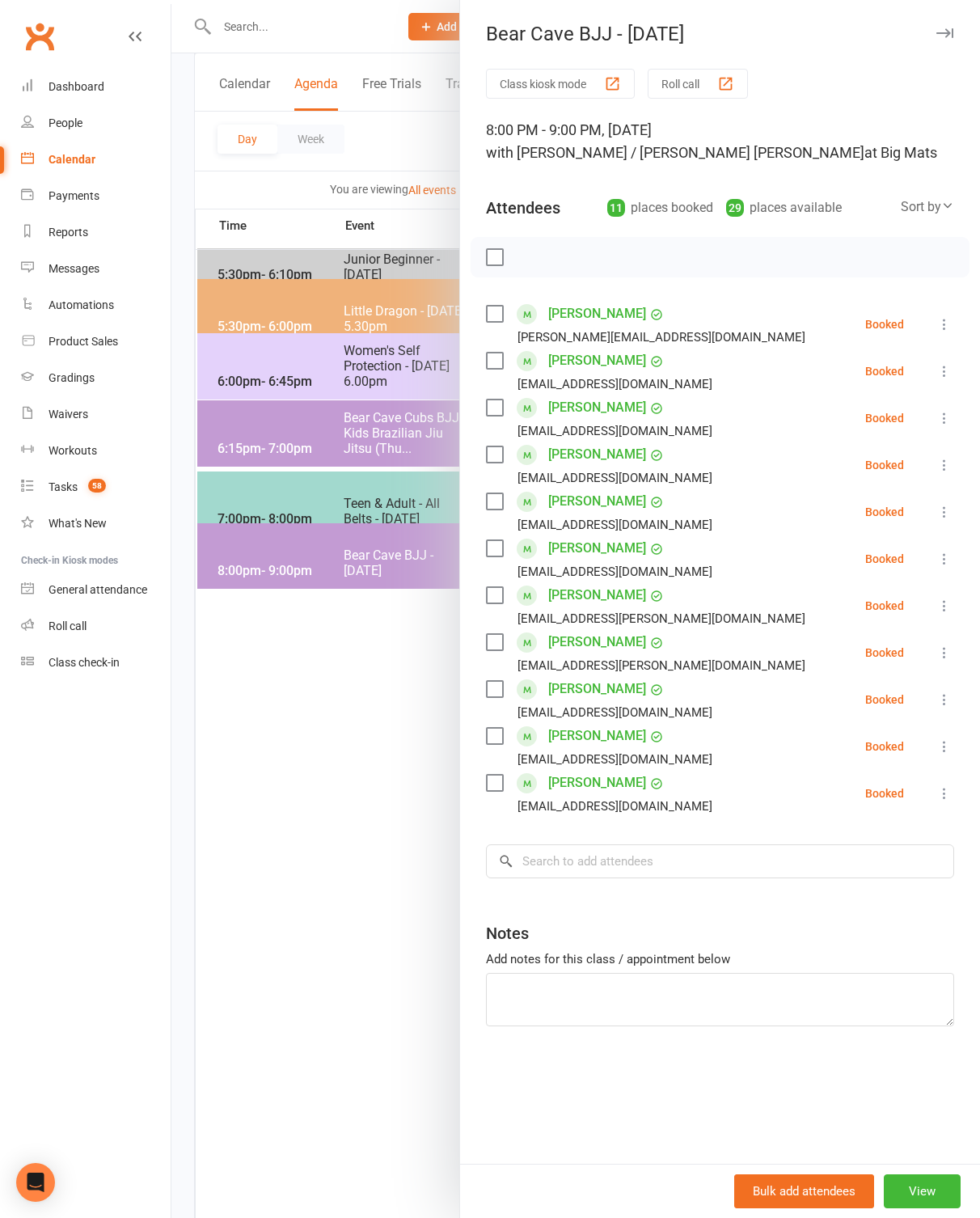 click at bounding box center [494, 257] 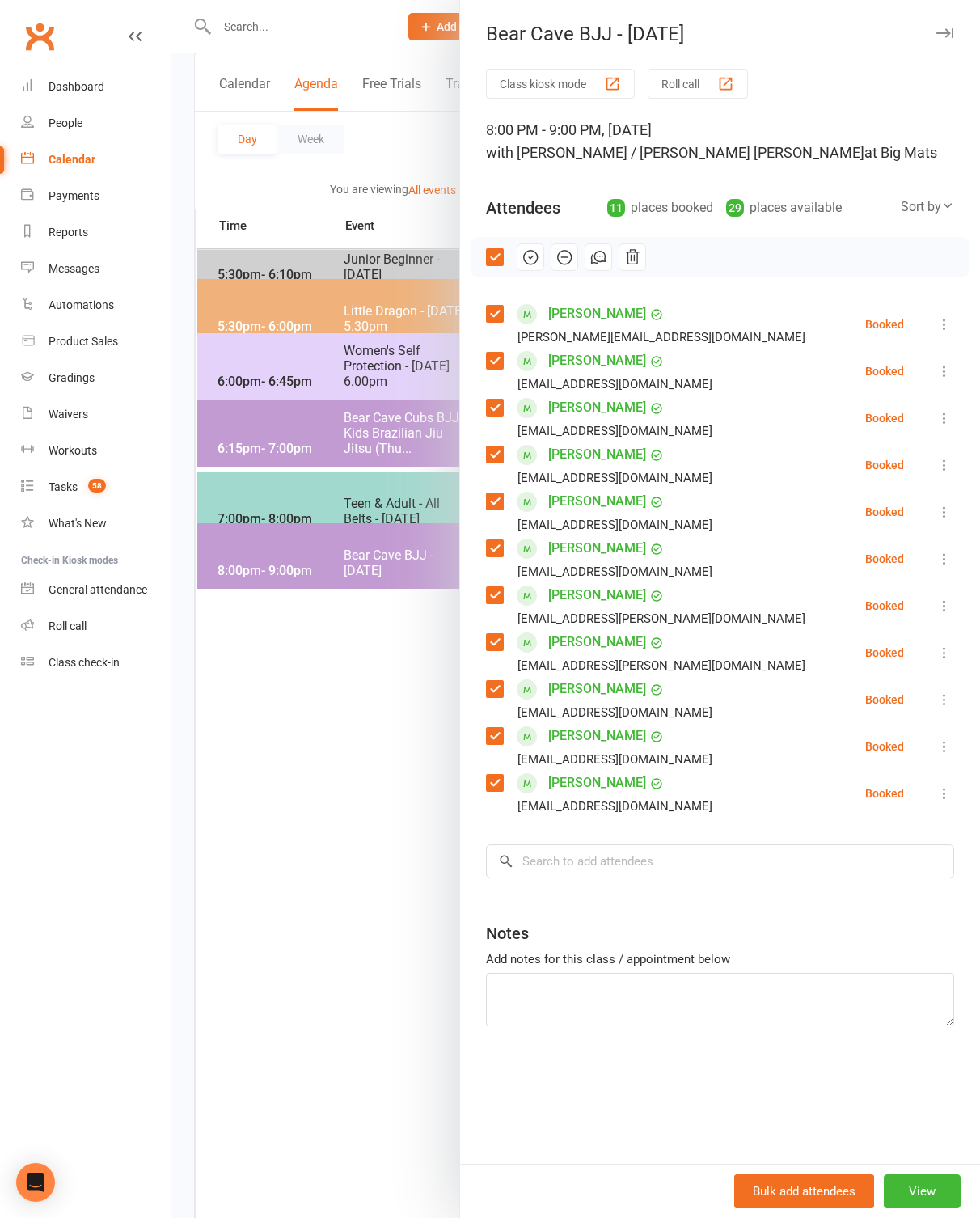 click 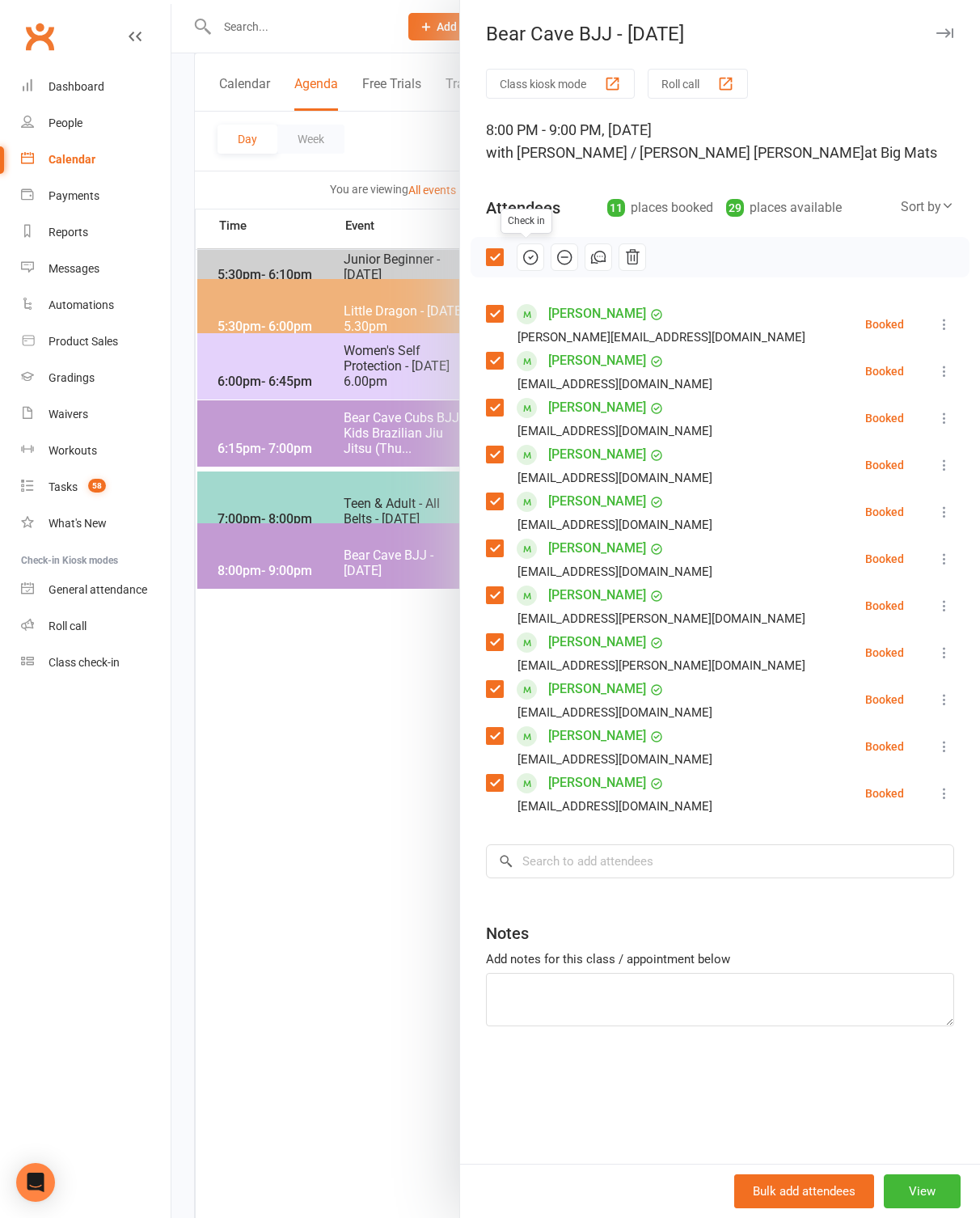 click at bounding box center (576, 609) 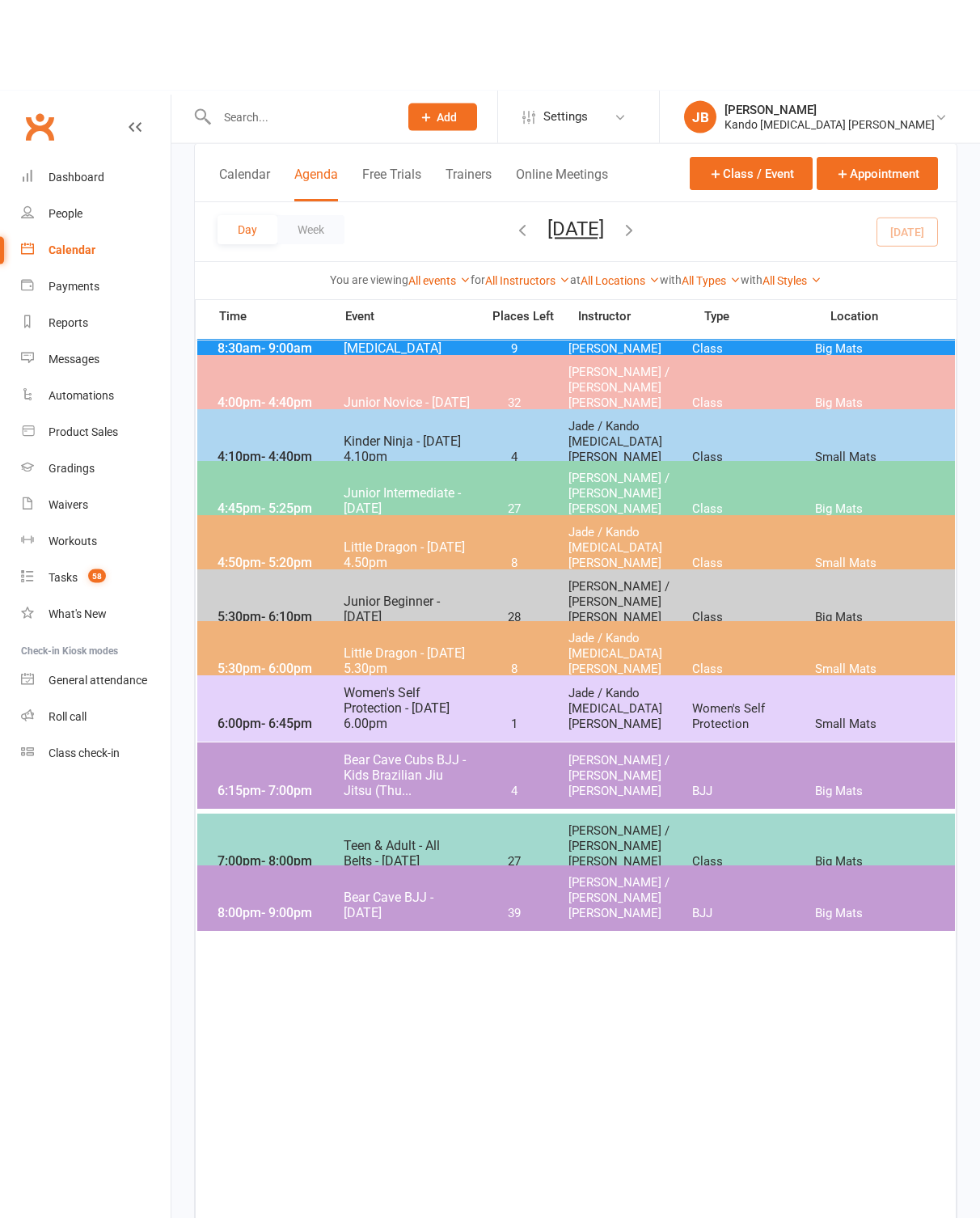 scroll, scrollTop: 0, scrollLeft: 0, axis: both 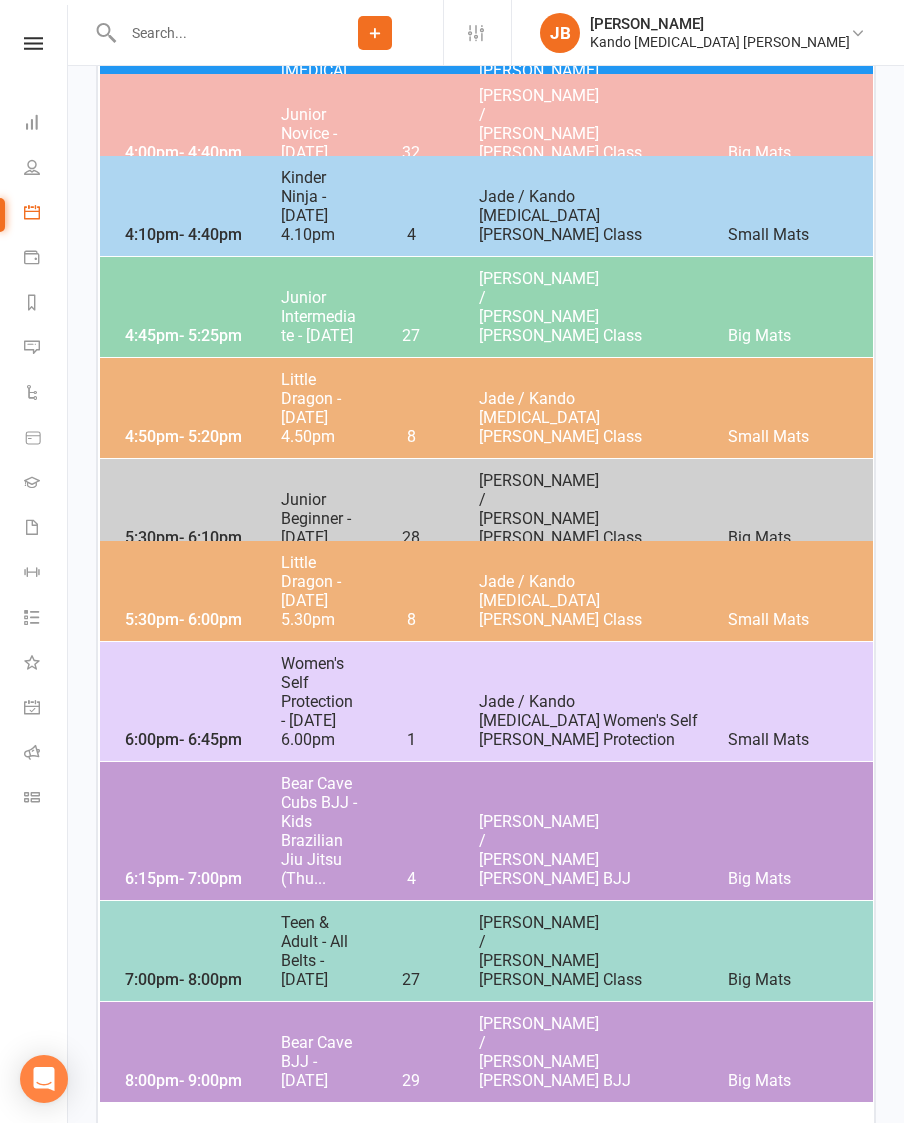 click on "[PERSON_NAME] / [PERSON_NAME] [PERSON_NAME]" at bounding box center [541, 1052] 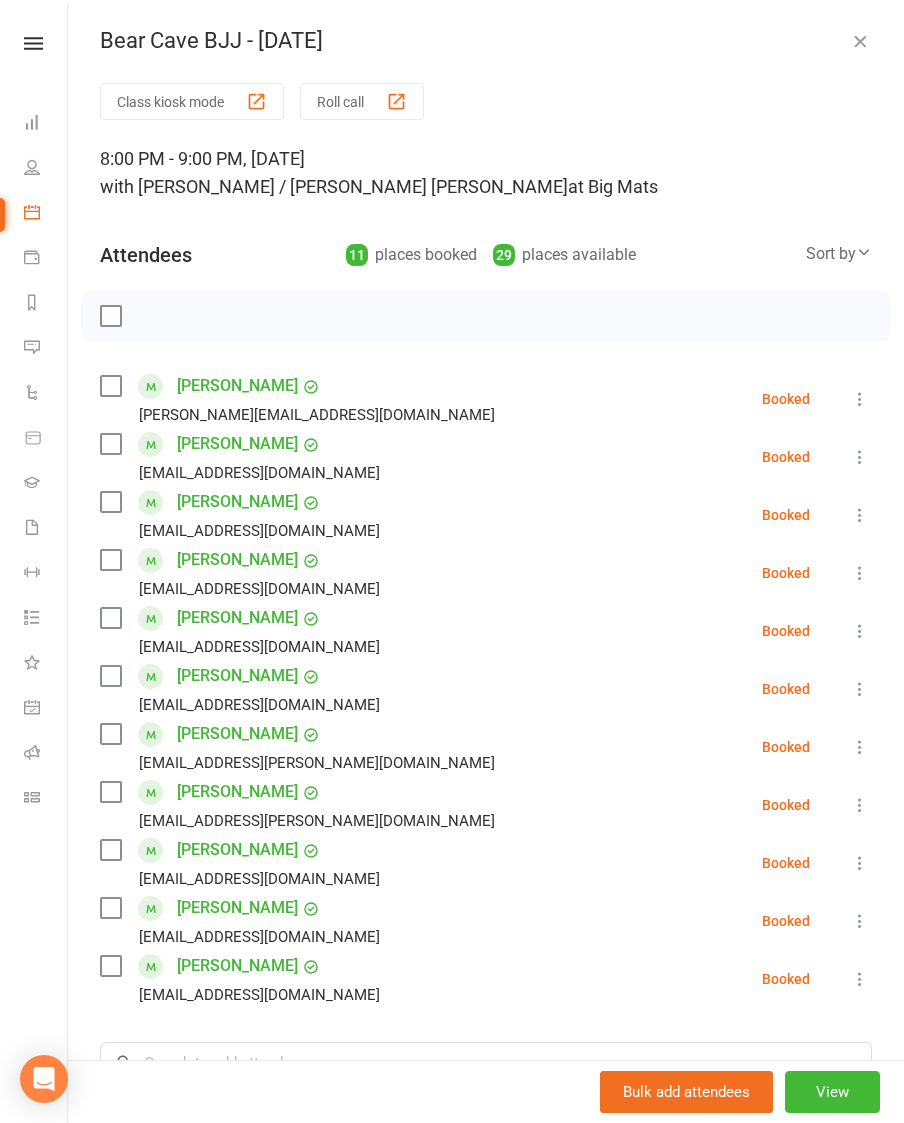click at bounding box center [110, 316] 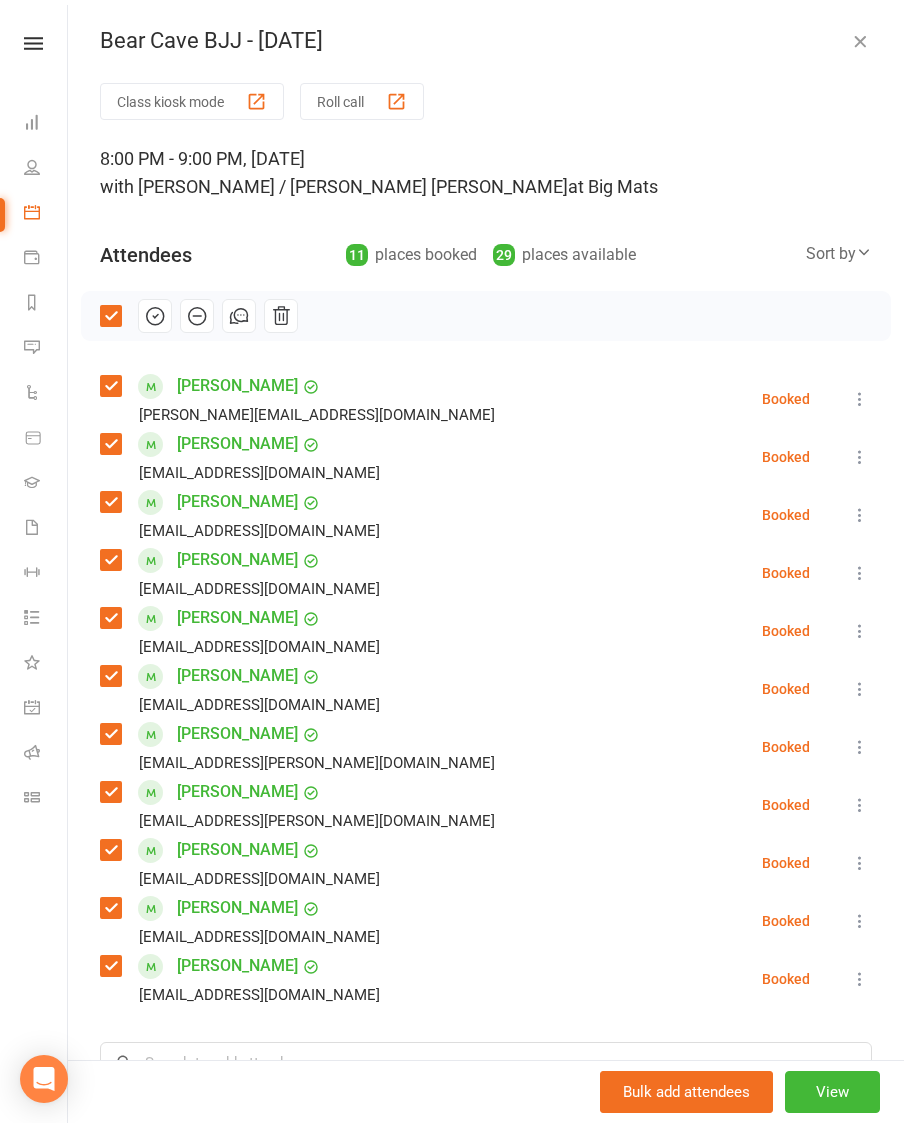 click 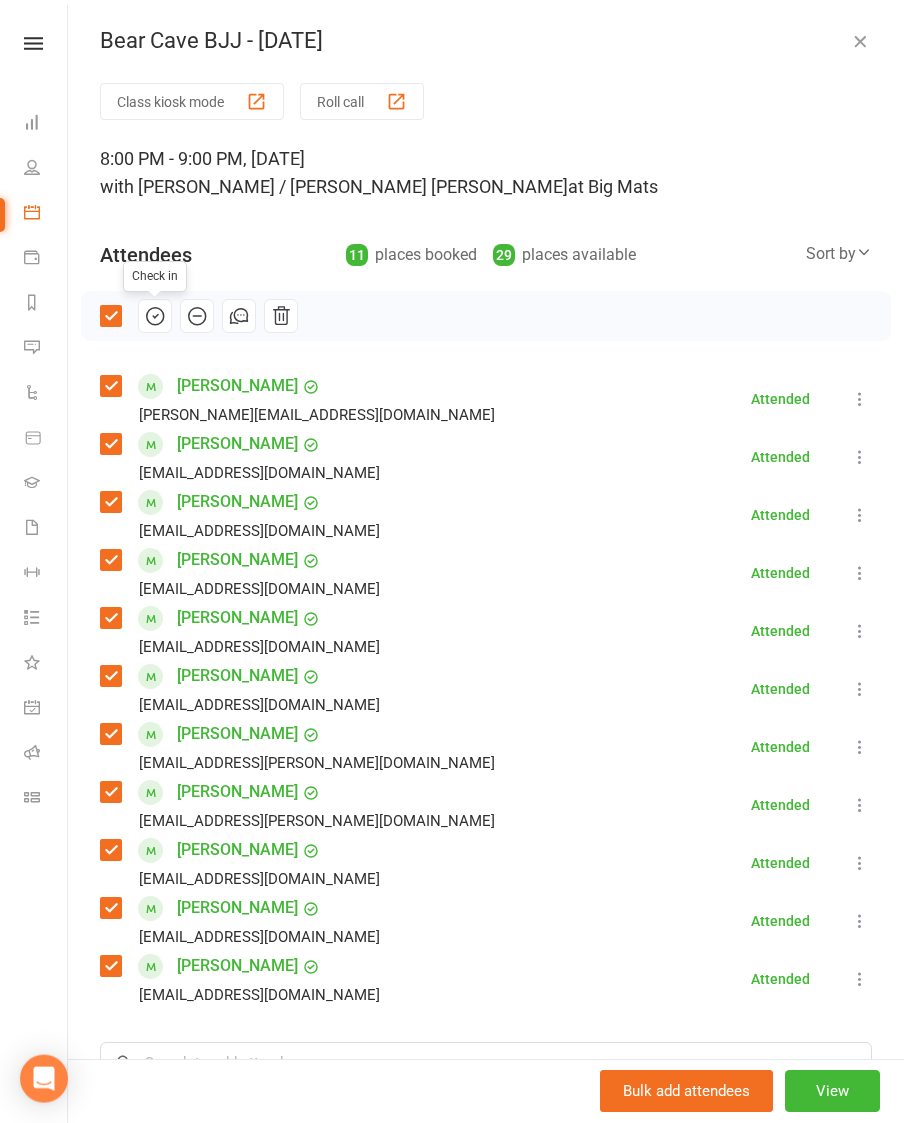 click at bounding box center (110, 316) 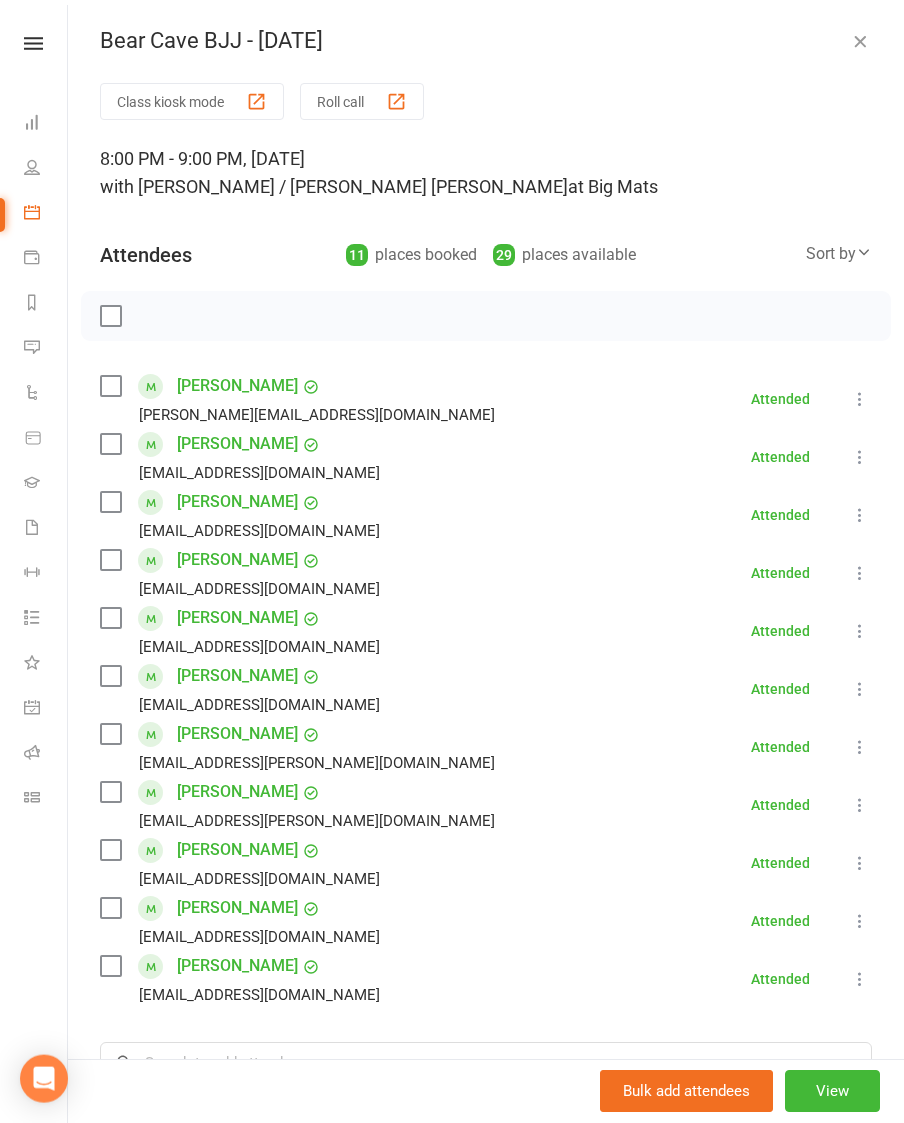 click at bounding box center (860, 41) 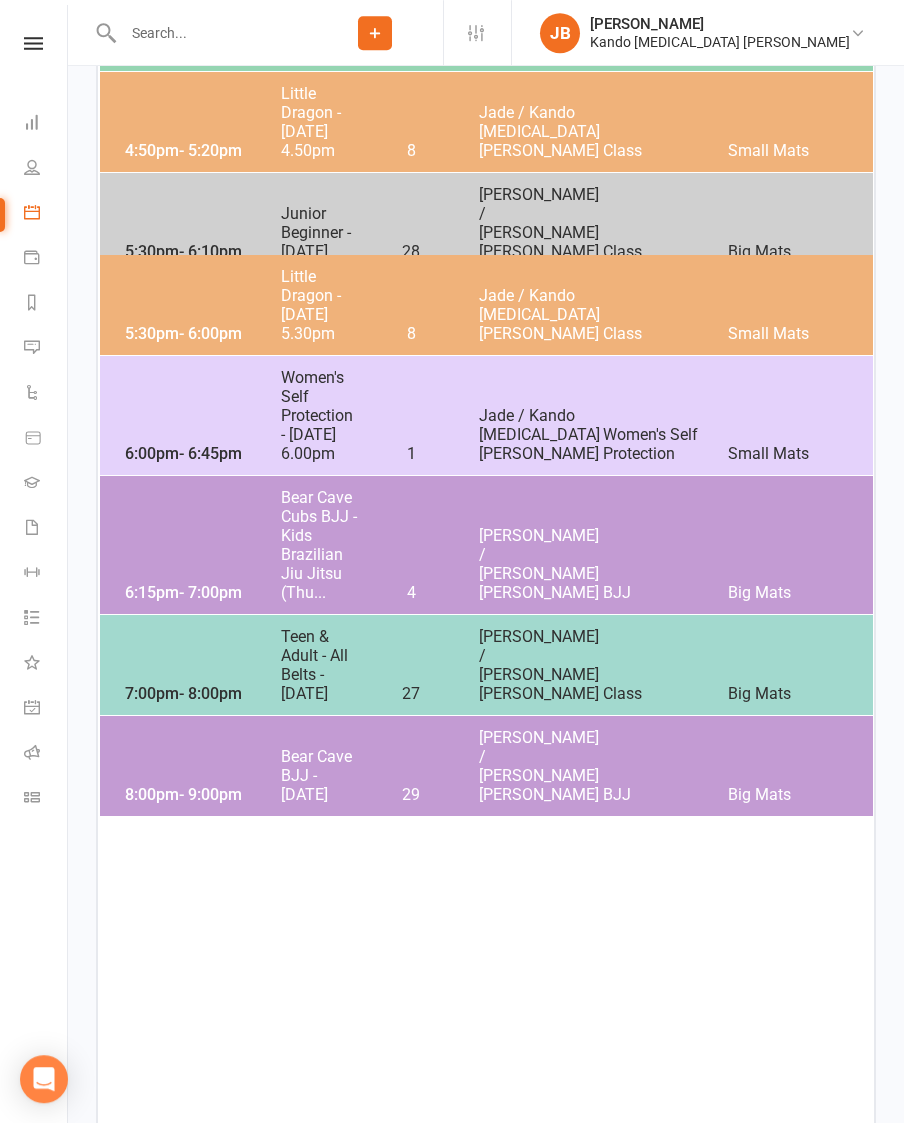 click on "7:00pm  - 8:00pm Teen & Adult - All Belts - Thursday 27 Andy Muser / Kando Knox Class Big Mats" at bounding box center (486, 665) 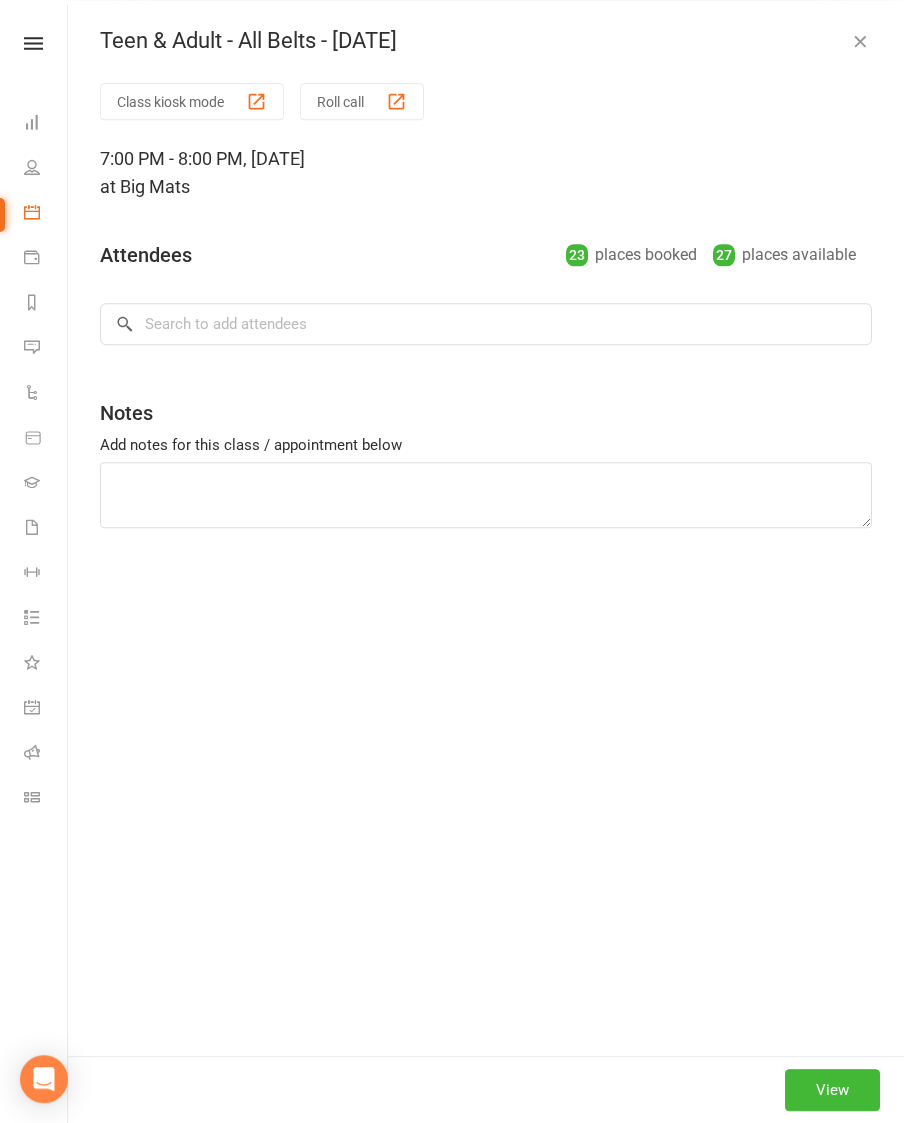 scroll, scrollTop: 788, scrollLeft: 0, axis: vertical 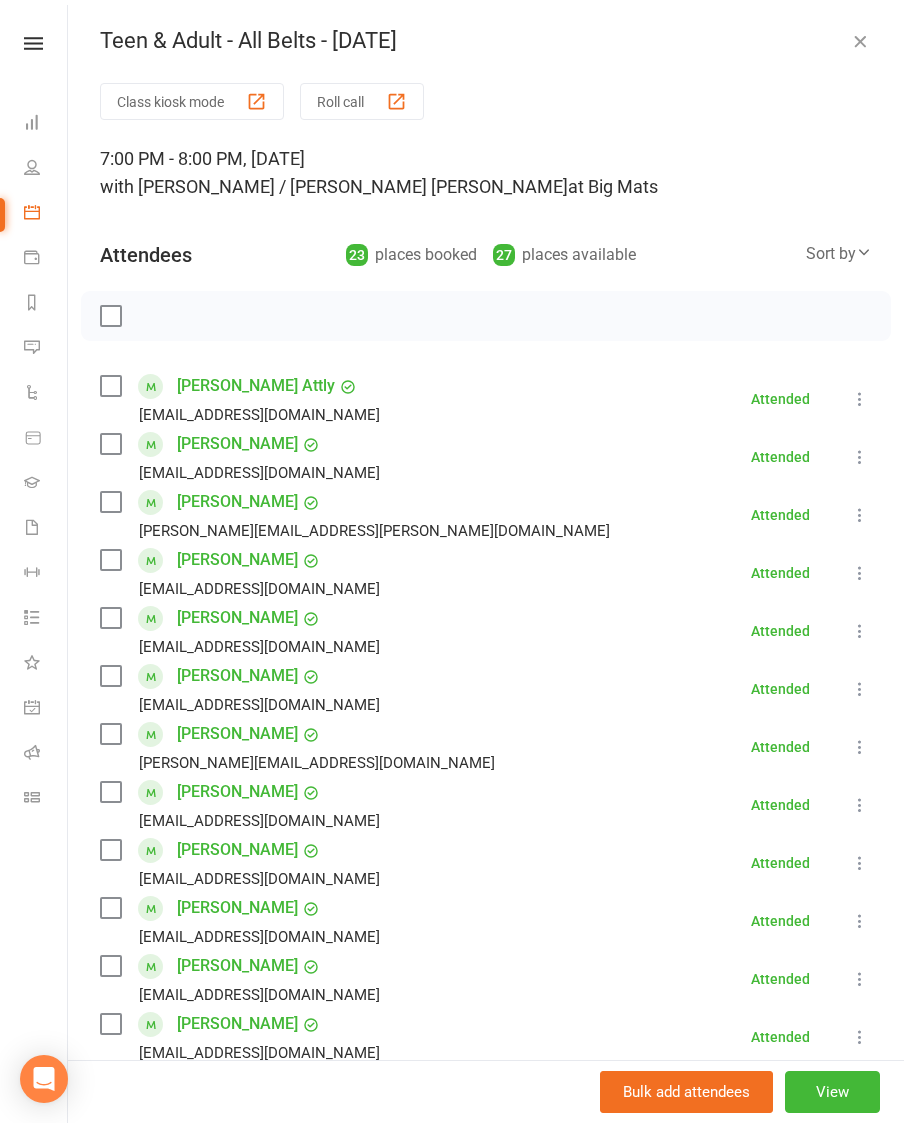 click at bounding box center [860, 41] 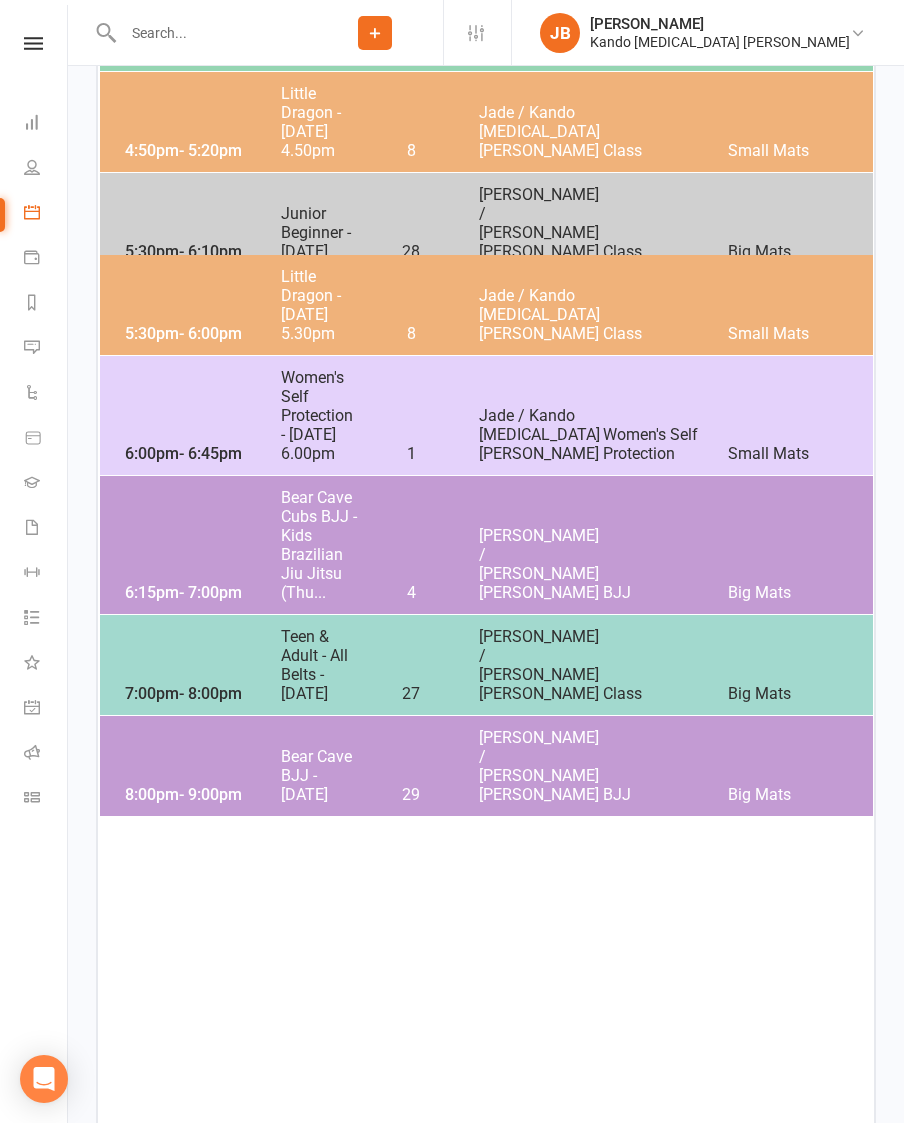 click on "6:00pm  - 6:45pm Women's Self Protection - Thursday 6.00pm 1 Jade / Kando Martial Arts Knox Women's Self Protection Small Mats" at bounding box center [486, 415] 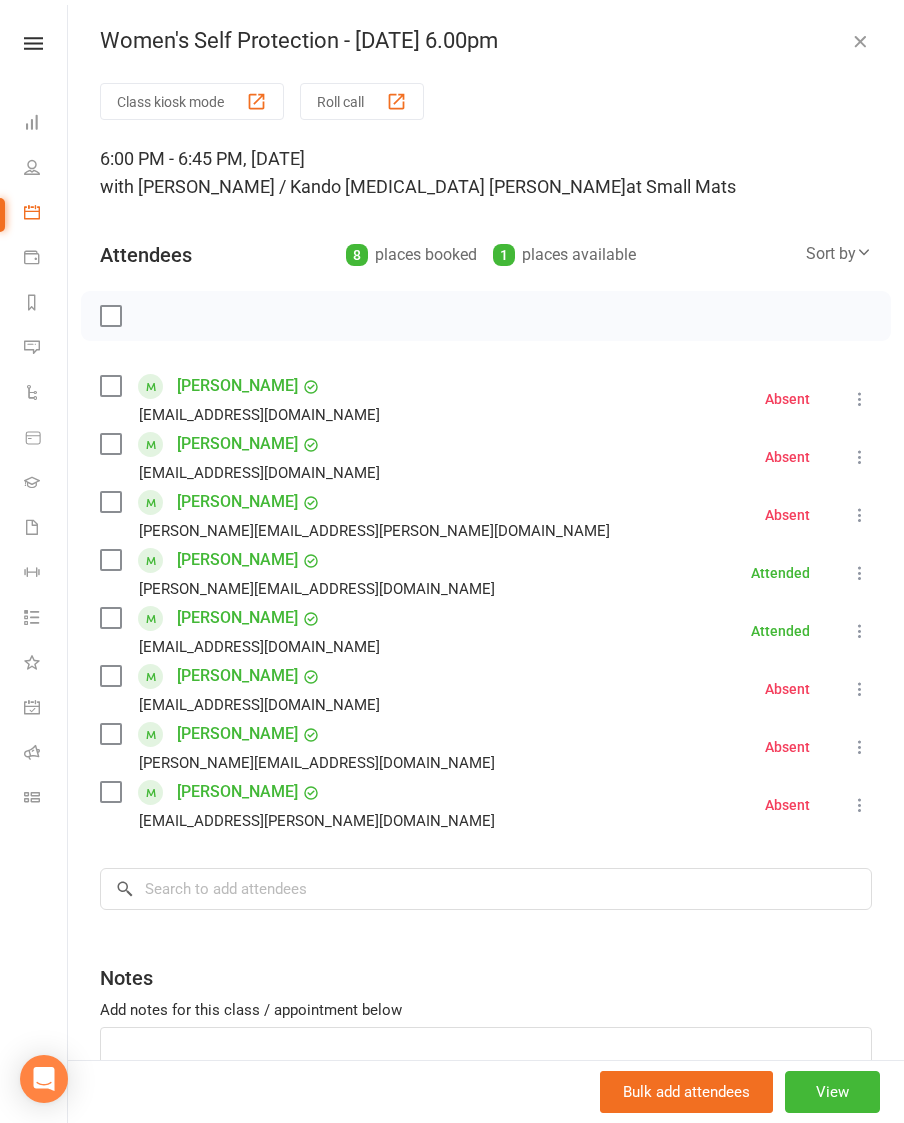 click at bounding box center [860, 41] 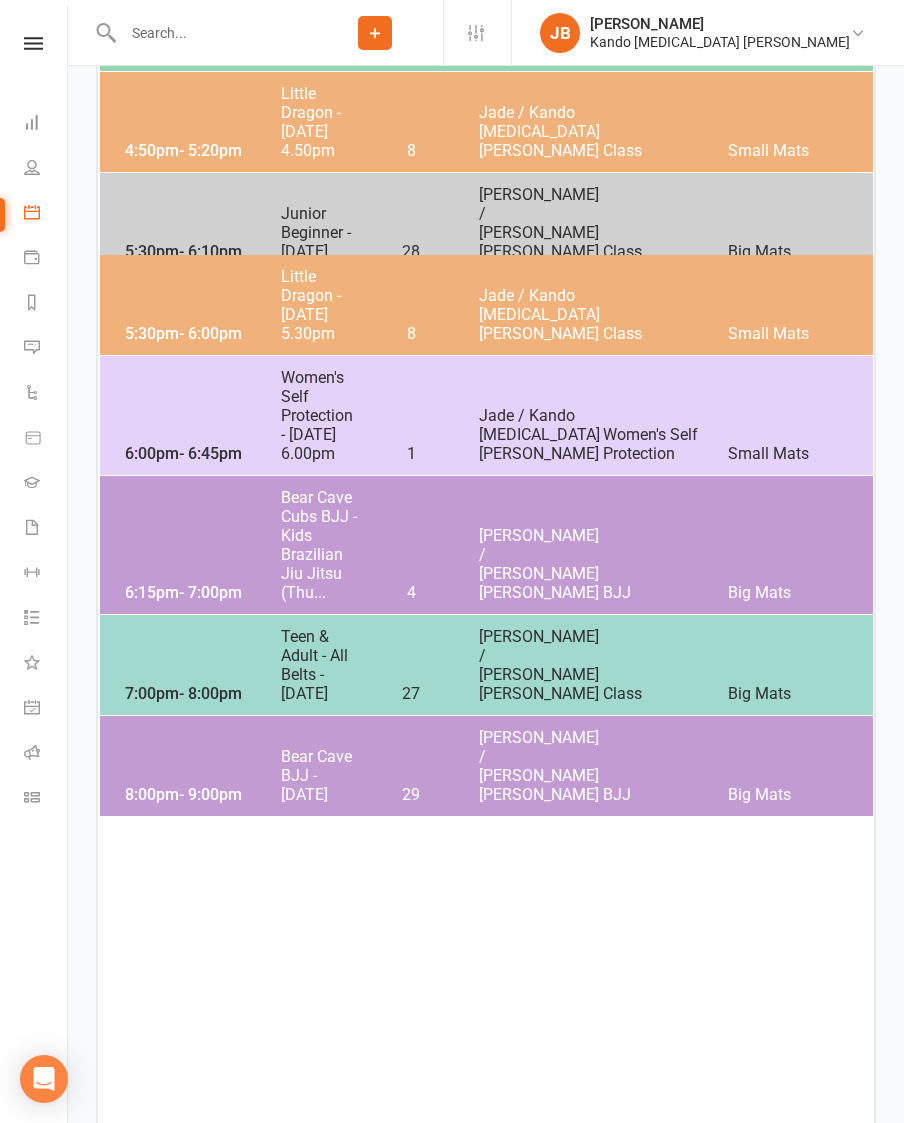 click on "6:15pm  - 7:00pm Bear Cave Cubs BJJ - Kids Brazilian Jiu Jitsu (Thu... 4 Andy Muser / Kando Knox BJJ Big Mats" at bounding box center (486, 545) 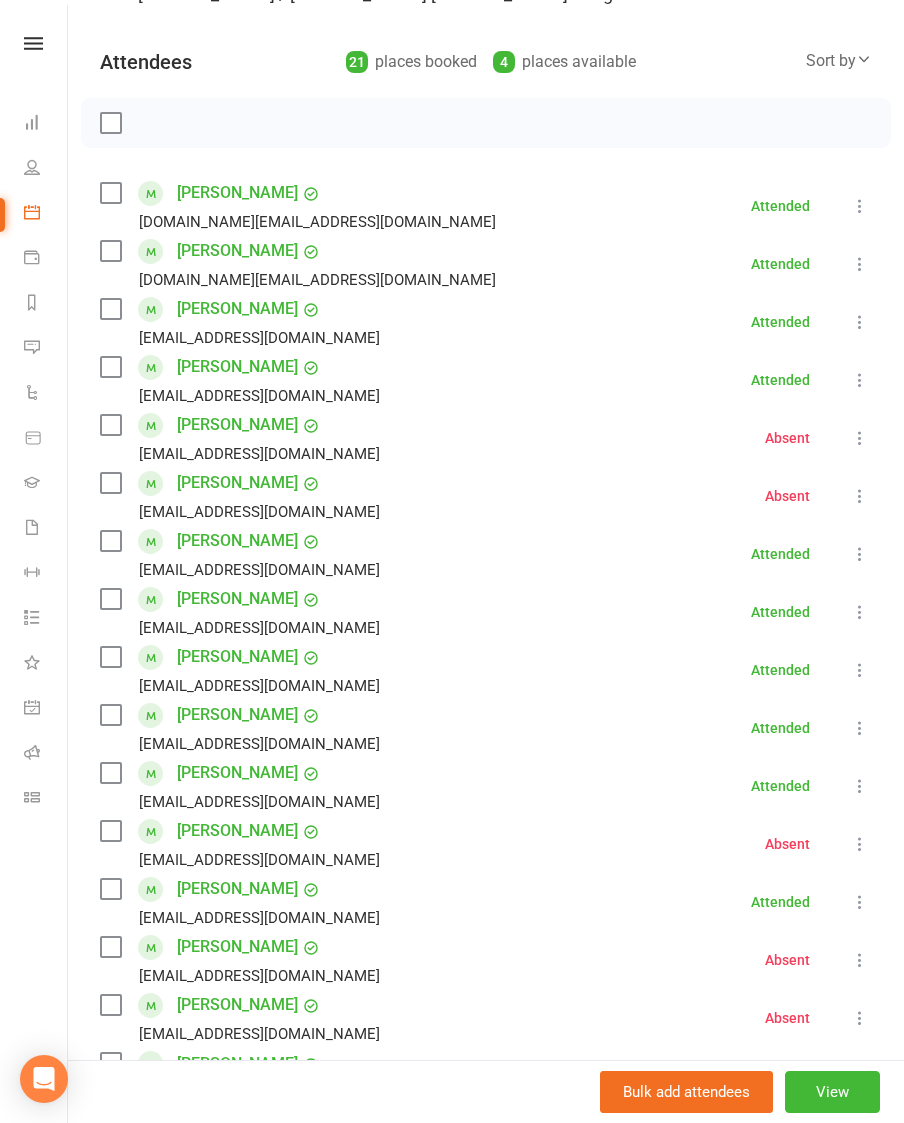 scroll, scrollTop: 139, scrollLeft: 0, axis: vertical 